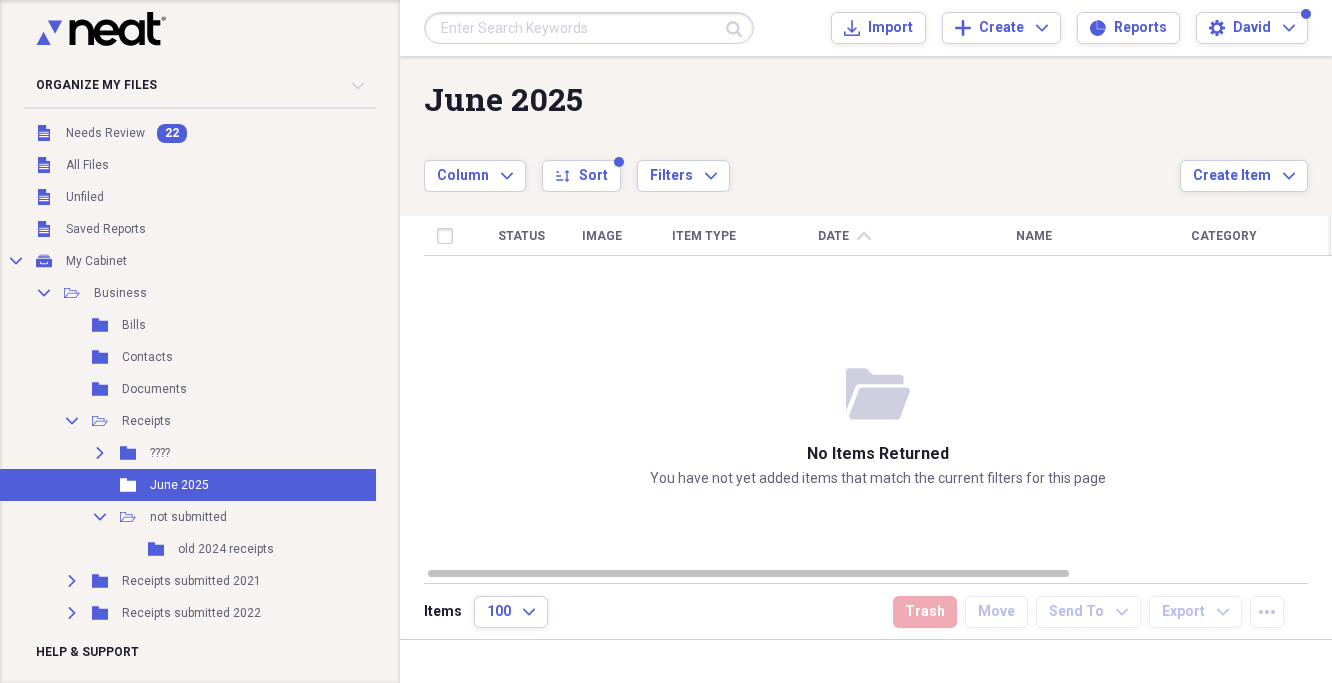 scroll, scrollTop: 0, scrollLeft: 0, axis: both 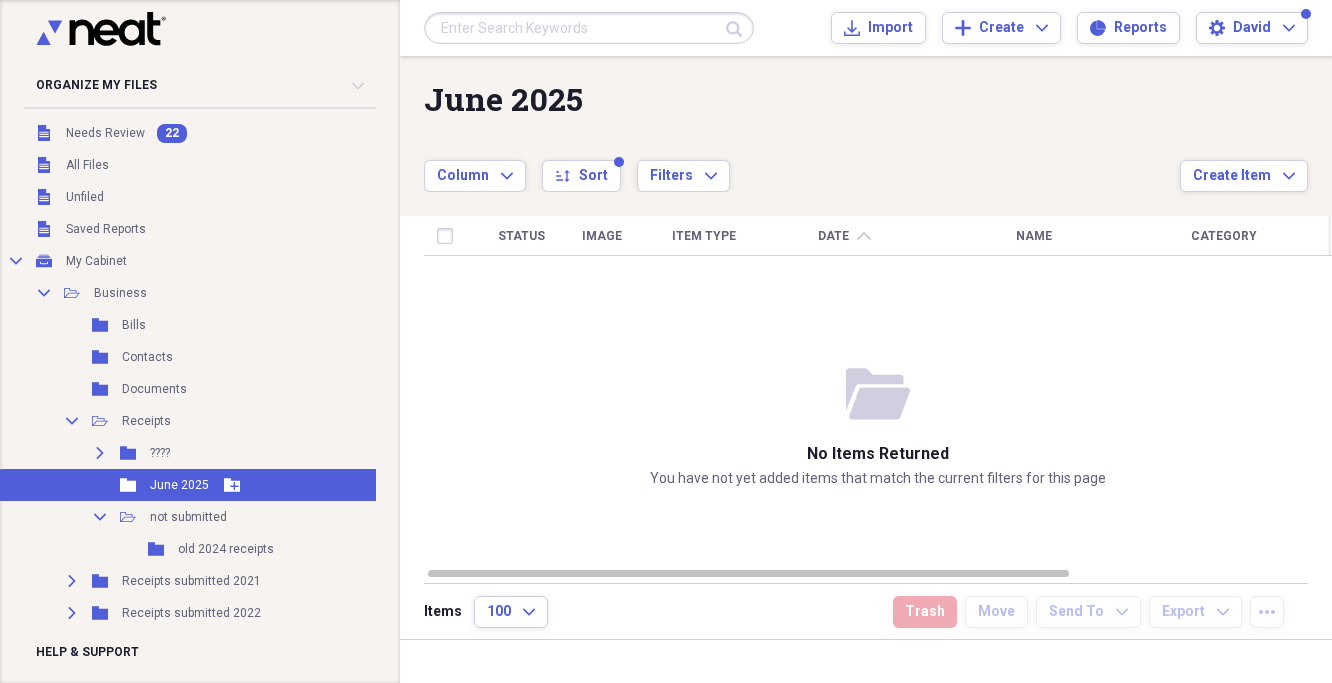 click on "June 2025" at bounding box center (179, 485) 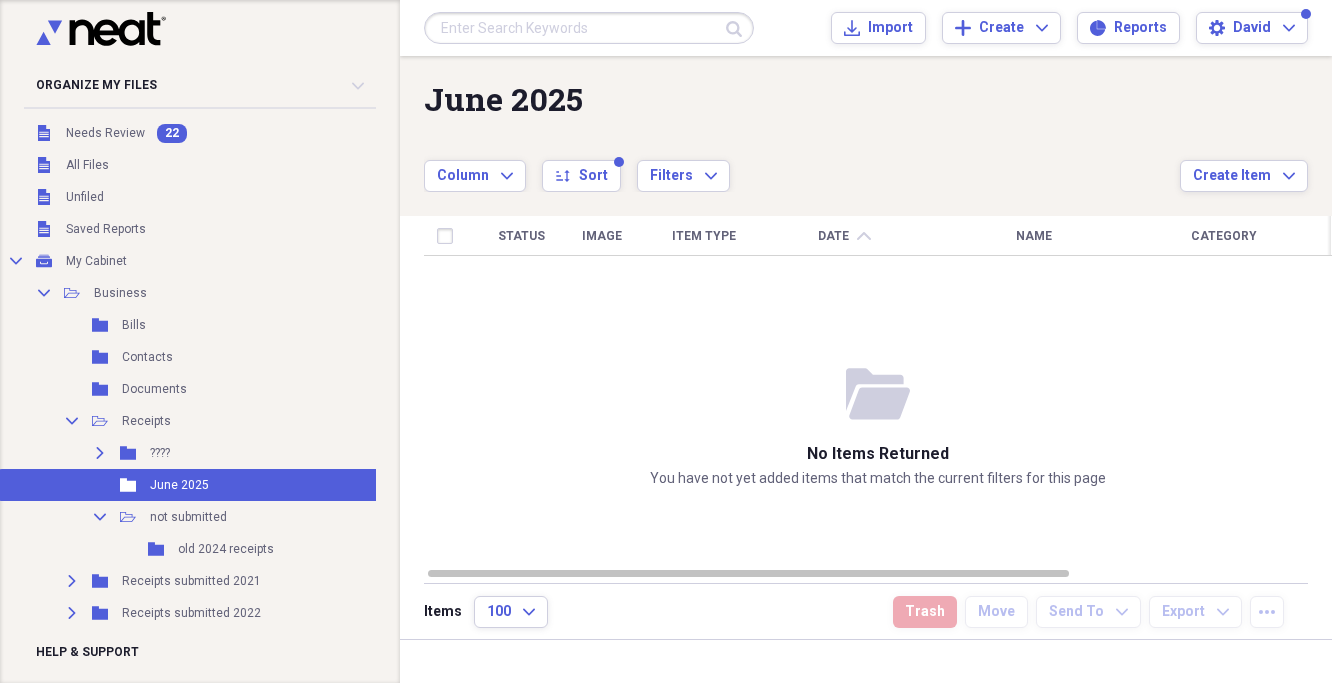 click on "You have not yet added items that match the current filters for this page" at bounding box center (878, 479) 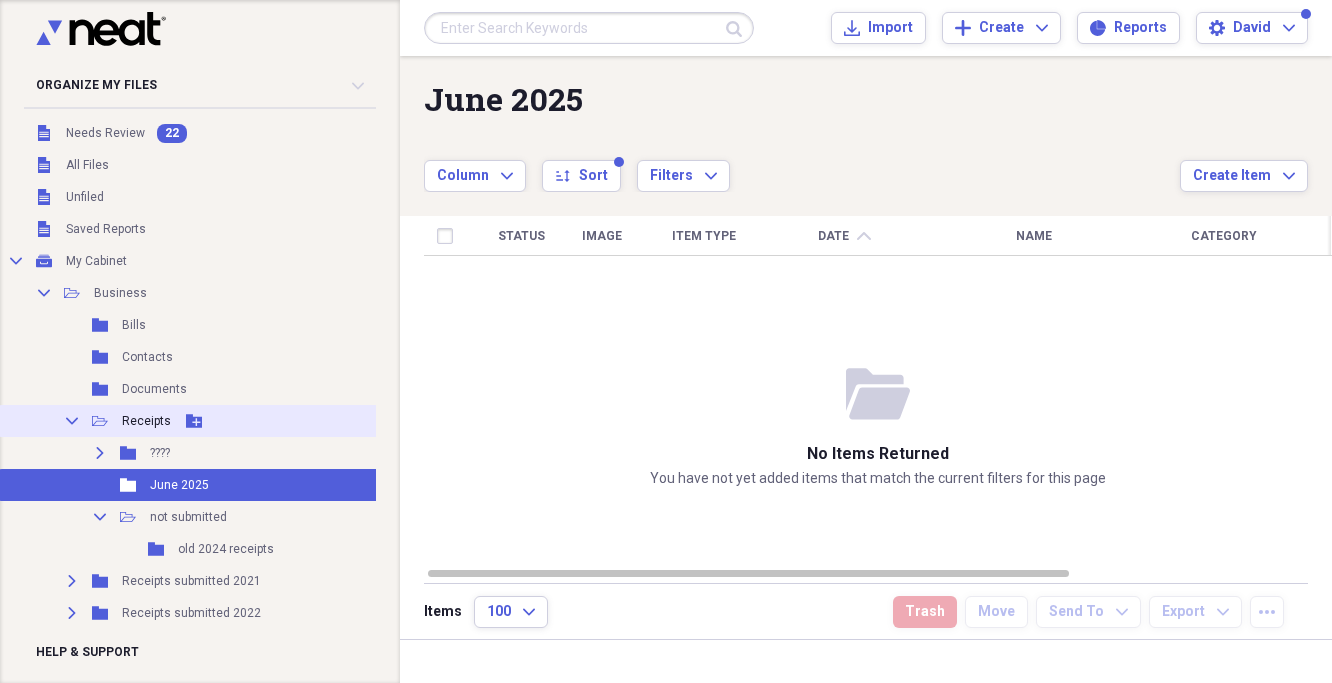 click on "Collapse Open Folder Receipts Add Folder" at bounding box center (213, 421) 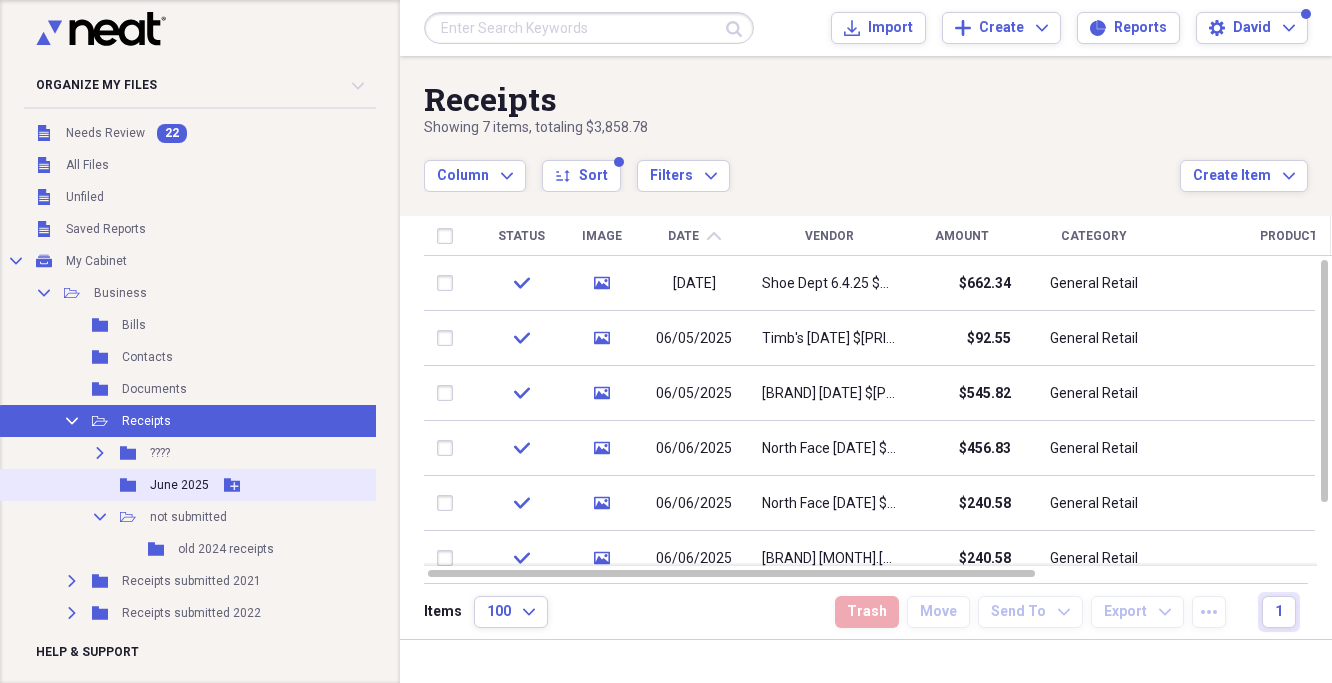 click on "Folder June 2025 Add Folder" at bounding box center (213, 485) 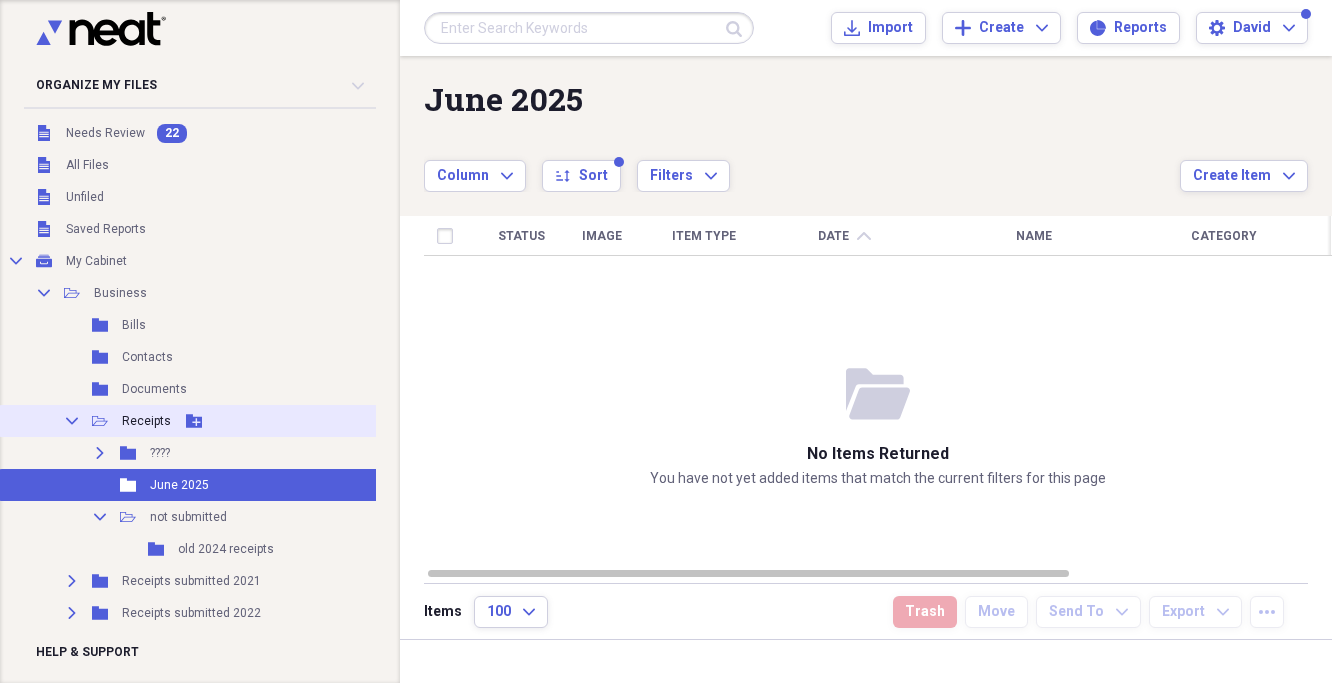 click on "Collapse Open Folder Receipts Add Folder" at bounding box center (213, 421) 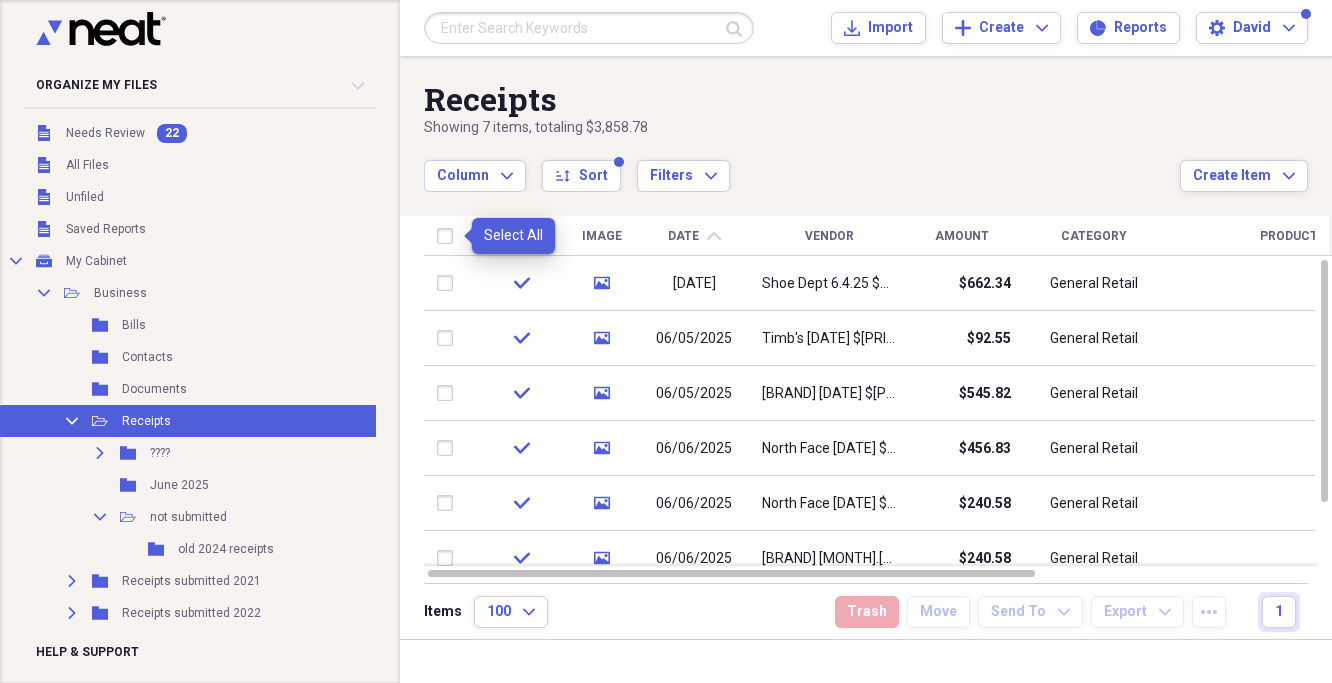 click at bounding box center [449, 236] 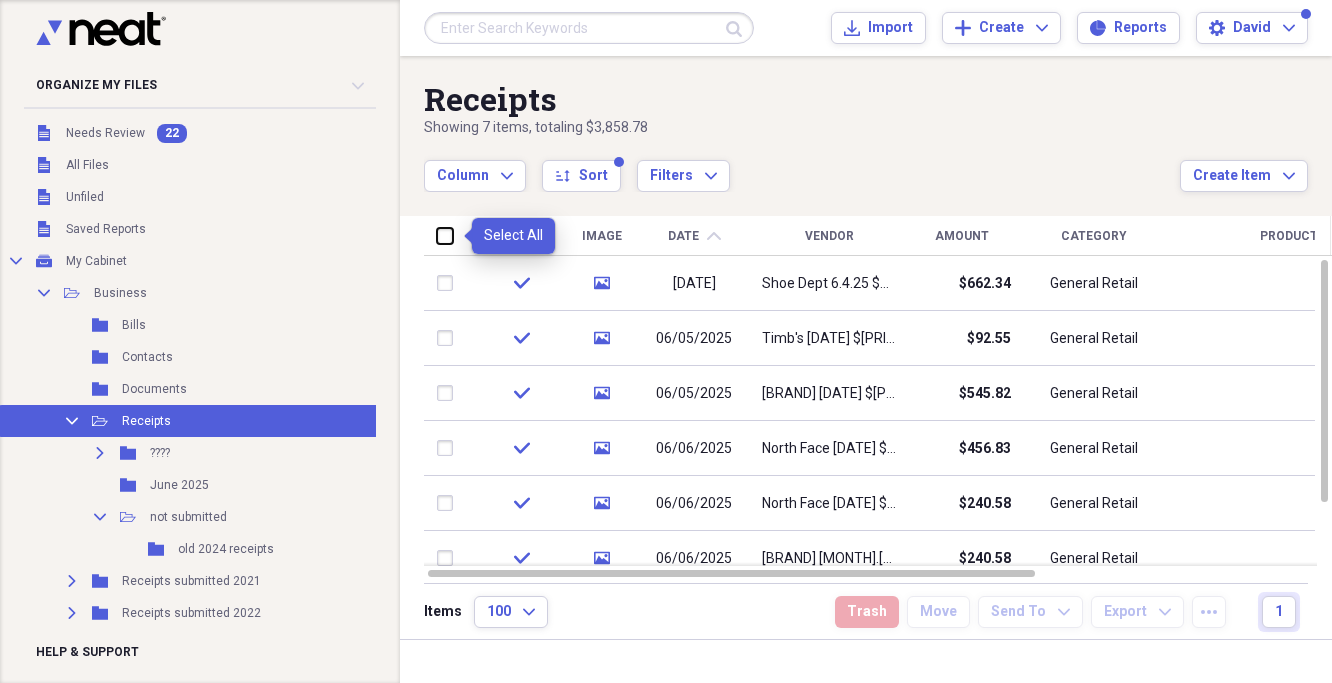click at bounding box center [437, 235] 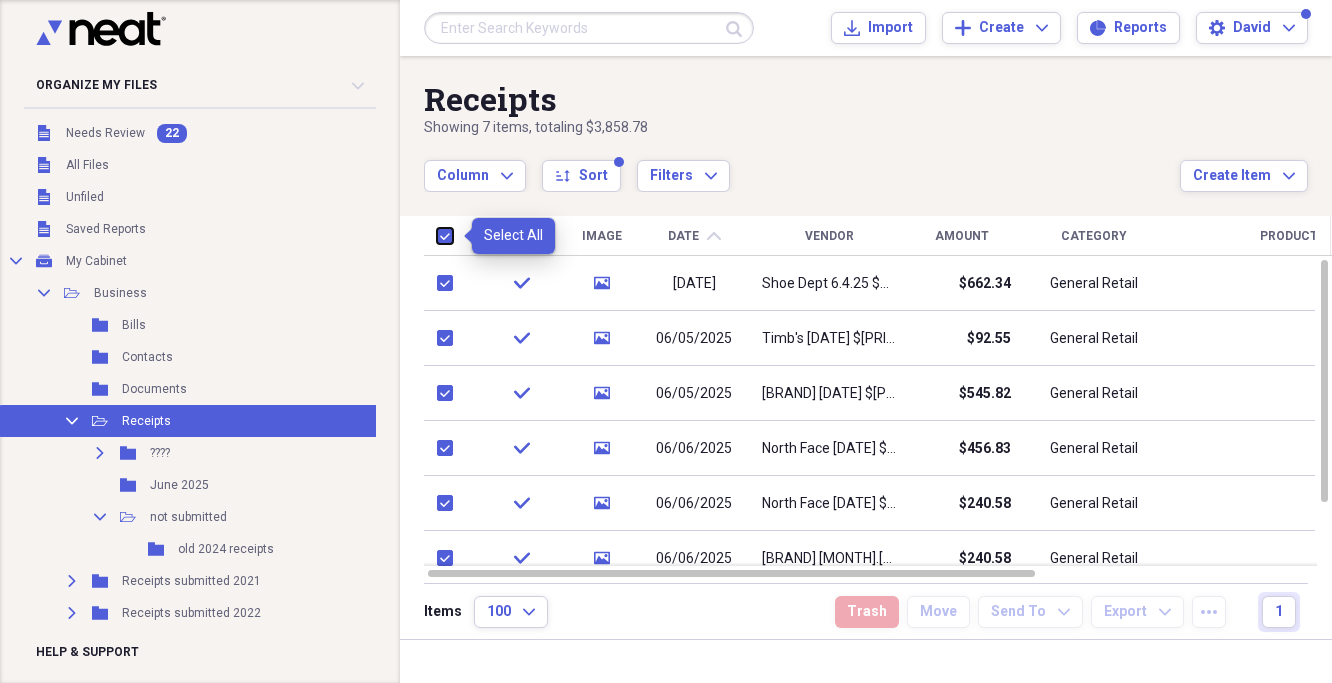 checkbox on "true" 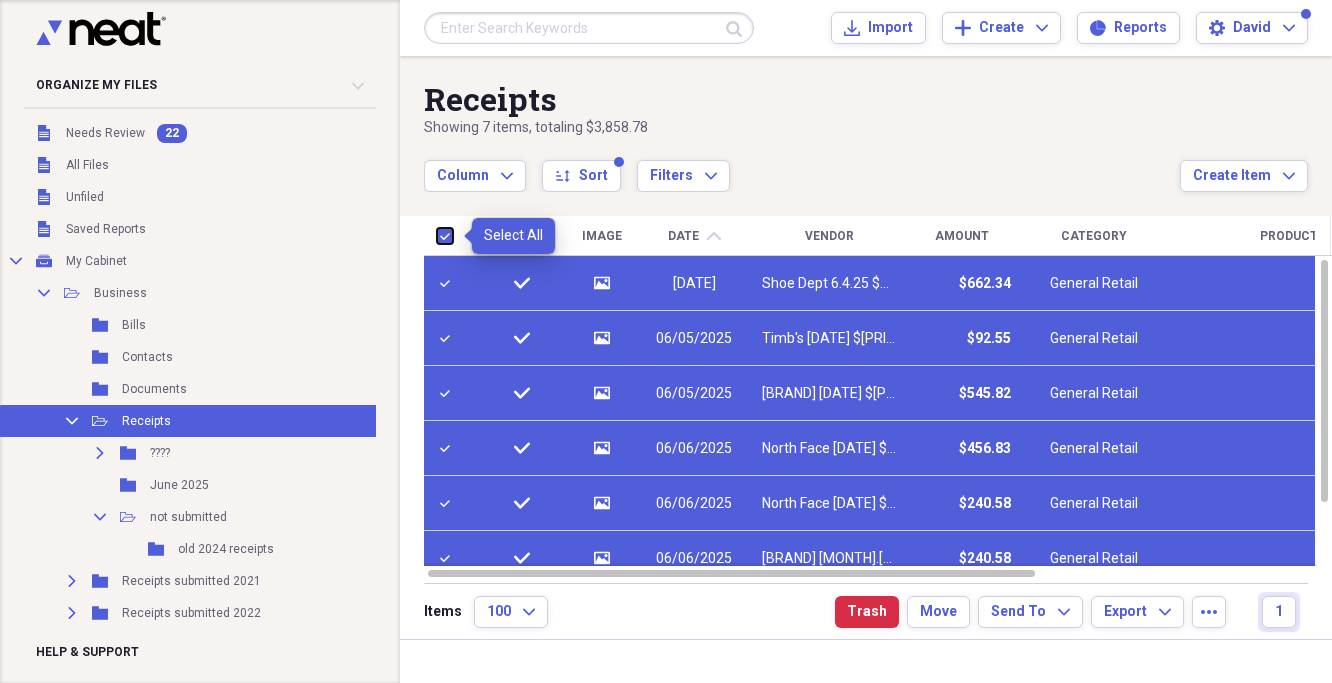 checkbox on "true" 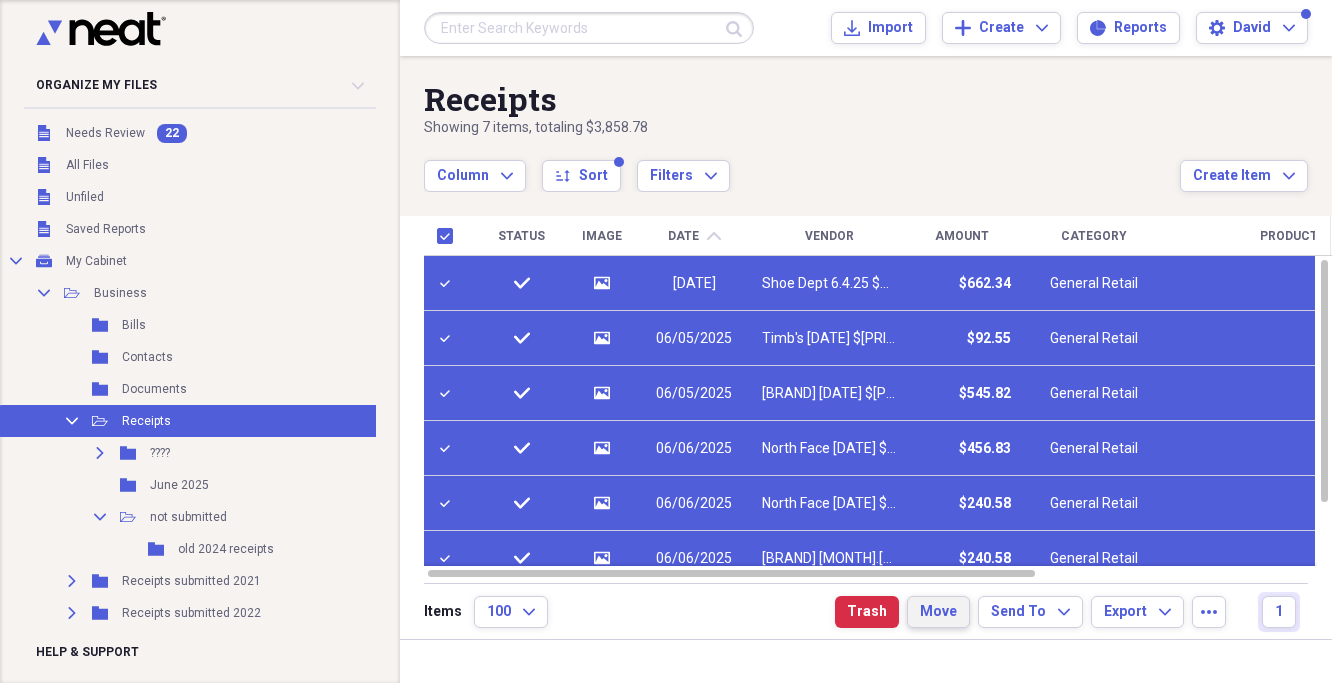 click on "Move" at bounding box center [938, 612] 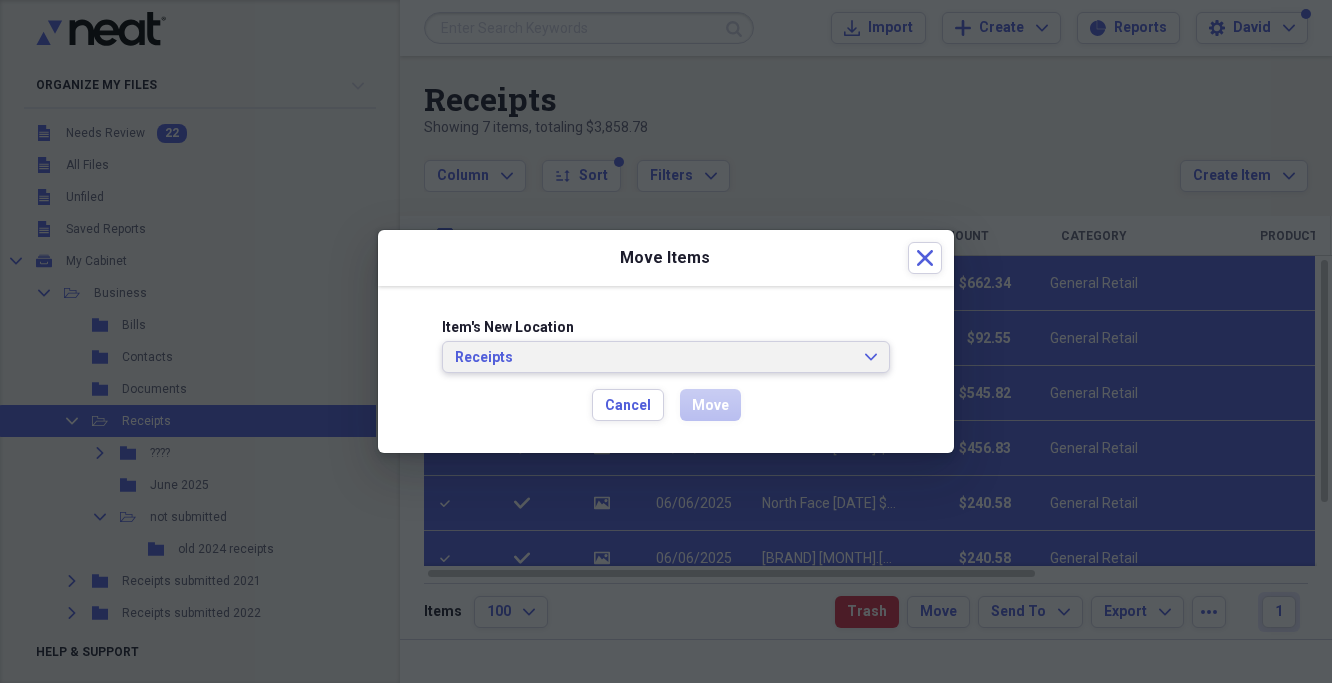 click on "Receipts" at bounding box center (654, 358) 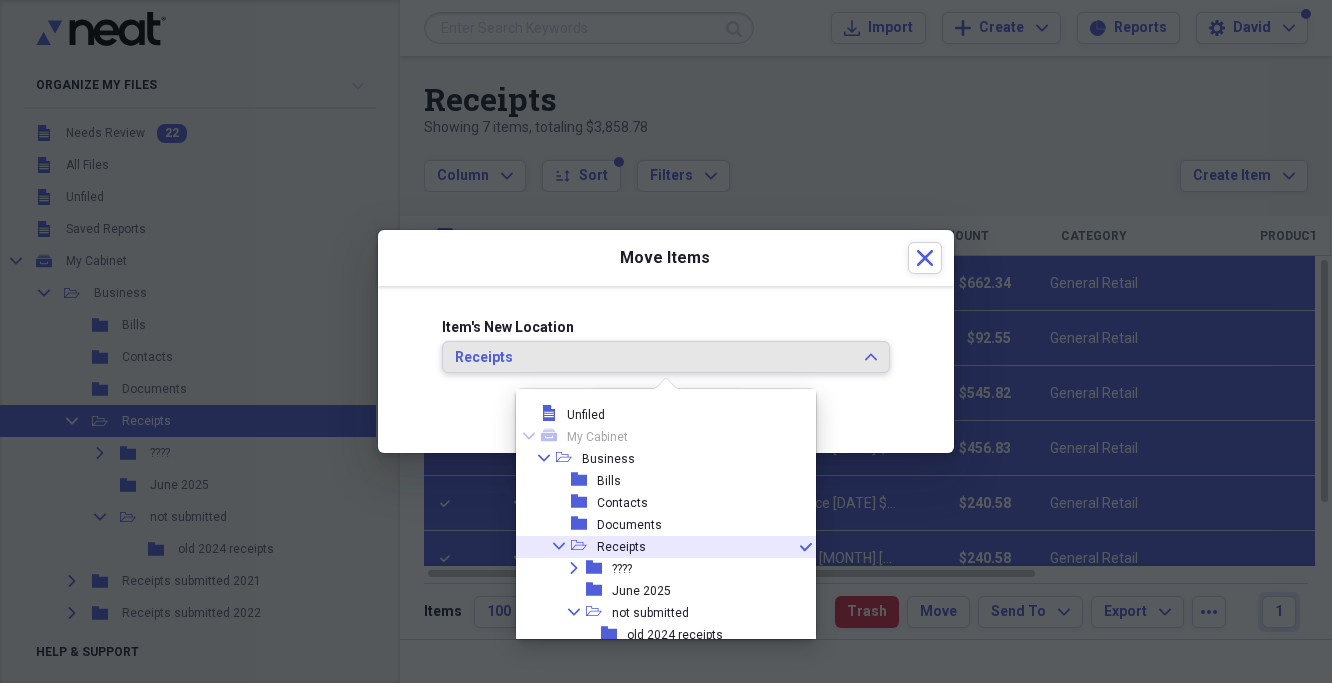 scroll, scrollTop: 33, scrollLeft: 0, axis: vertical 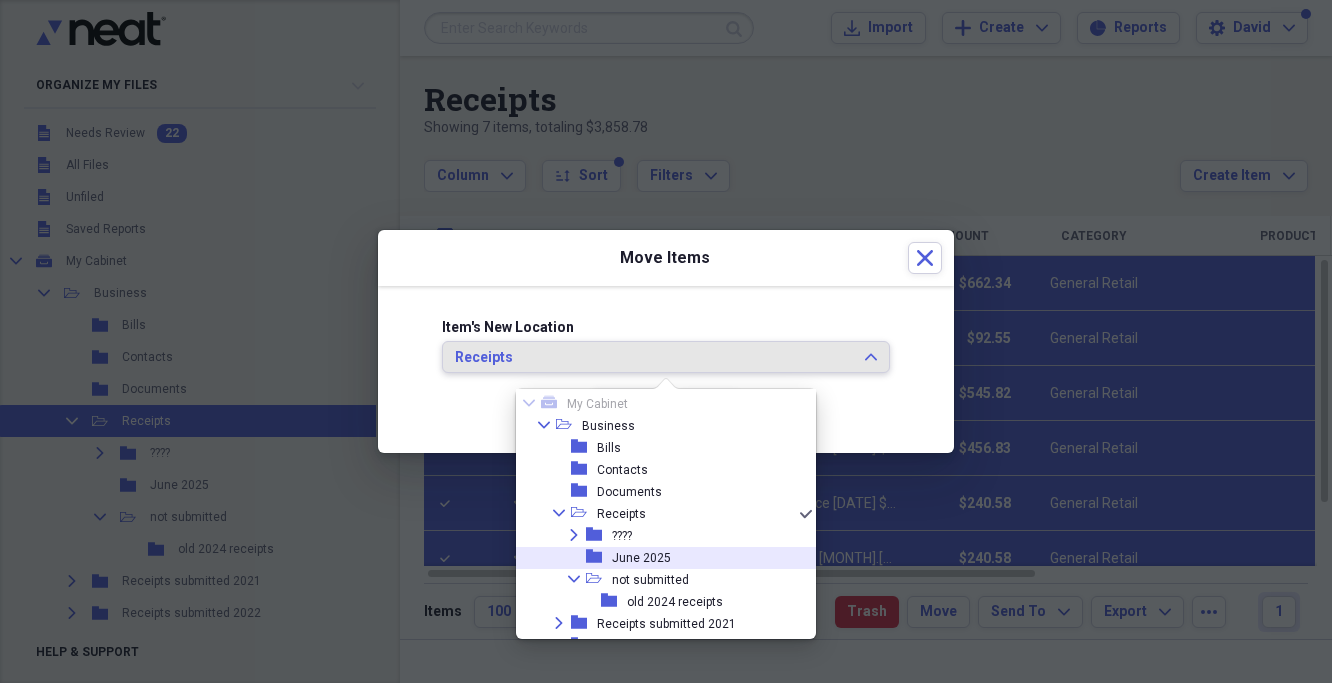 click on "June 2025" at bounding box center (641, 558) 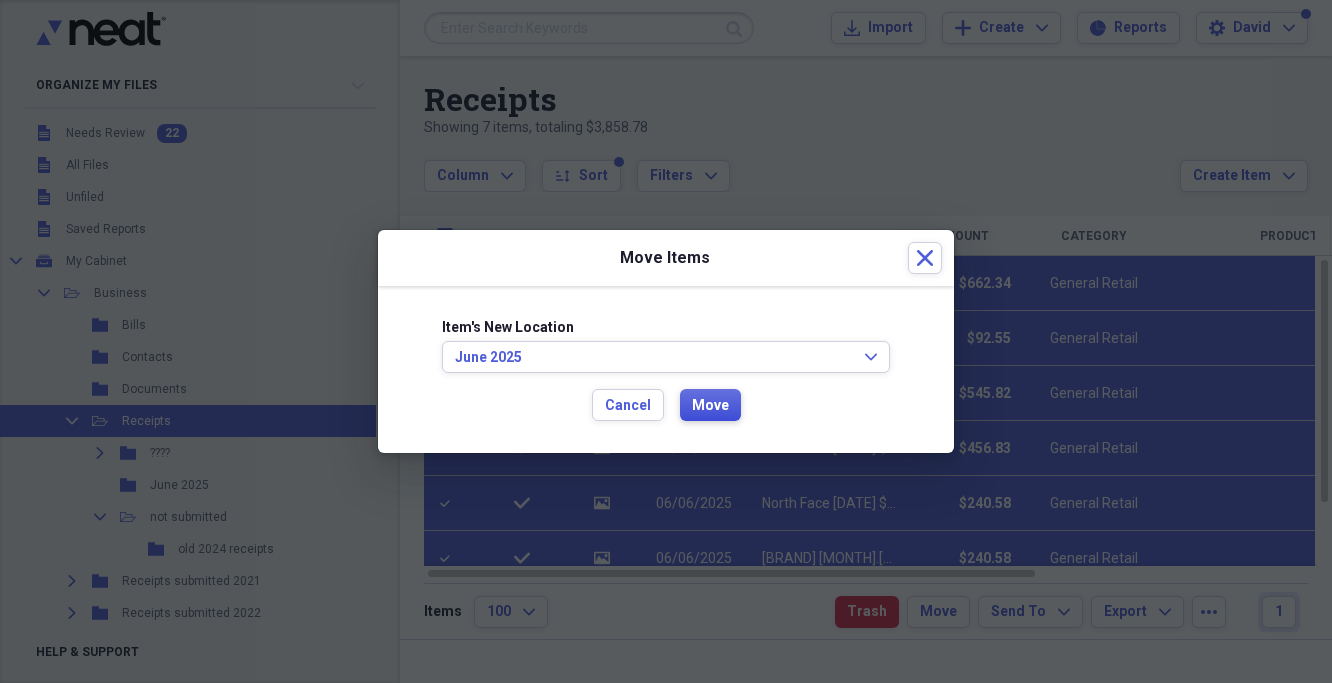 click on "Move" at bounding box center [710, 405] 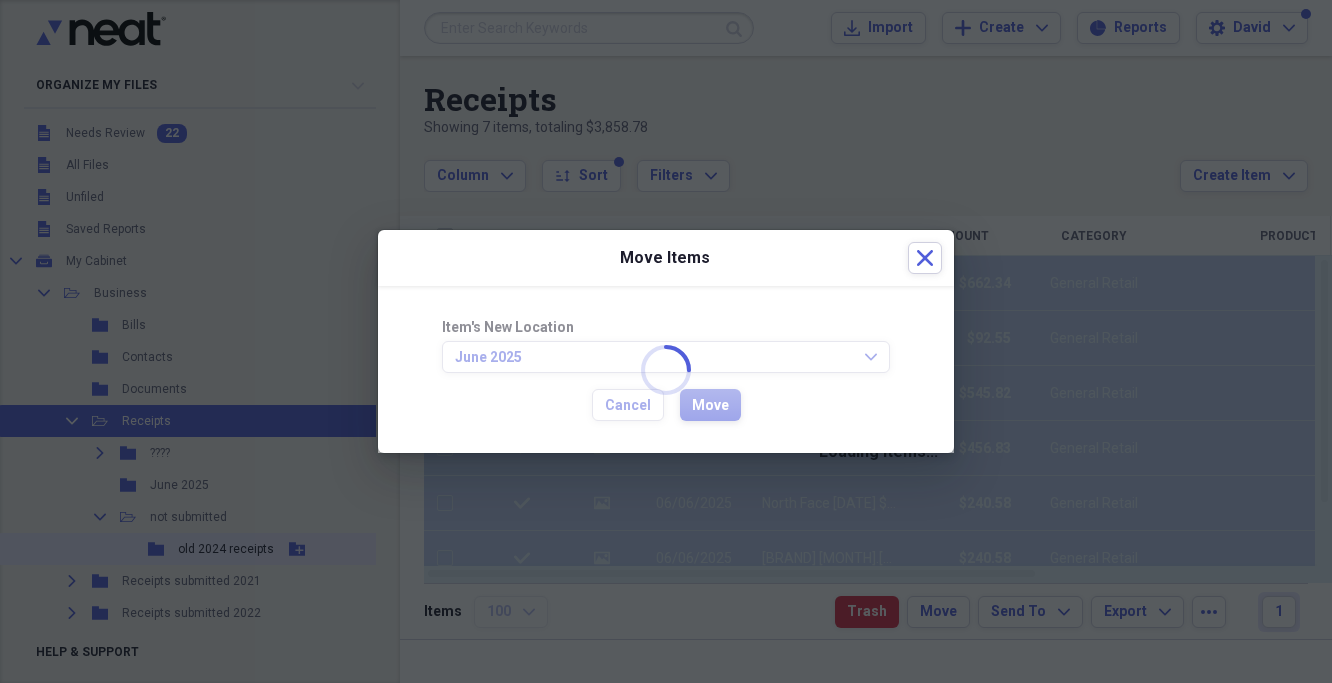 checkbox on "false" 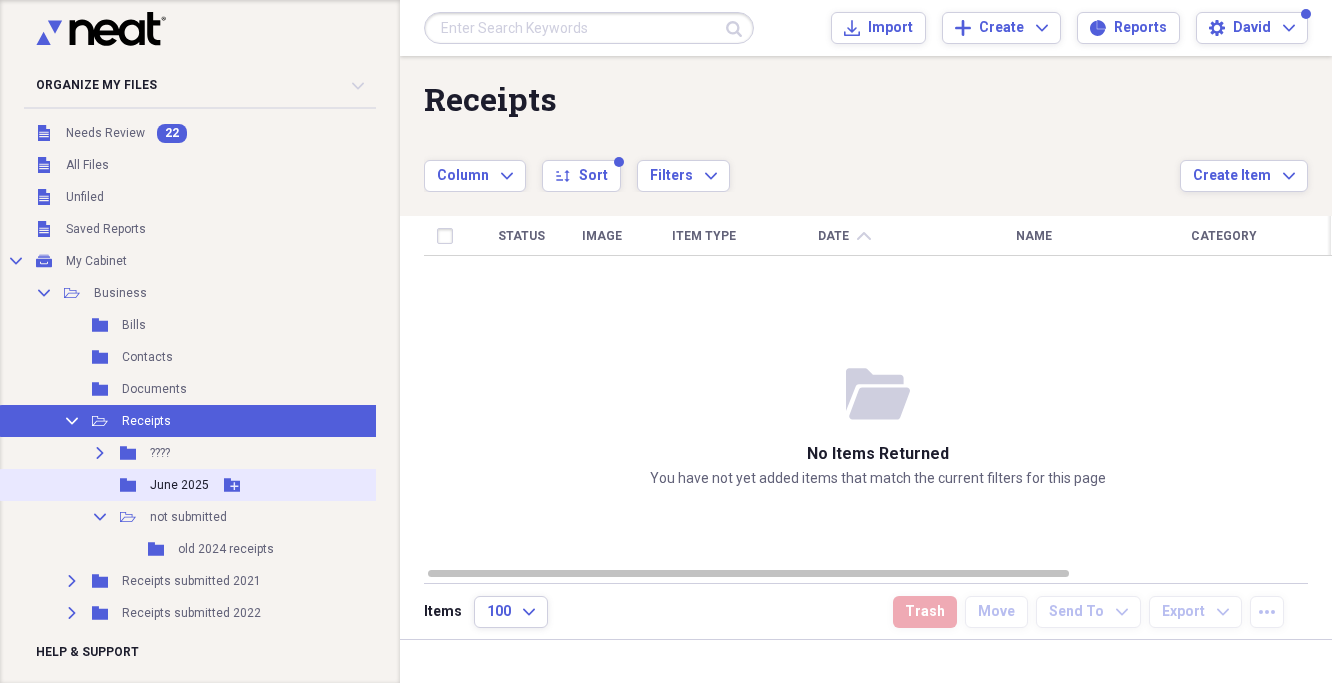 click on "Folder June 2025 Add Folder" at bounding box center [213, 485] 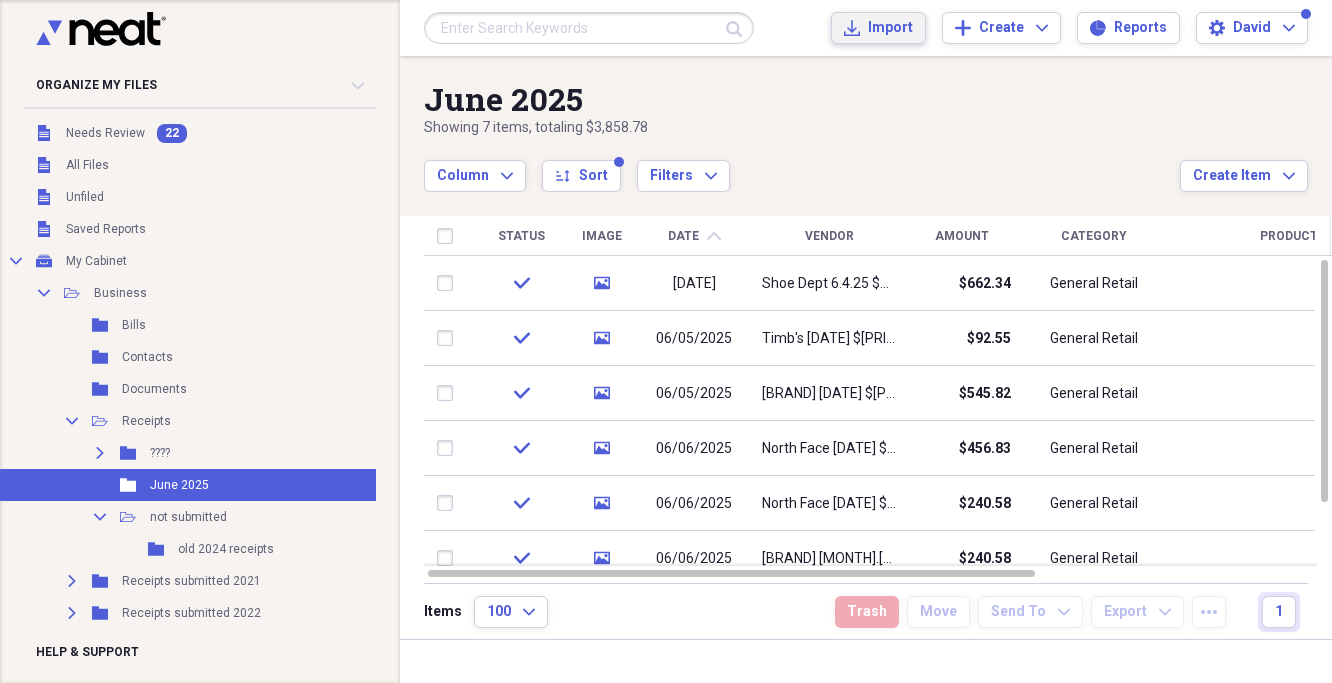 click on "Import Import" at bounding box center [878, 28] 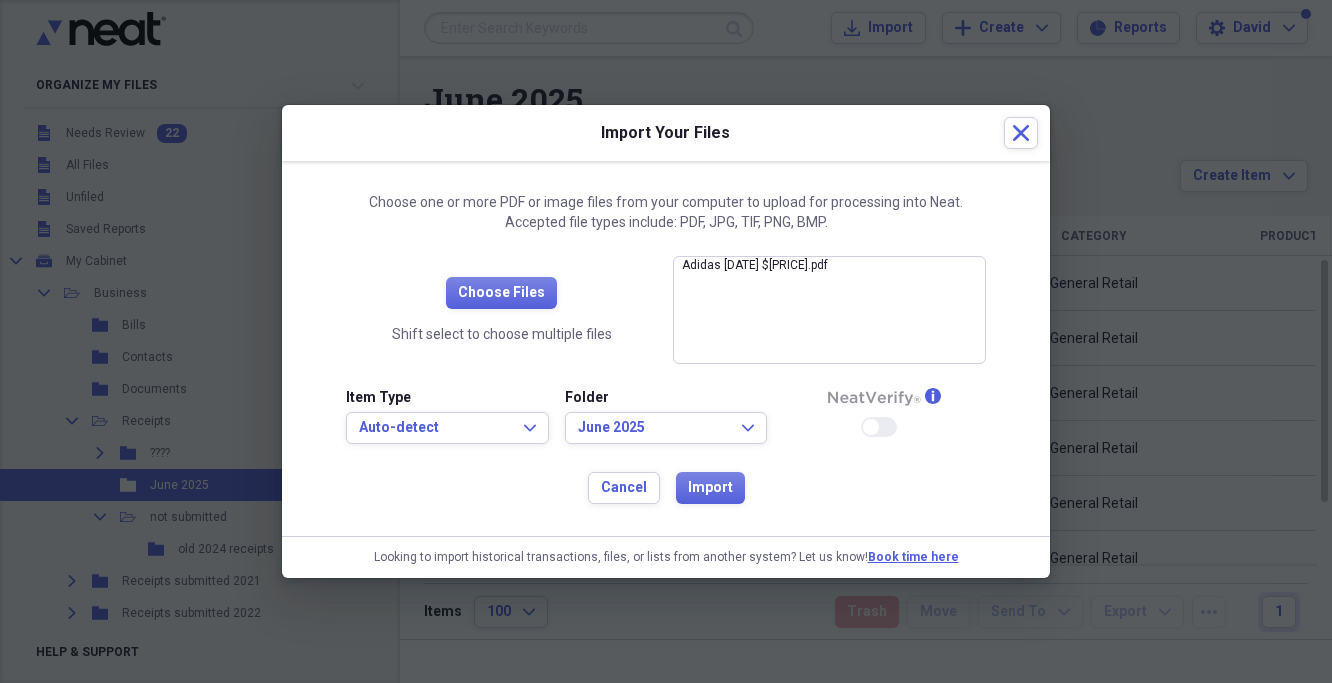 click on "Choose one or more PDF or image files from your computer to upload for processing into Neat. Accepted file types include: PDF, JPG, TIF, PNG, BMP. Choose Files Shift select to choose multiple files Adidas 6.5.25 $23.68.pdf close Item Type Auto-detect Expand Folder June 2025 Expand info Enable Neat Verify Cancel Import" at bounding box center (666, 348) 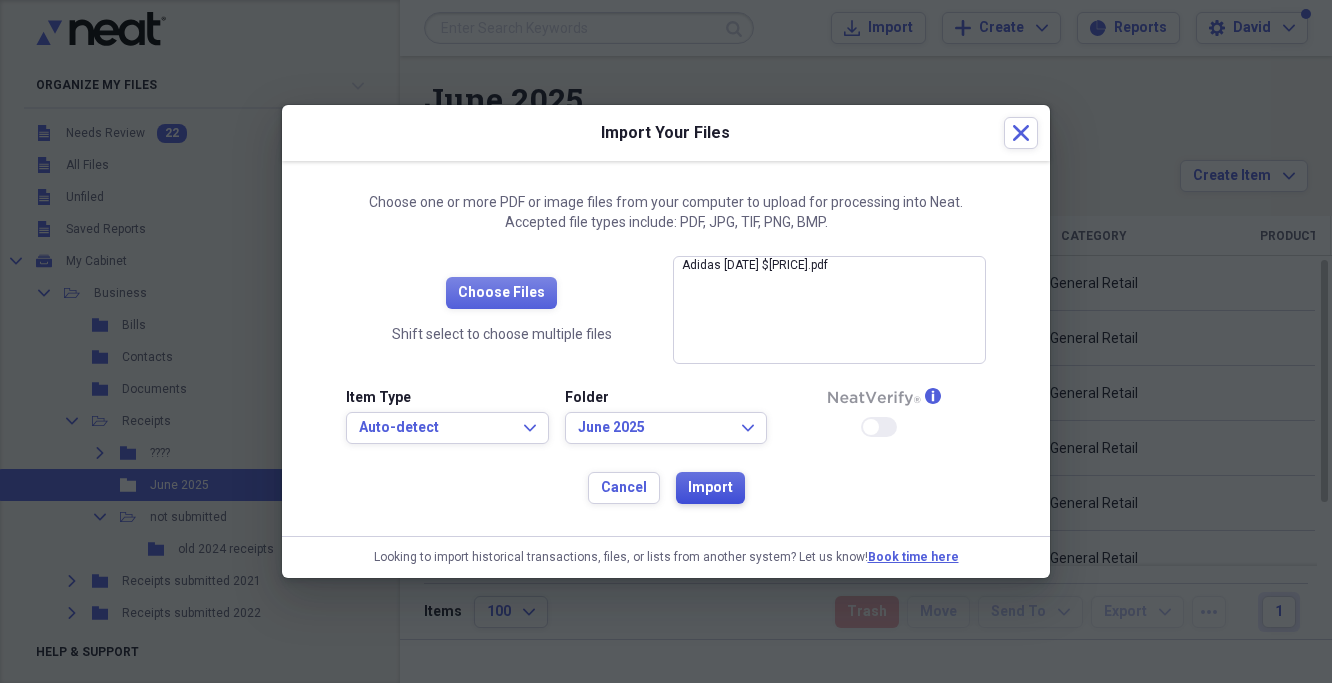 click on "Import" at bounding box center [710, 488] 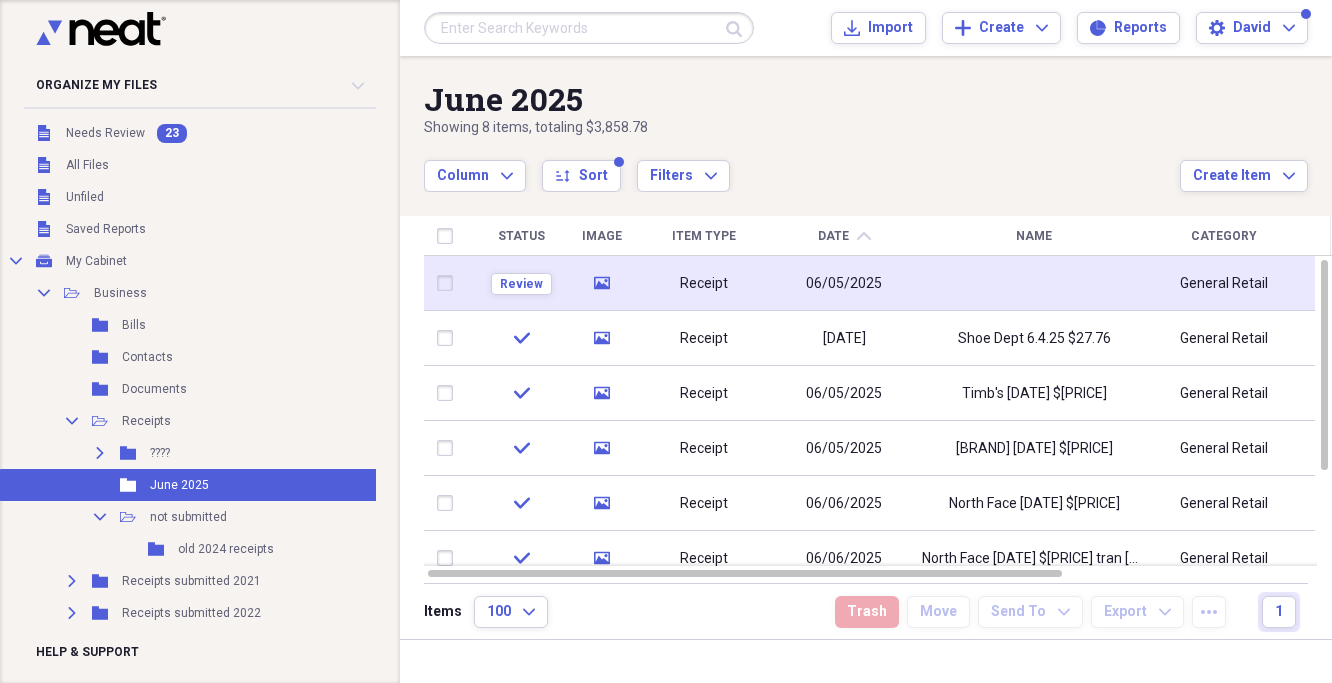 click on "06/05/2025" at bounding box center (844, 283) 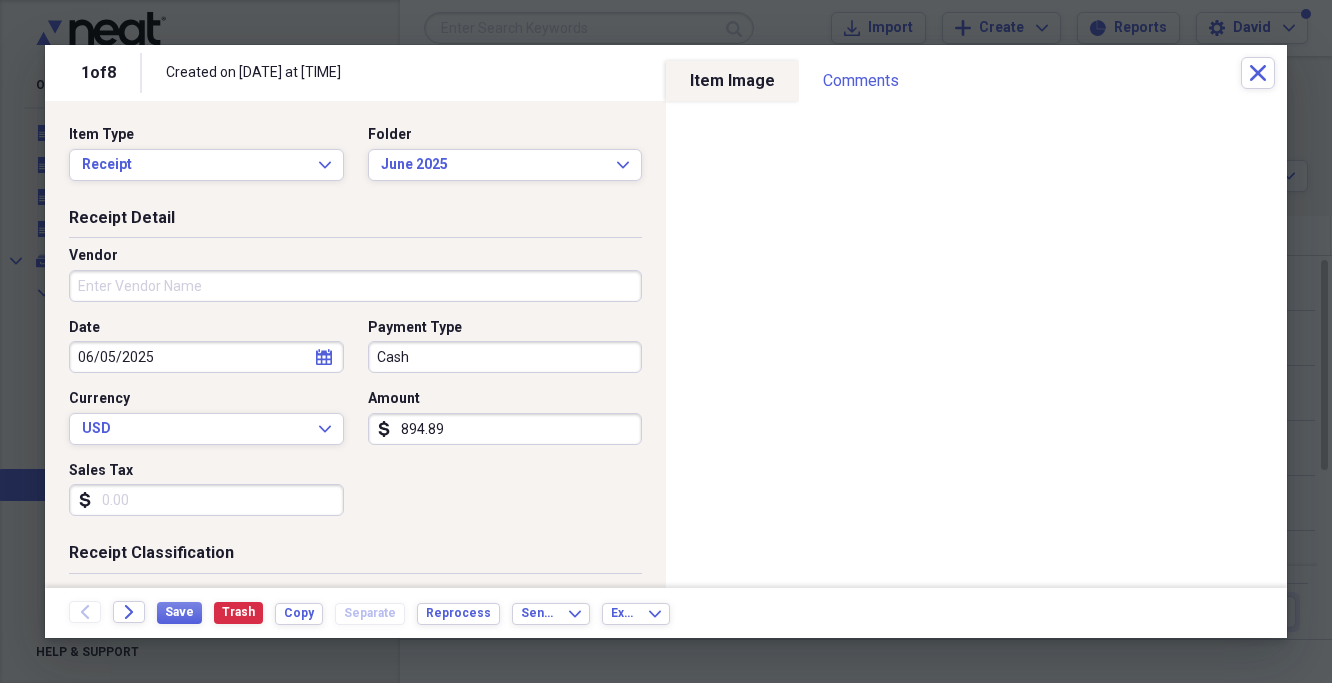 click on "Vendor" at bounding box center (355, 286) 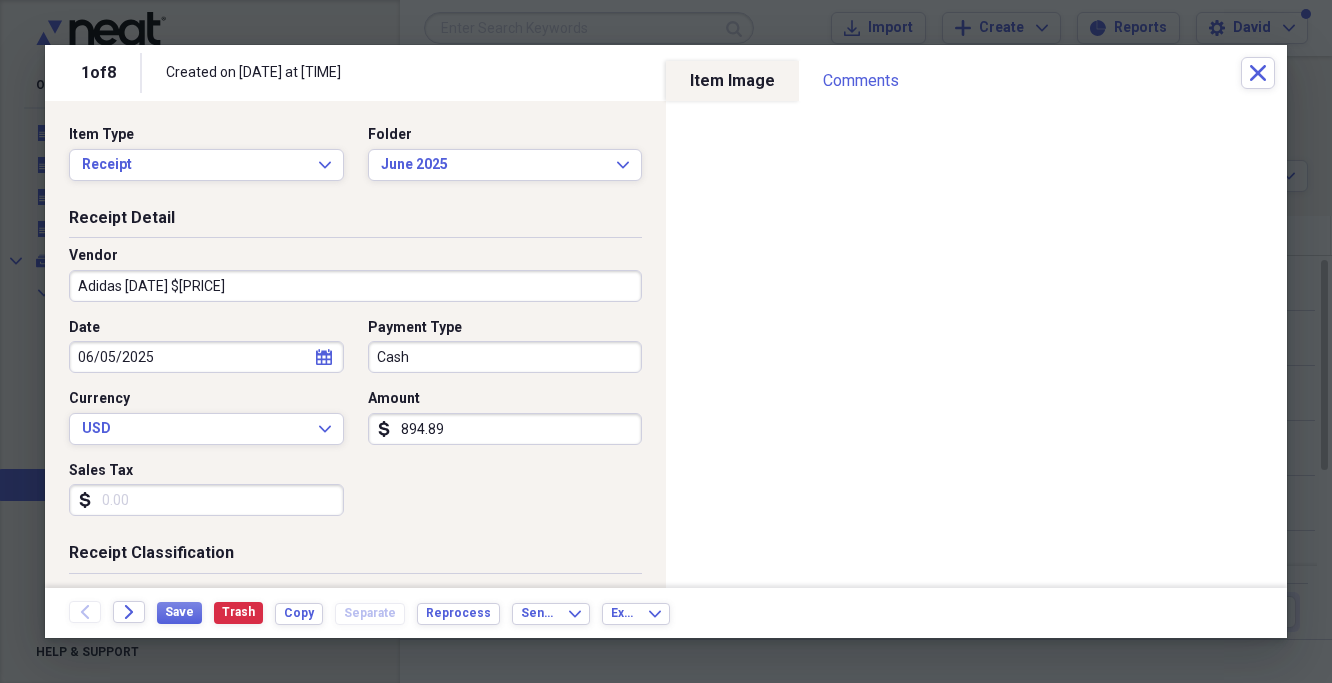 click on "[BRAND] [DATE] [PRICE]" at bounding box center [355, 286] 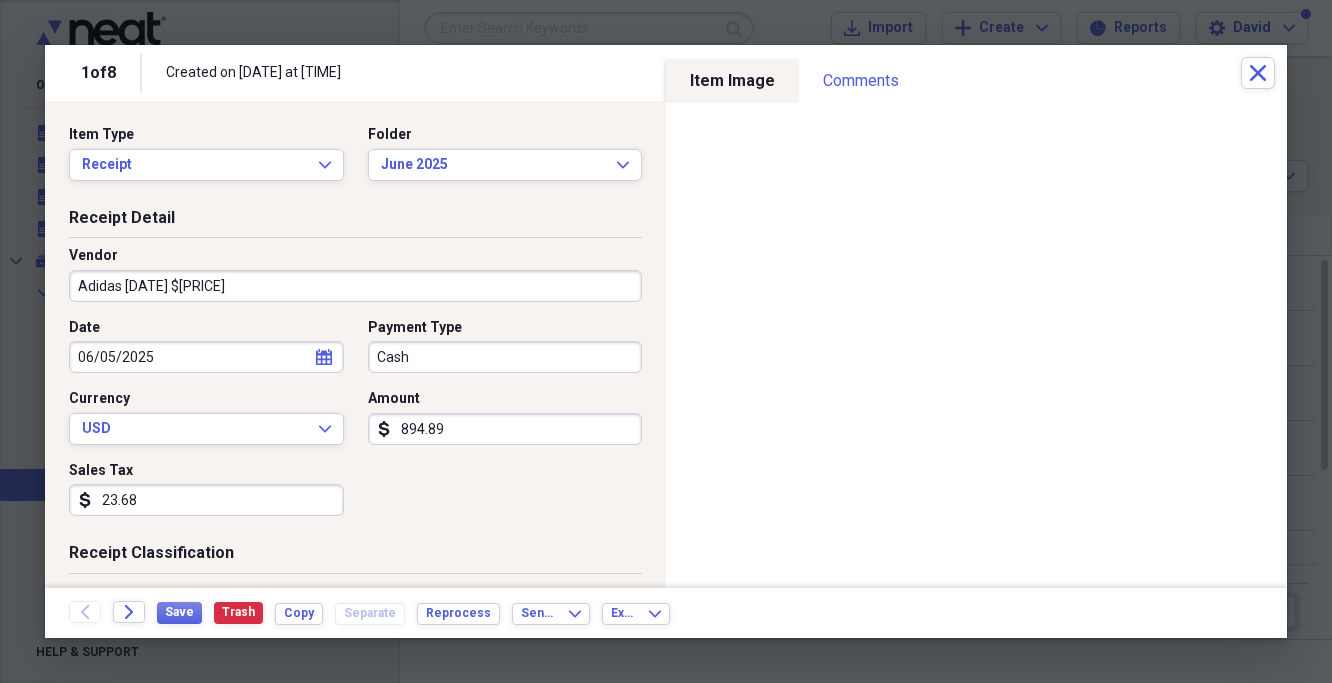 type on "23.68" 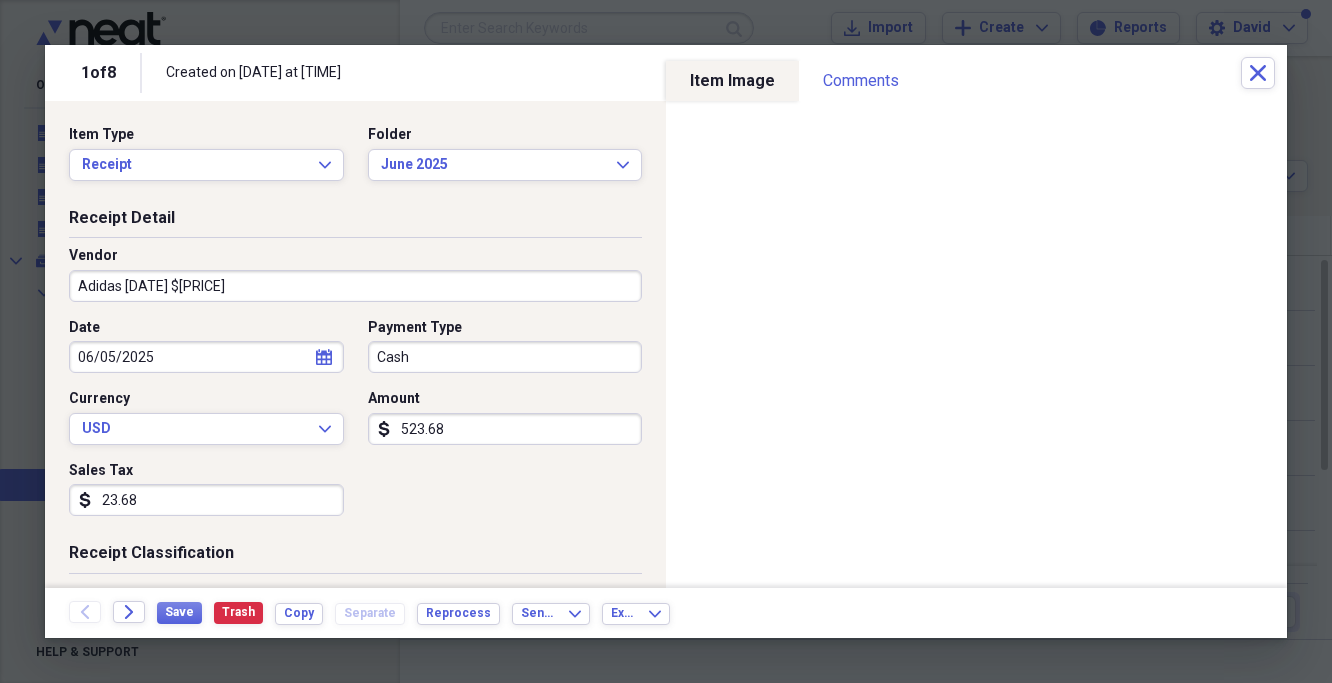 type on "523.68" 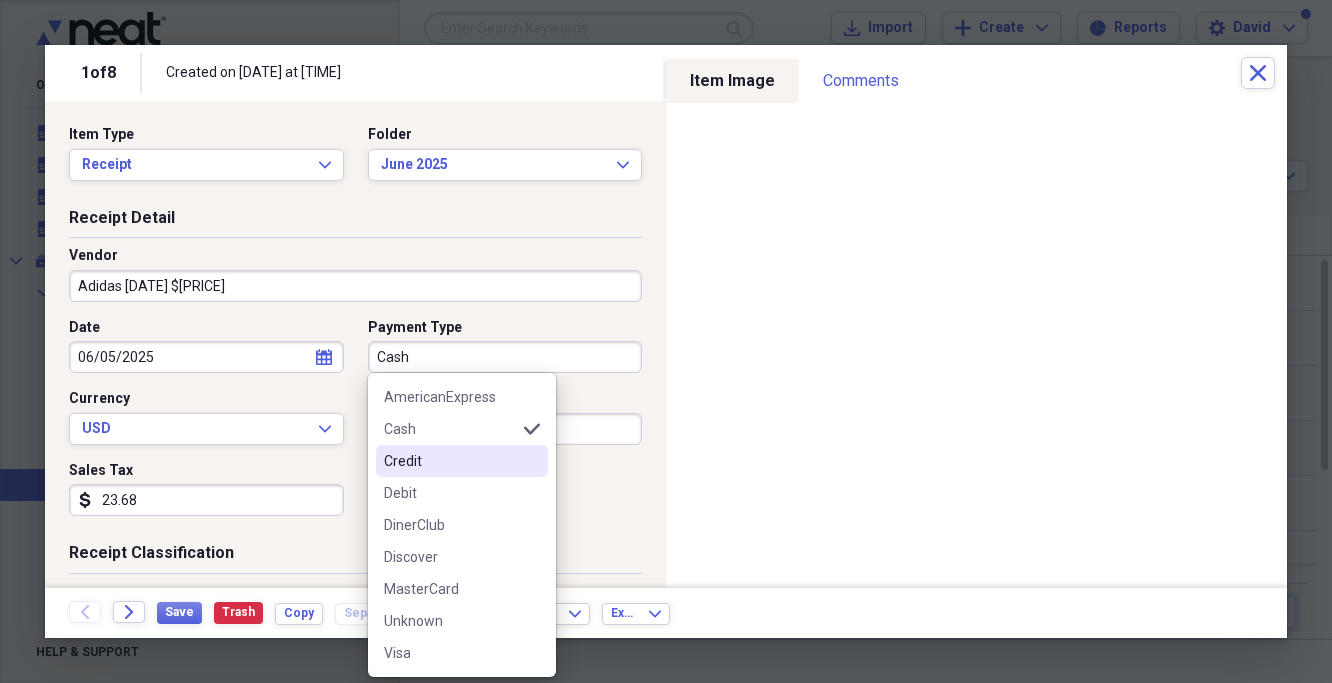 click on "Credit" at bounding box center [450, 461] 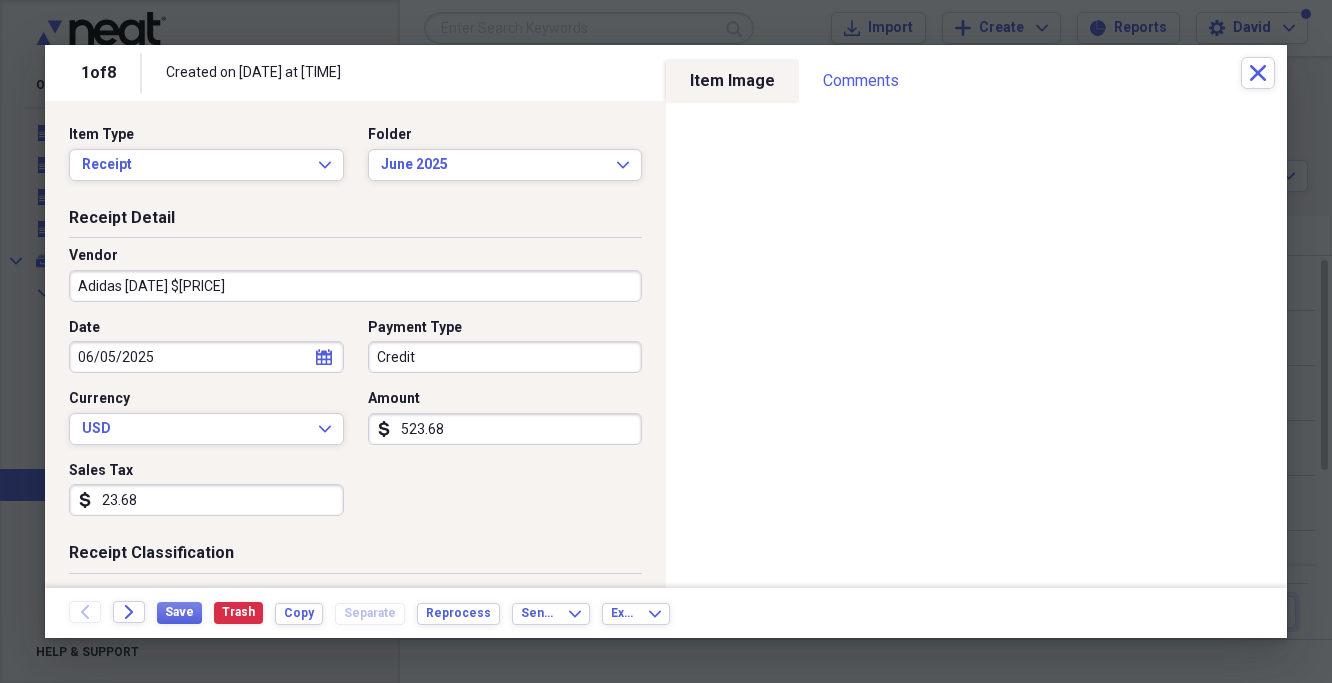 click on "Date 06/05/2025 calendar Calendar Payment Type Credit Currency USD Expand Amount dollar-sign 523.68 Sales Tax dollar-sign 23.68" at bounding box center (355, 425) 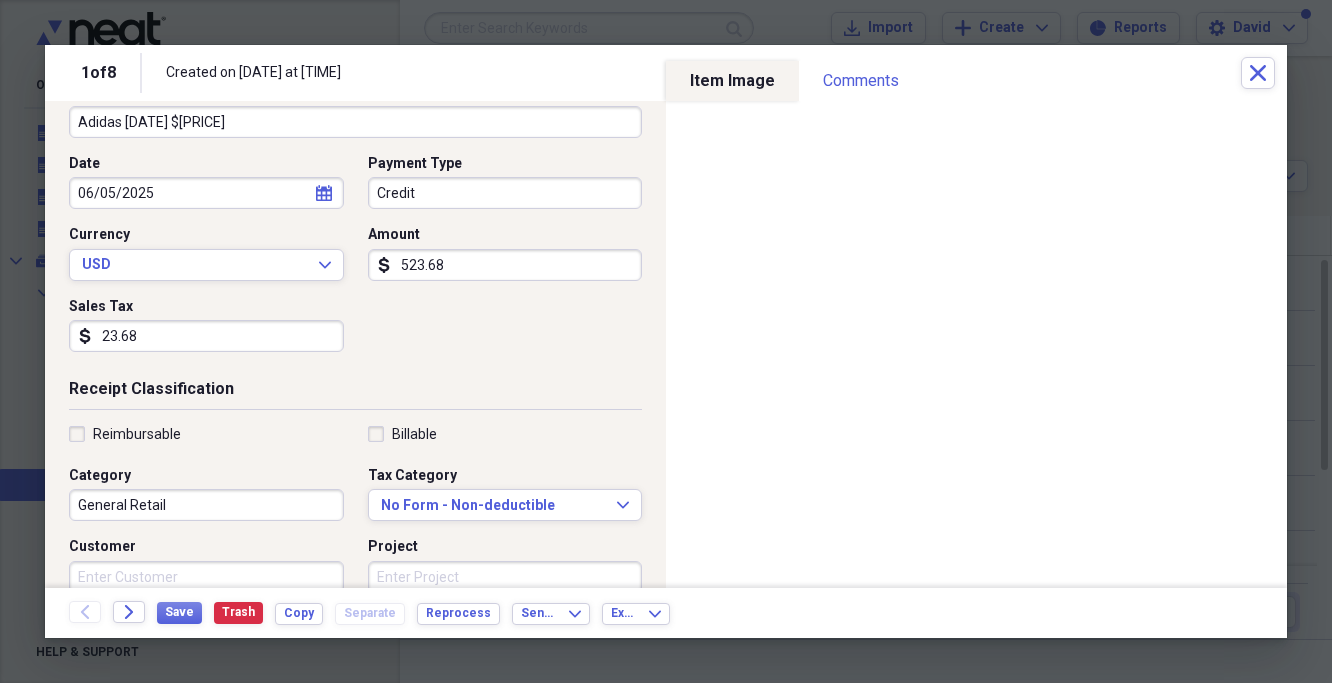 scroll, scrollTop: 165, scrollLeft: 0, axis: vertical 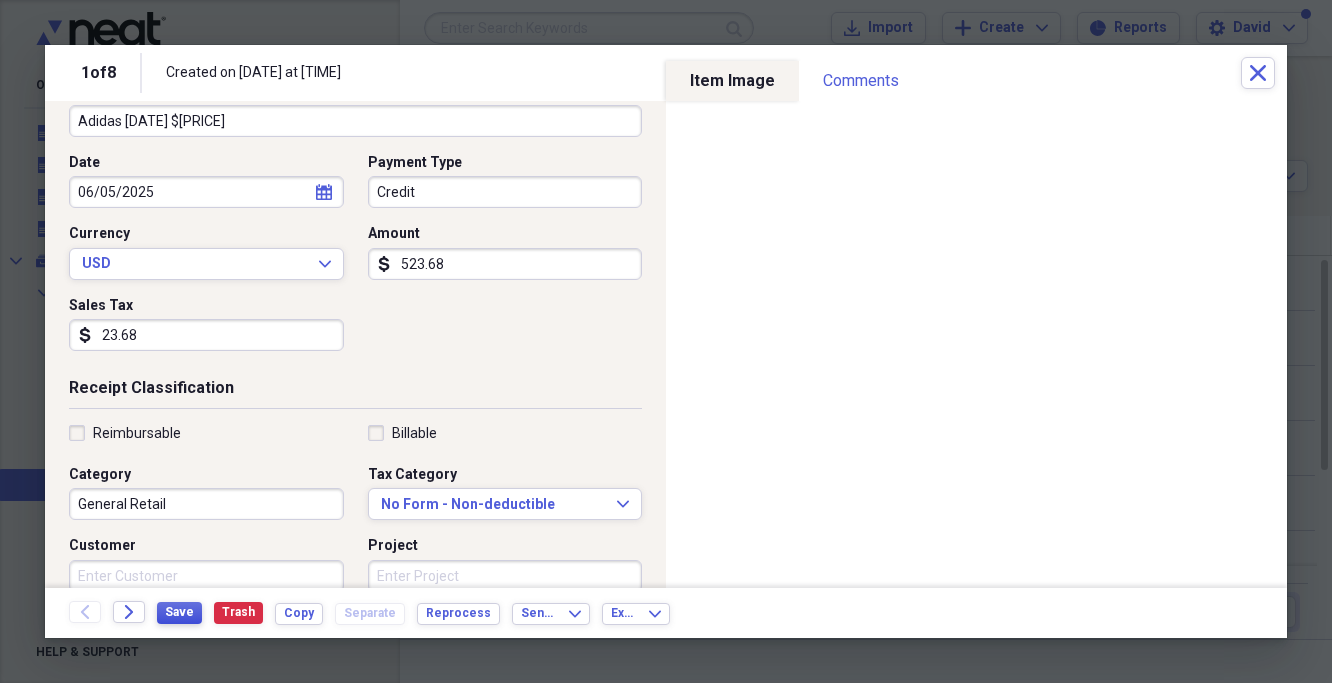 click on "Save" at bounding box center (179, 613) 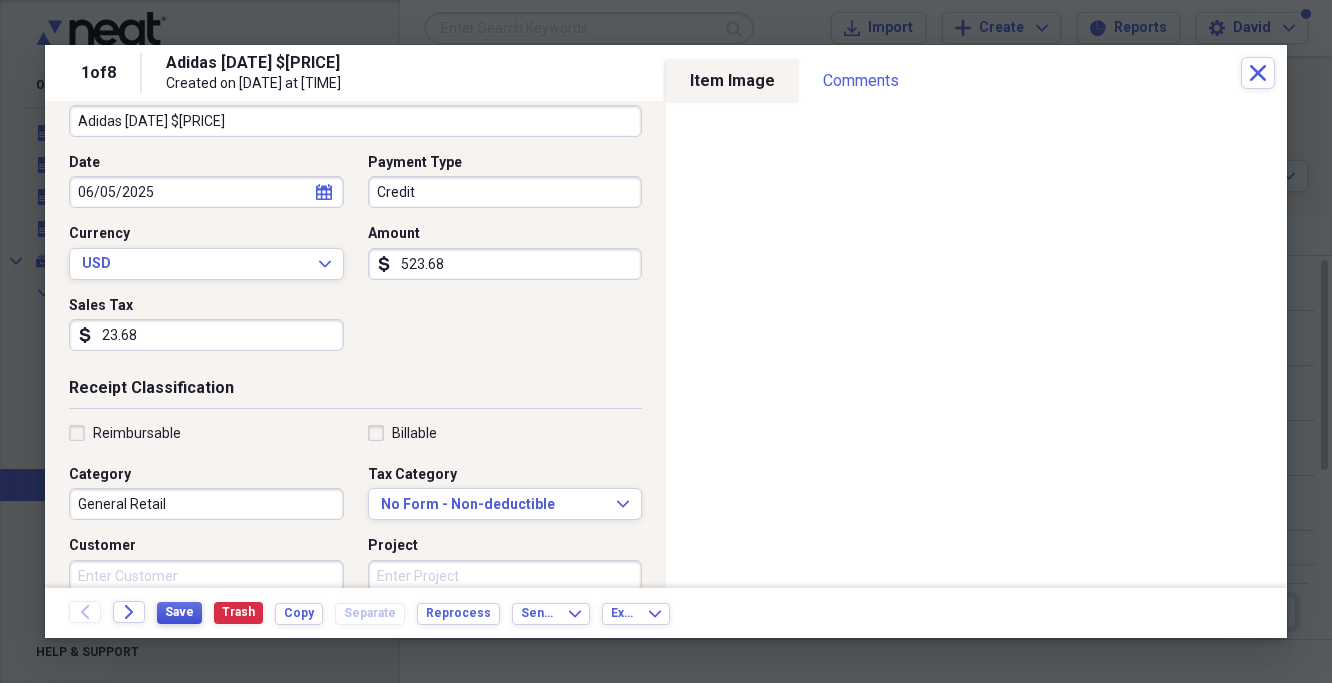 click on "Save" at bounding box center [179, 612] 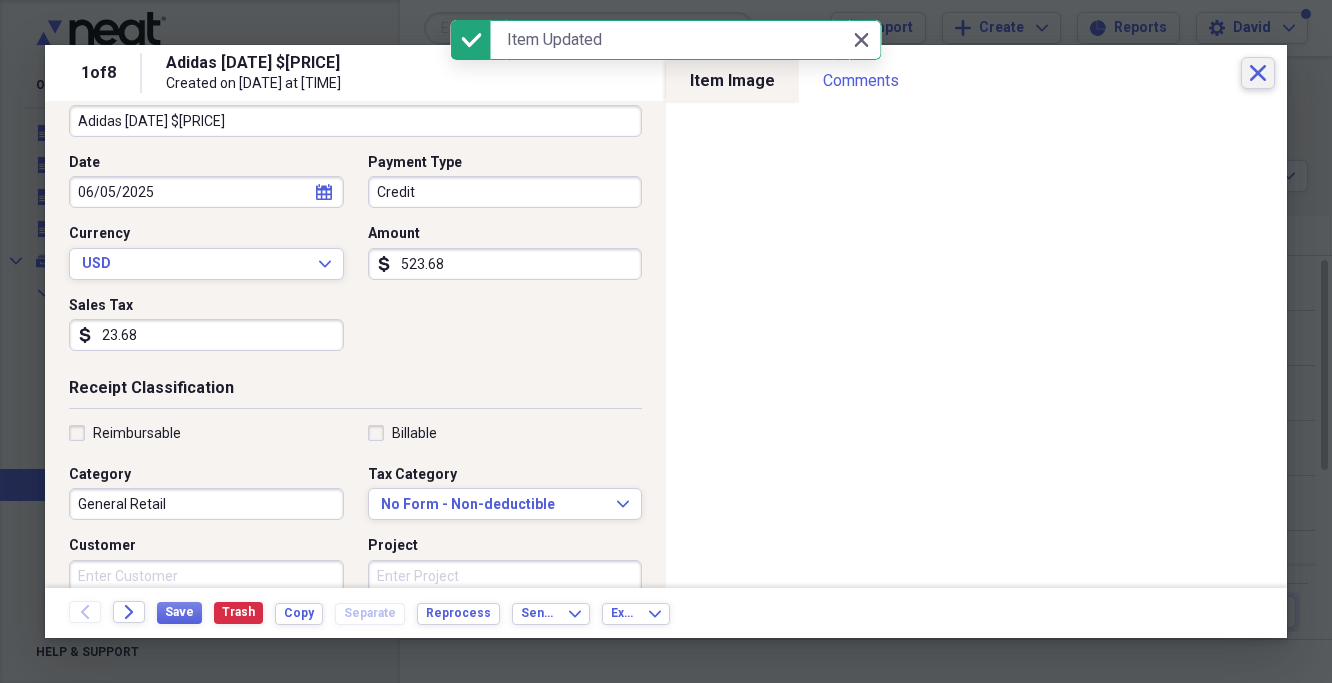 click on "Close" at bounding box center [1258, 73] 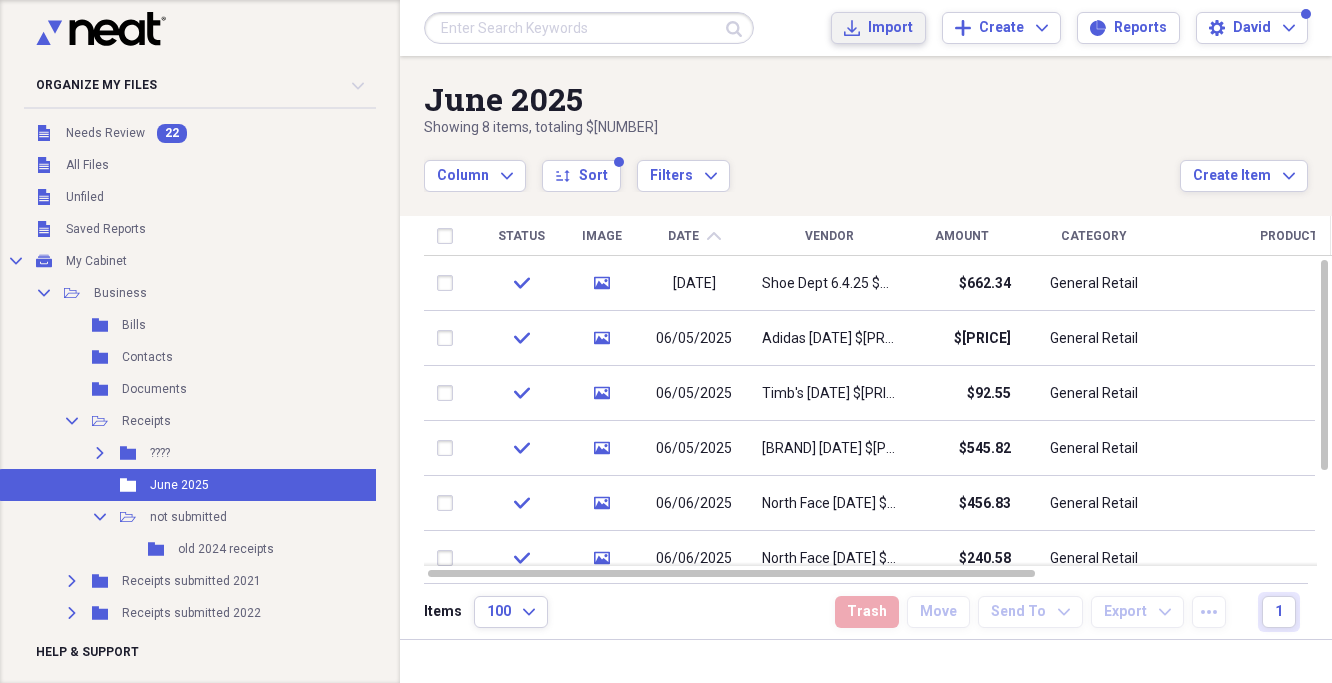 click on "Import Import" at bounding box center [878, 28] 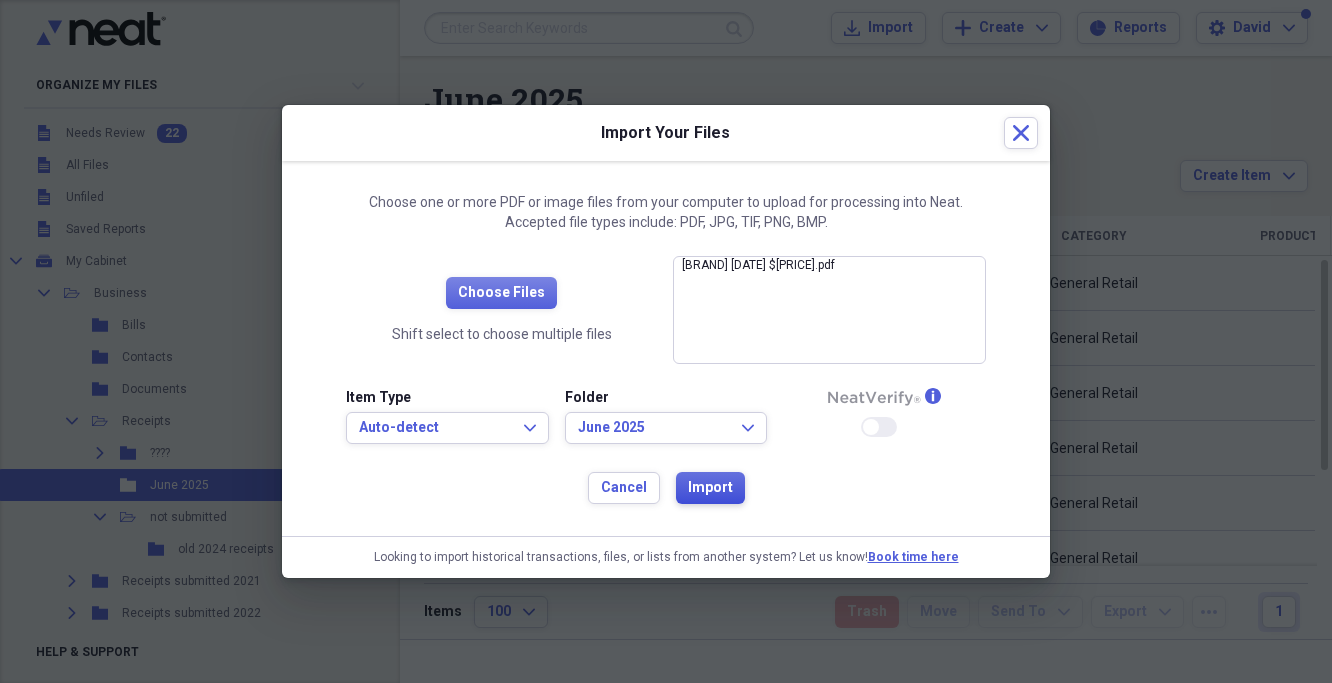 click on "Import" at bounding box center [710, 488] 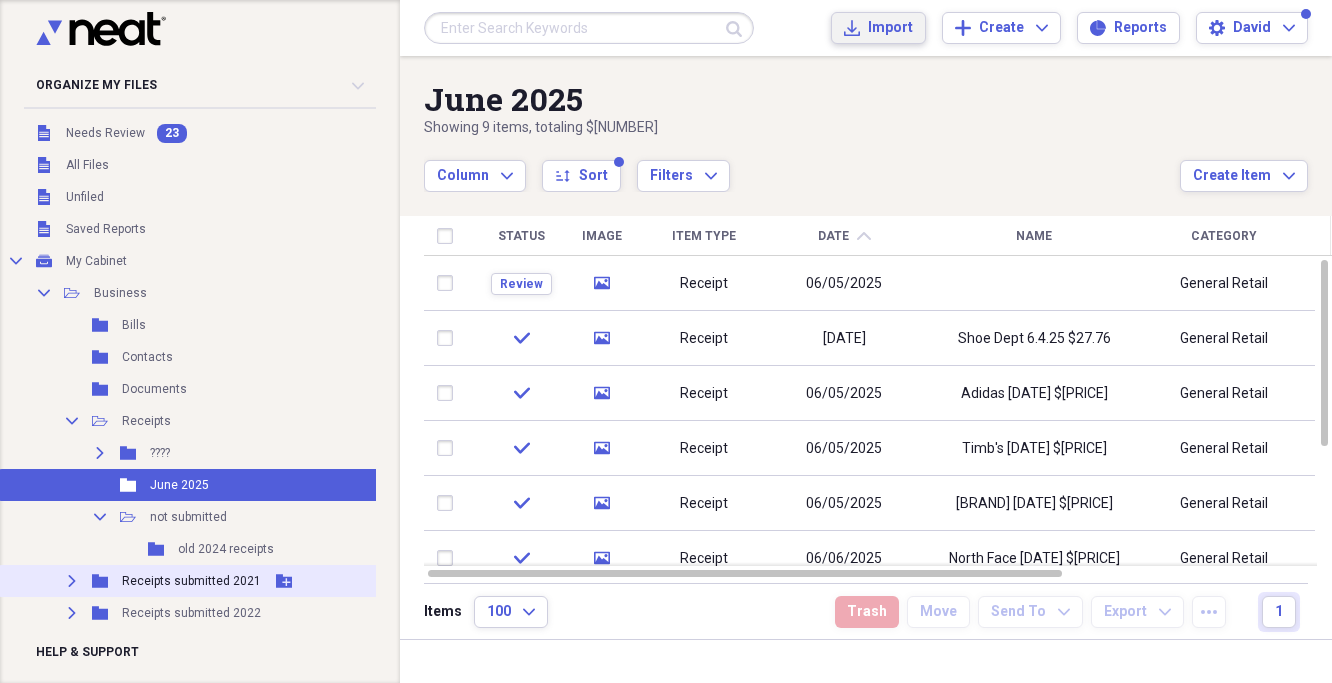 scroll, scrollTop: 225, scrollLeft: 0, axis: vertical 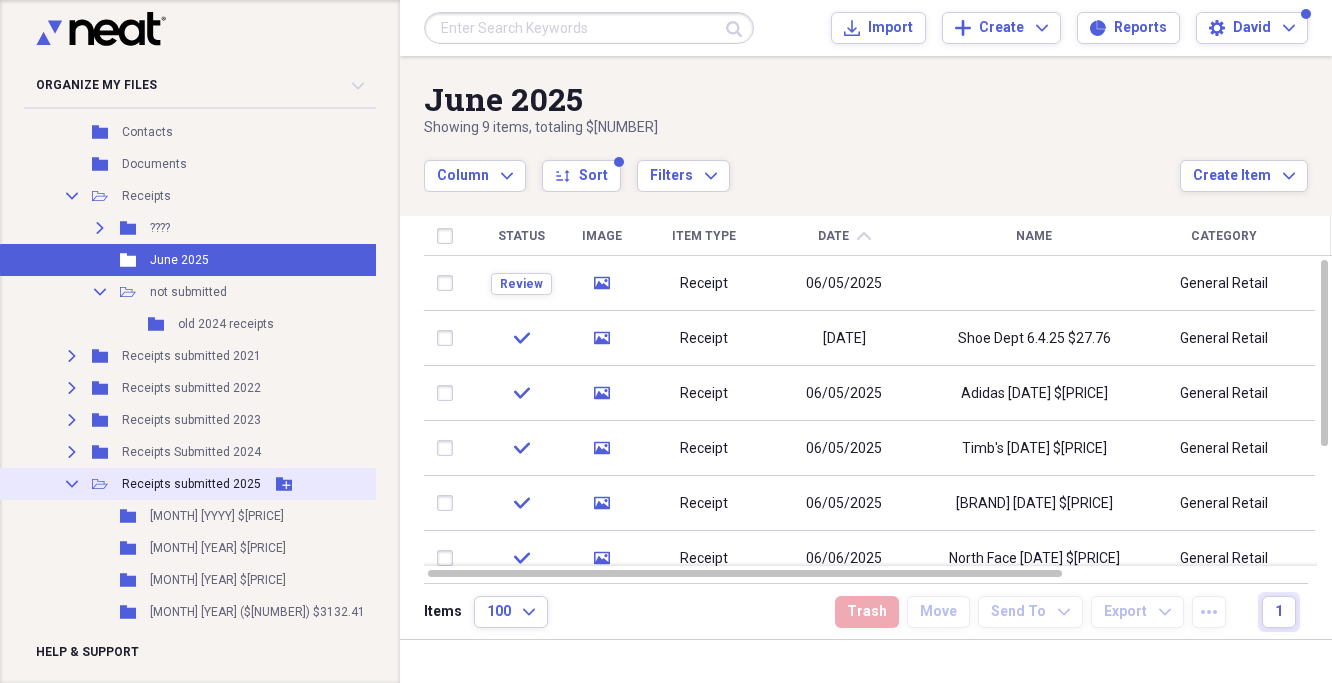 click on "Receipts submitted 2025" at bounding box center [191, 484] 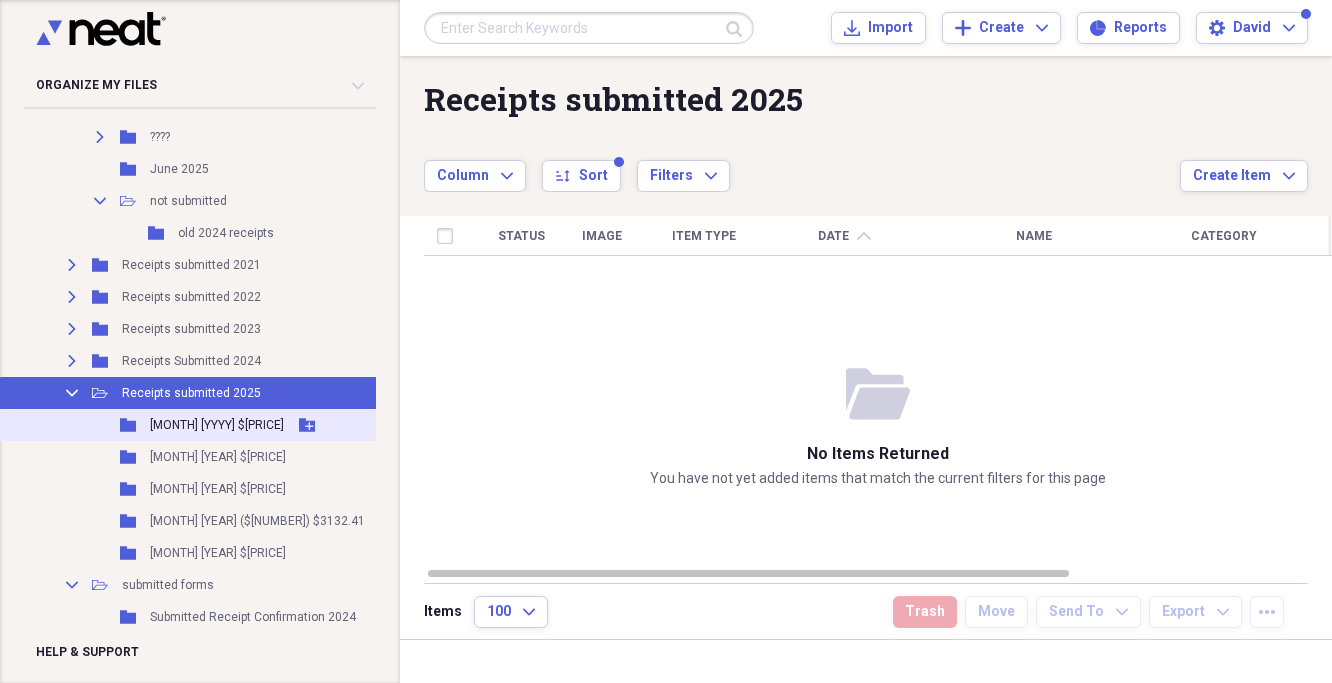 scroll, scrollTop: 318, scrollLeft: 0, axis: vertical 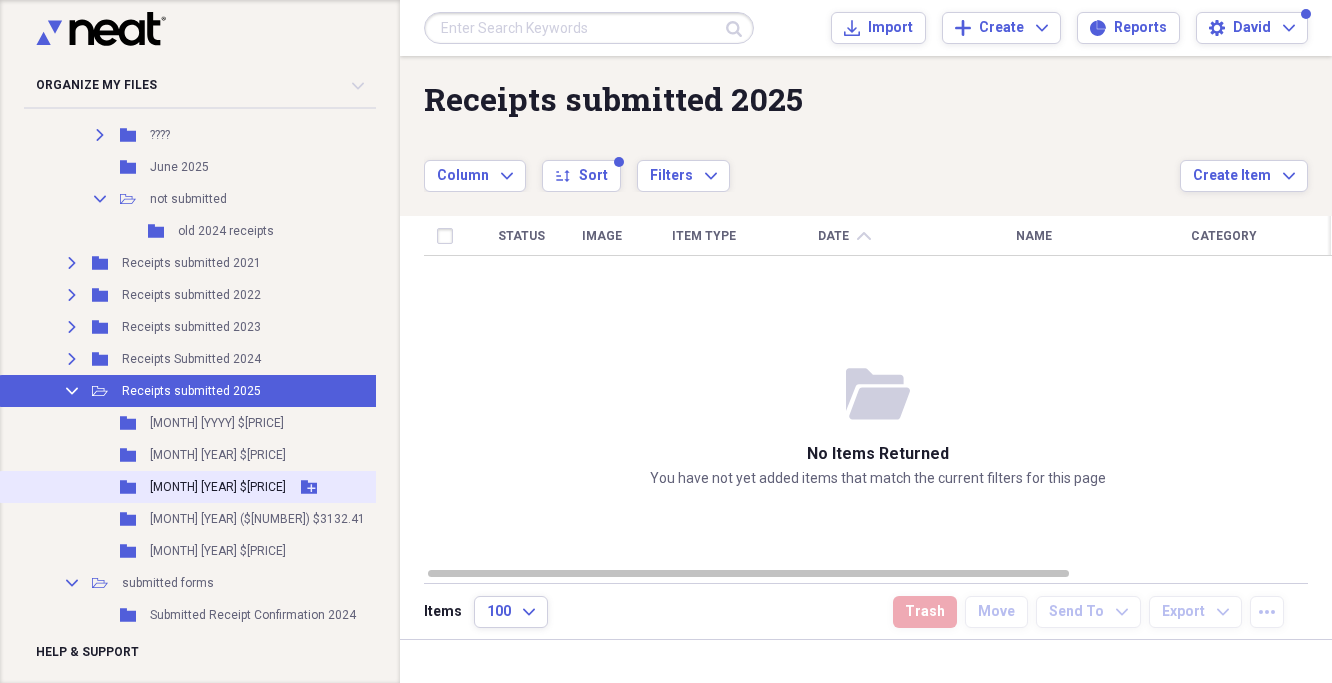 click on "[MONTH] [YEAR] $[PRICE]" at bounding box center [218, 487] 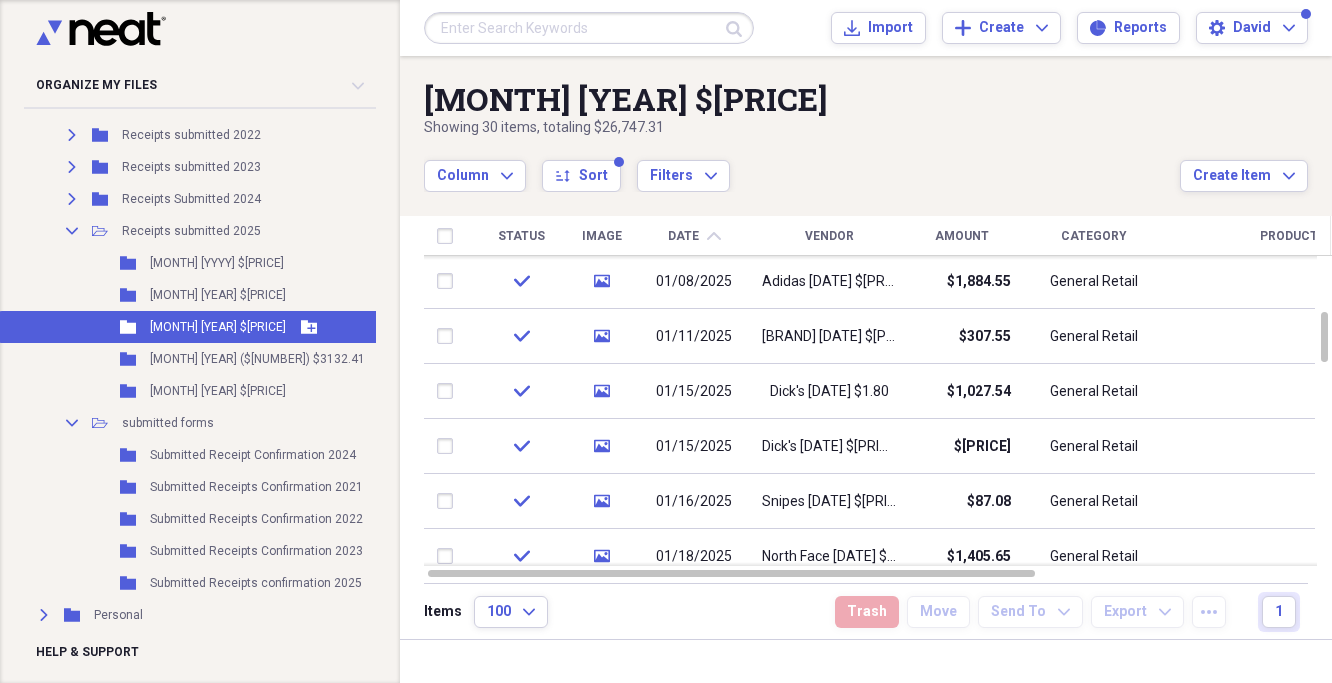 scroll, scrollTop: 504, scrollLeft: 0, axis: vertical 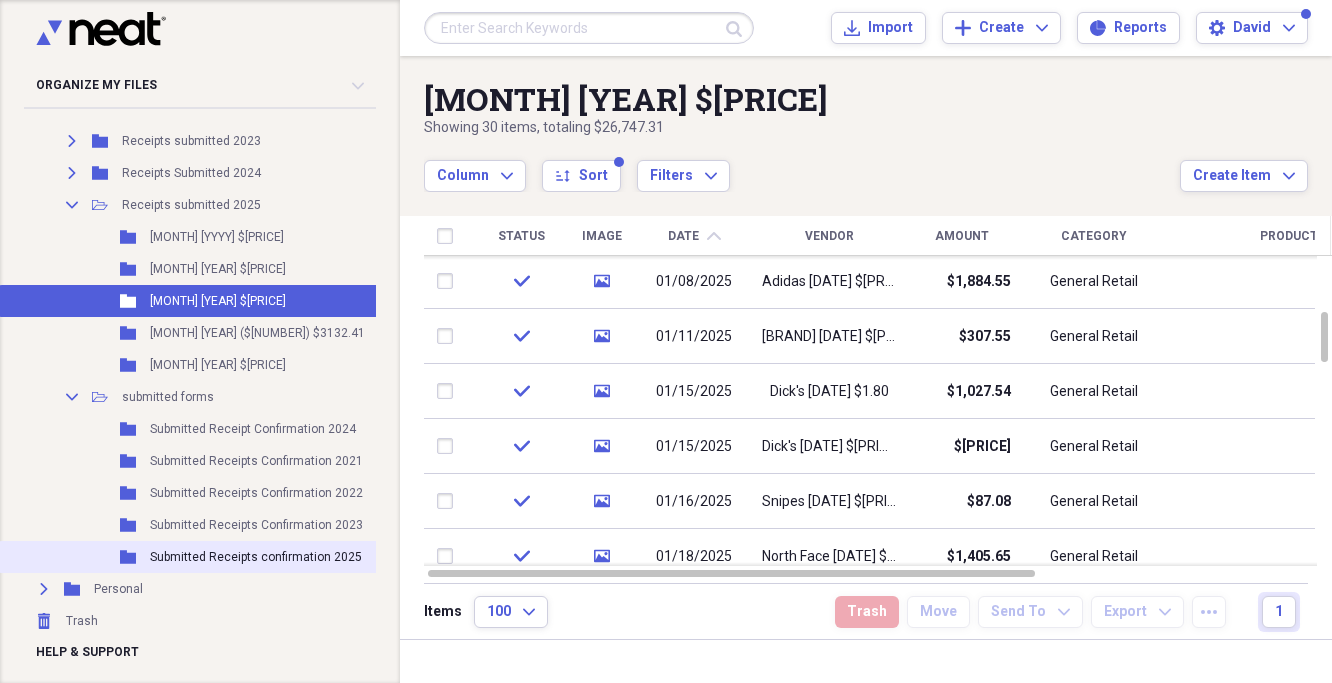 click on "Submitted Receipts confirmation 2025" at bounding box center (256, 557) 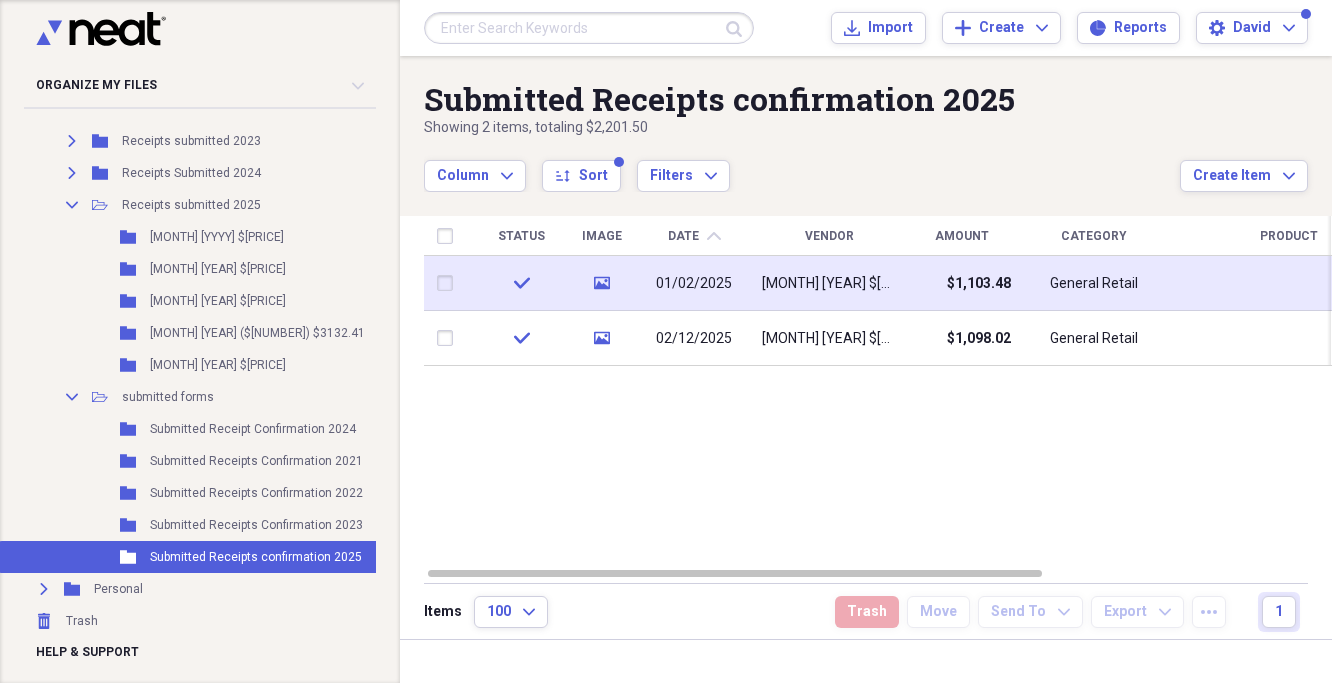click on "[MONTH] [YEAR] $[PRICE]" at bounding box center [829, 284] 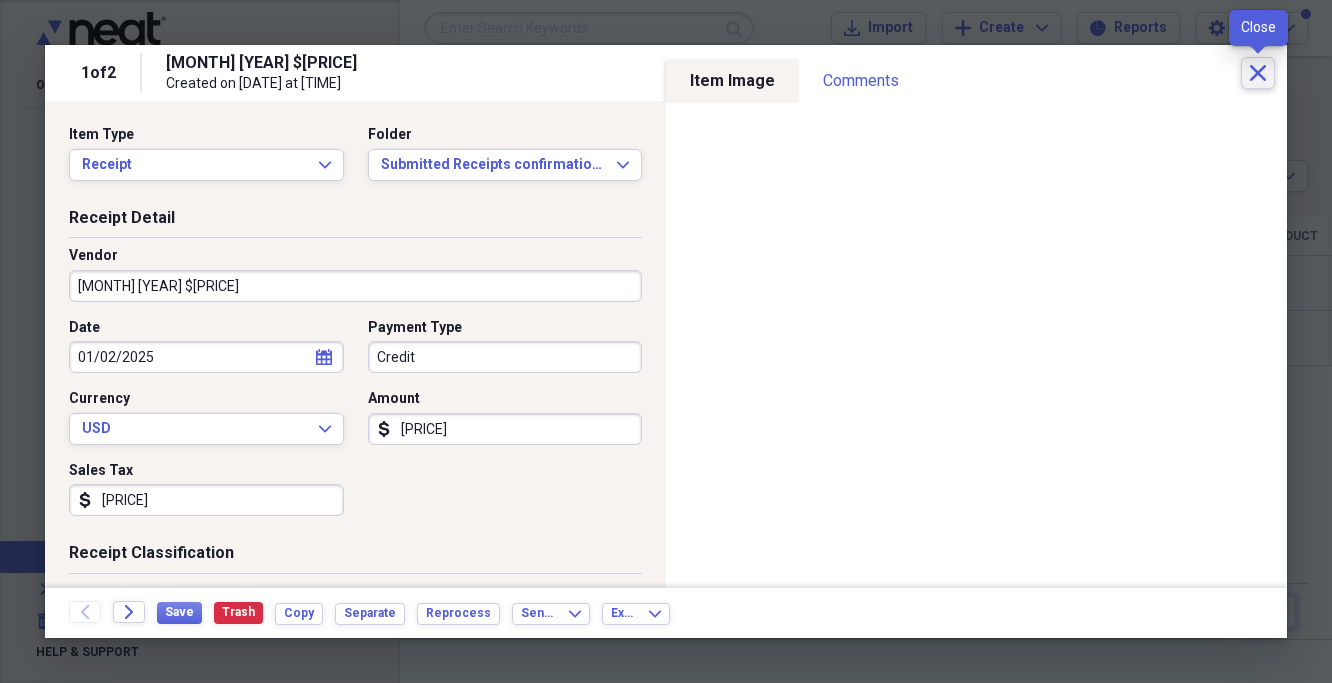 click 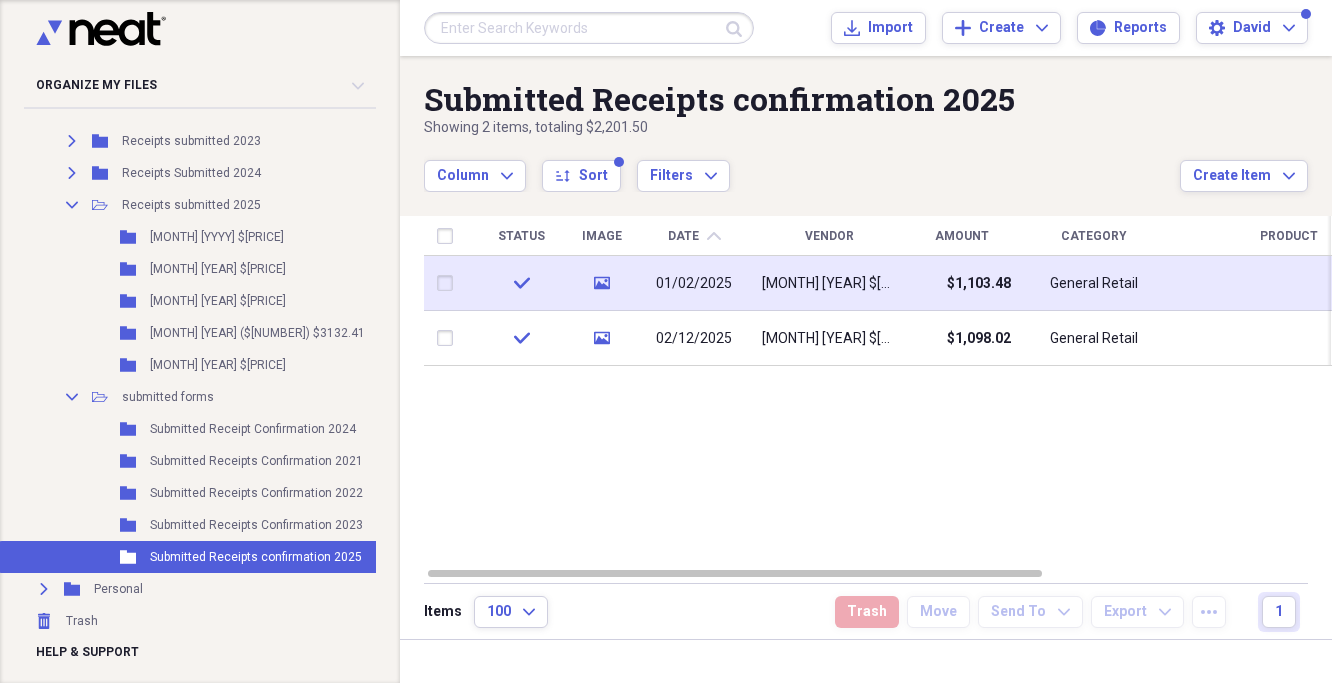 click on "[MONTH] [YEAR] $[PRICE]" at bounding box center [829, 284] 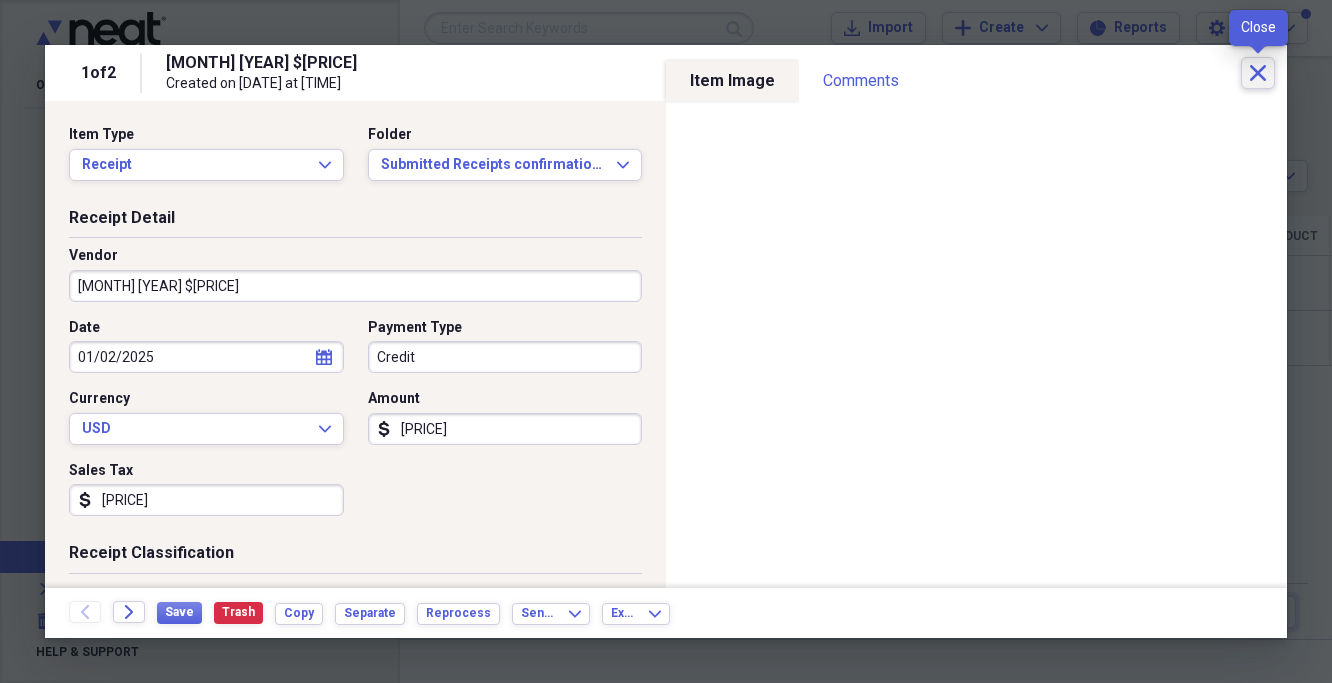 click on "Close" at bounding box center (1258, 73) 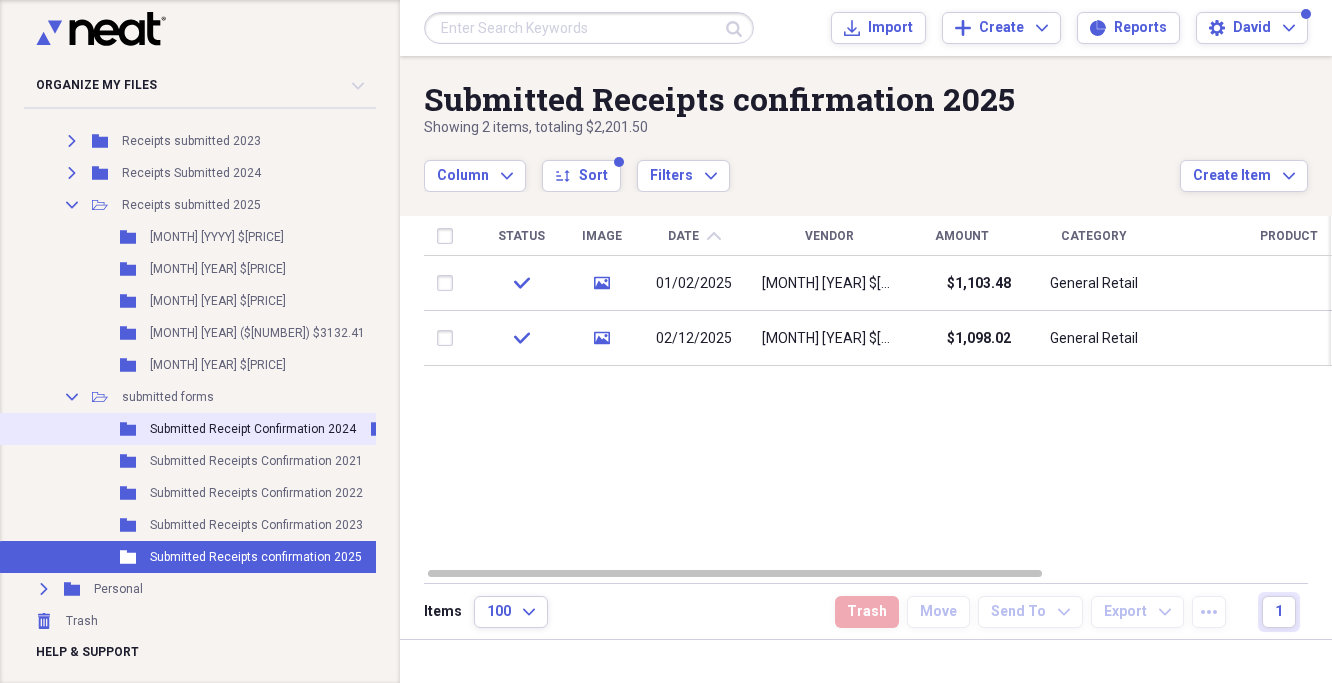 click on "Submitted Receipt Confirmation 2024" at bounding box center (253, 429) 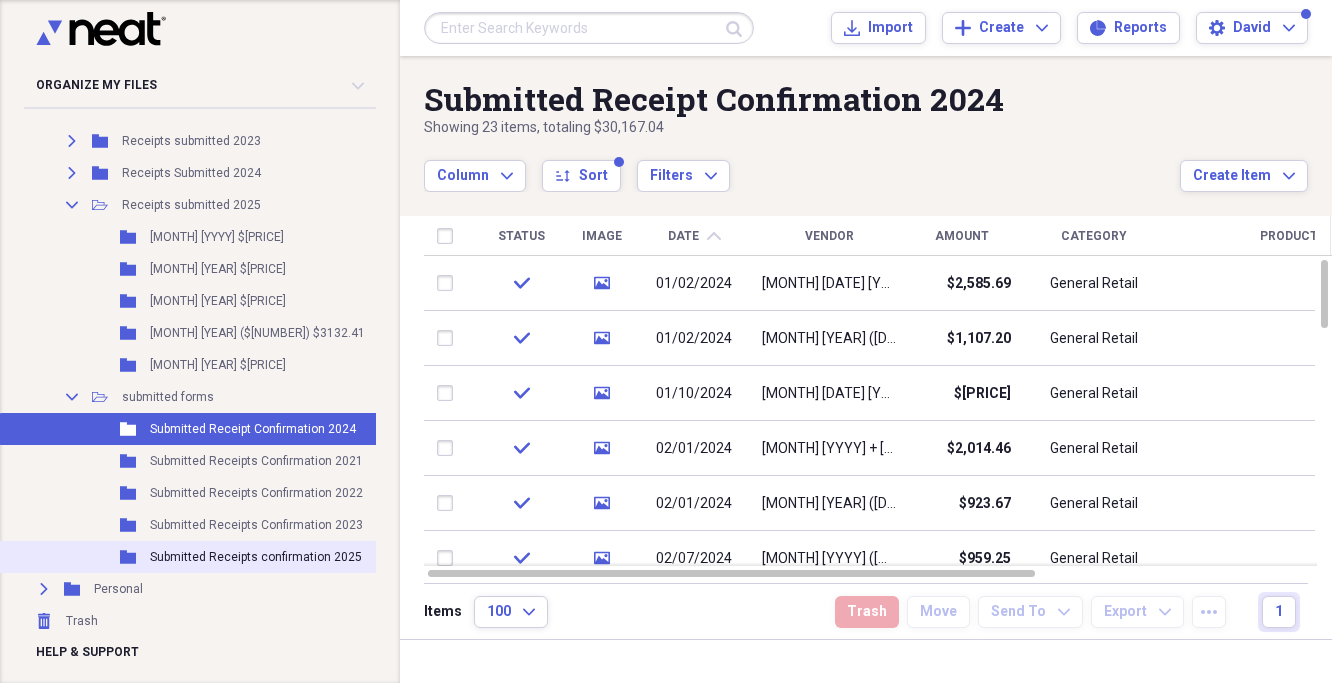 click on "Submitted Receipts confirmation 2025" at bounding box center [256, 557] 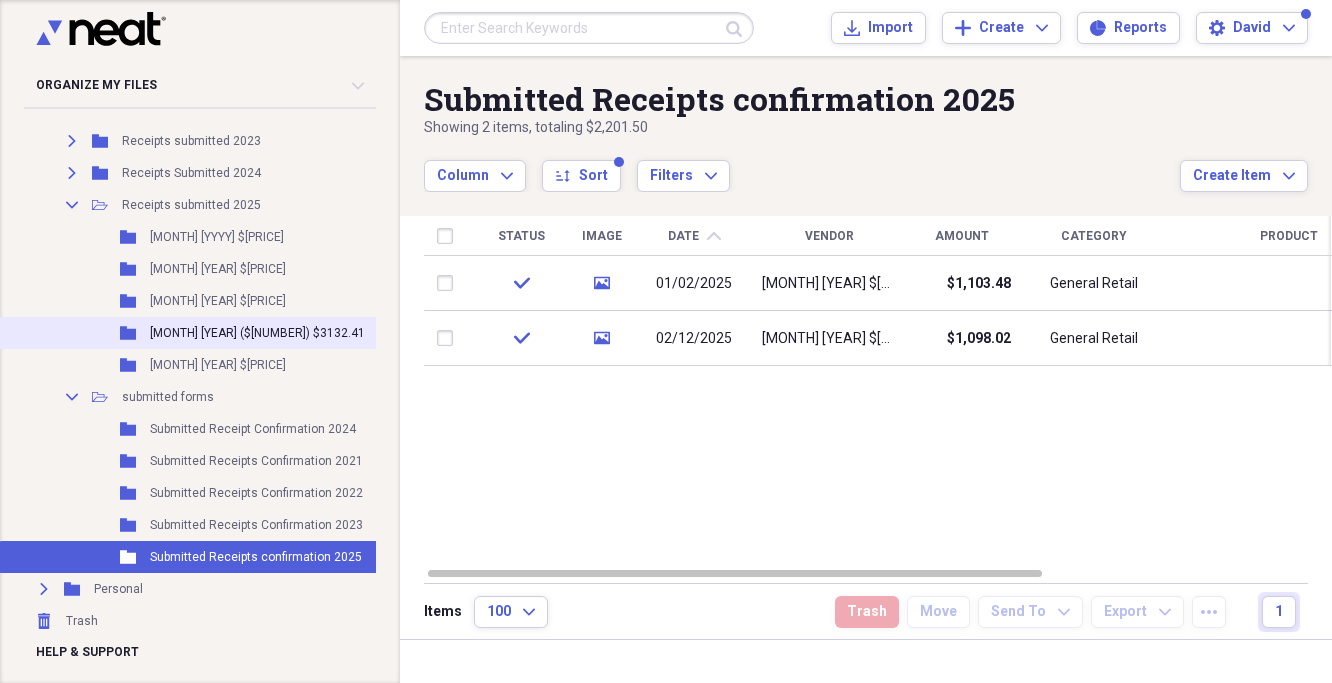 click on "[MONTH] [YEAR] $[PRICE]" at bounding box center (257, 333) 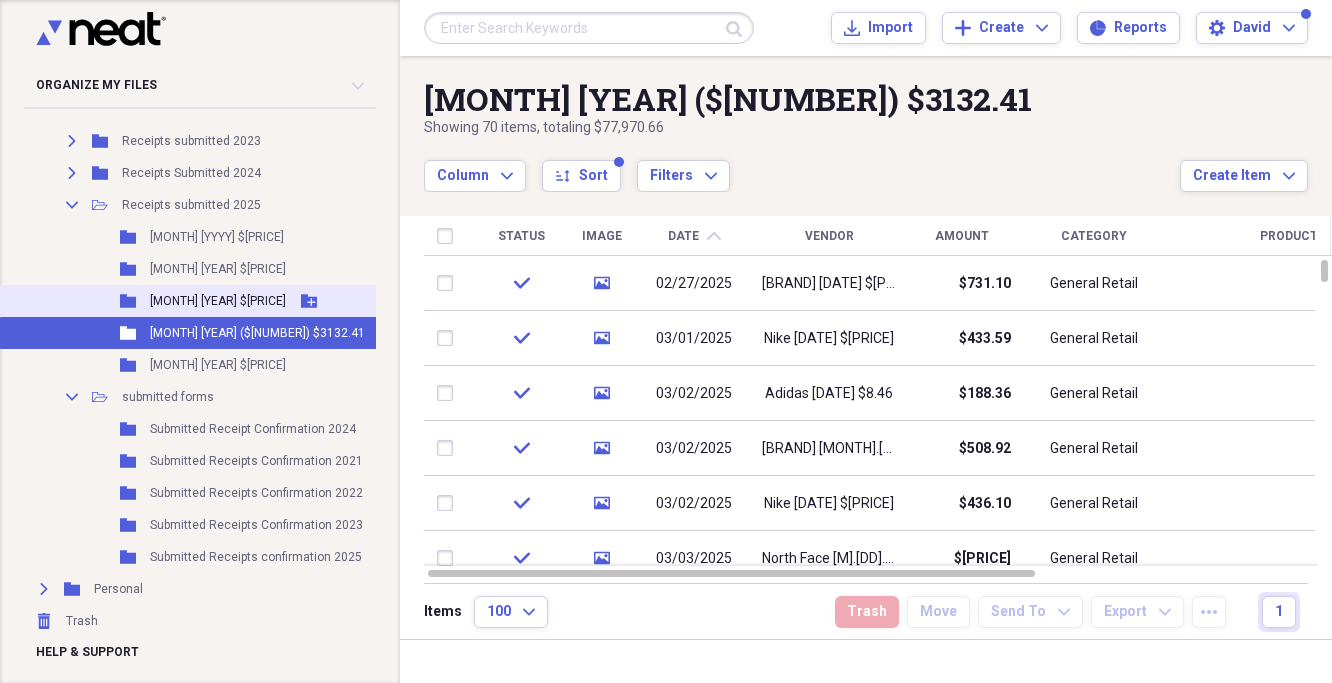 click on "[MONTH] [YEAR] $[PRICE]" at bounding box center (218, 301) 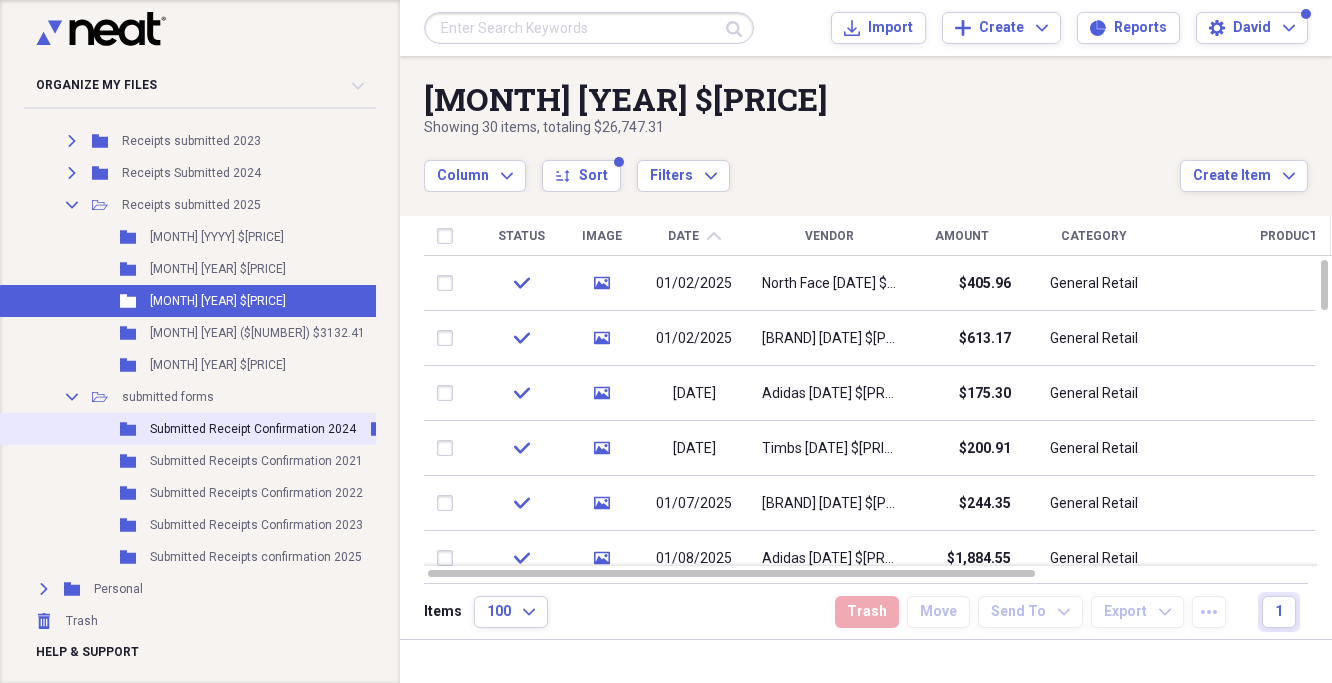 click on "Submitted Receipt Confirmation 2024" at bounding box center [253, 429] 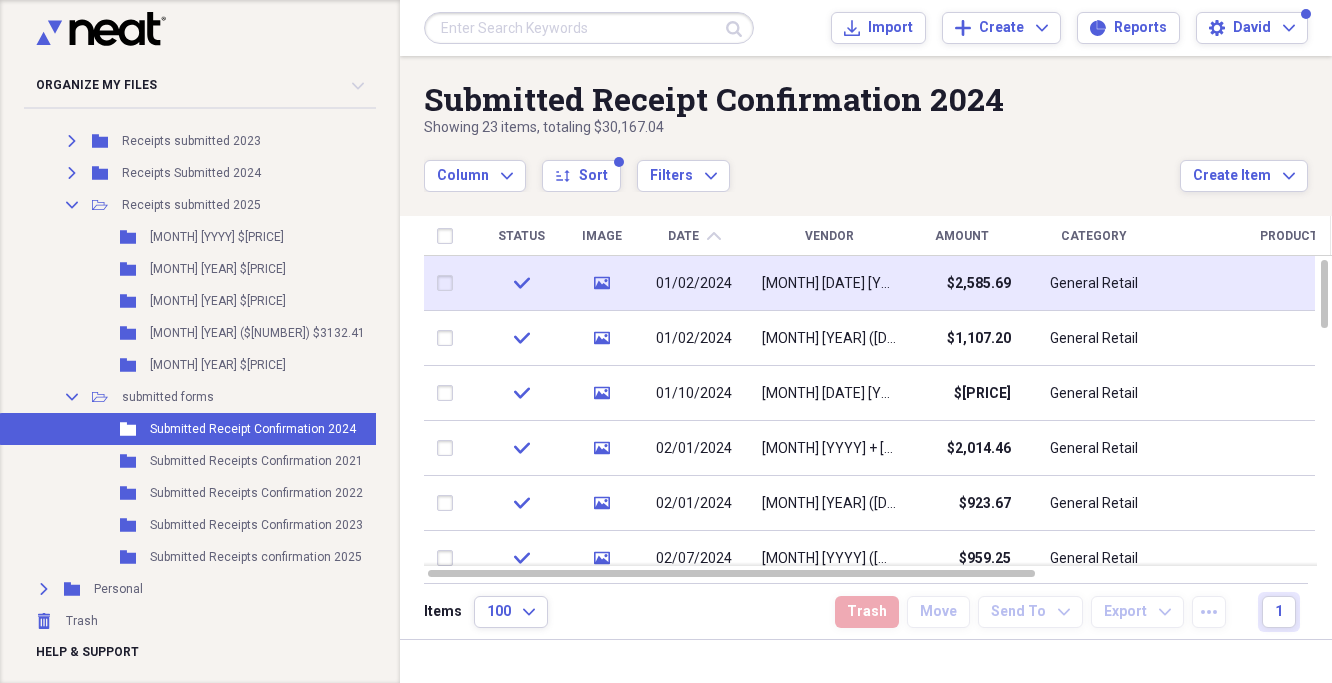 click on "[MONTH] [MONTH]/[DAY] [YEAR] $[PRICE]" at bounding box center [829, 284] 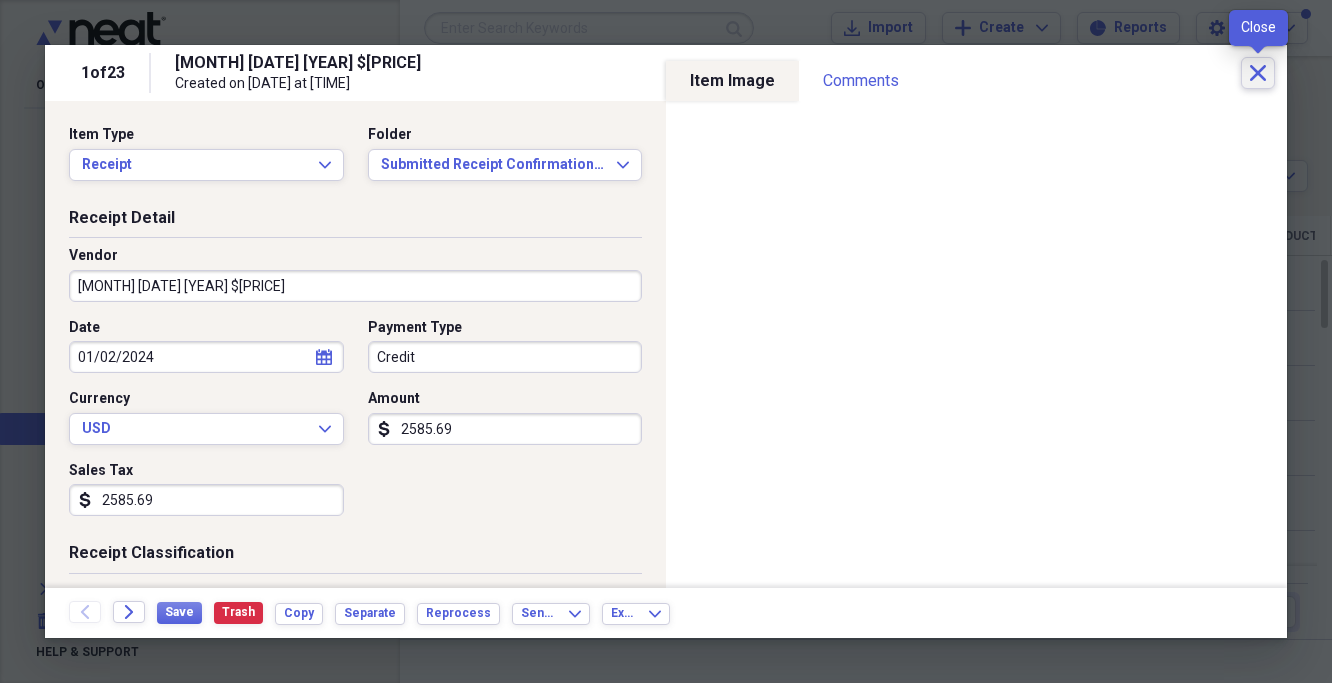 click on "Close" 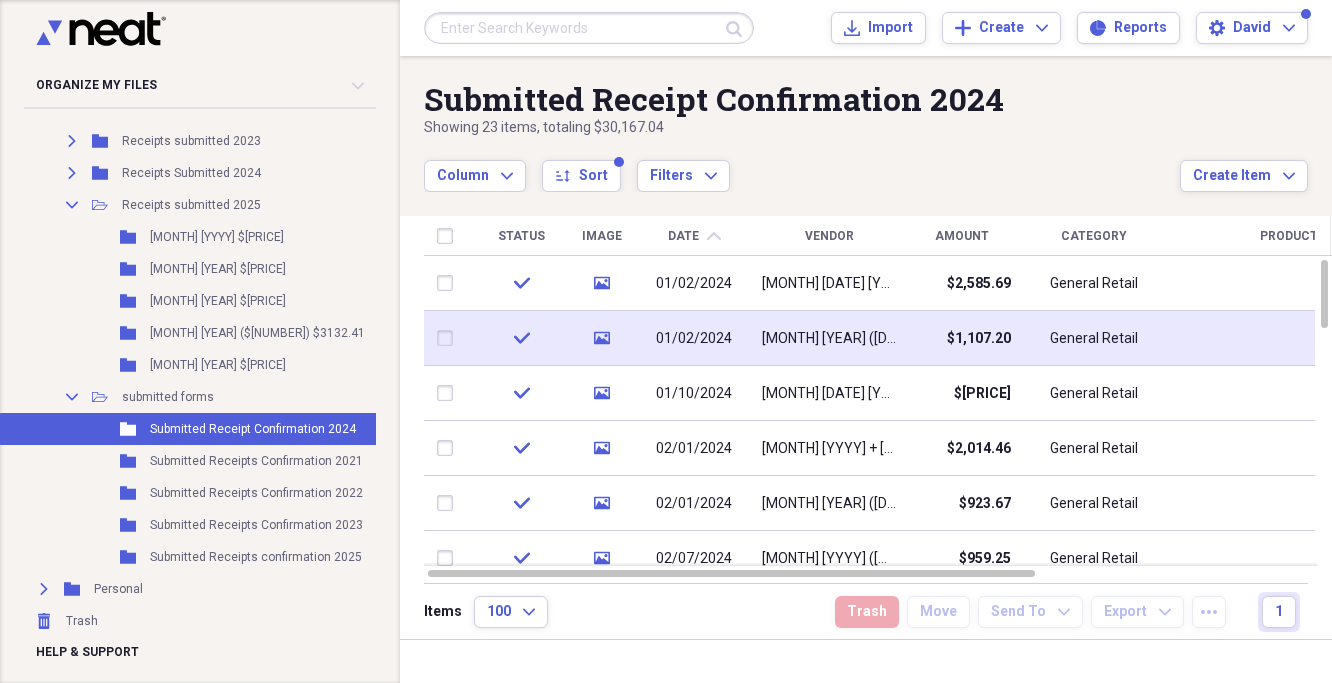 click on "[MONTH] [YEAR] ([DATE]-[DATE]) $1107.20" at bounding box center (829, 339) 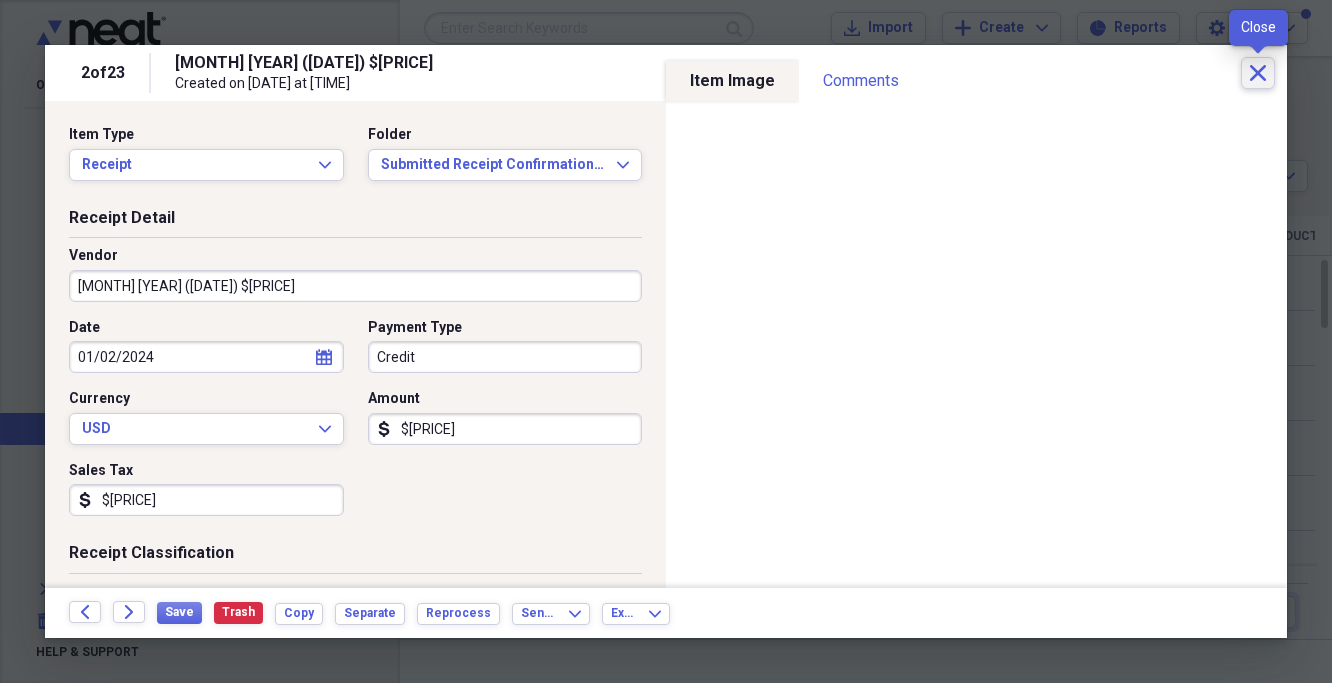 click on "Close" 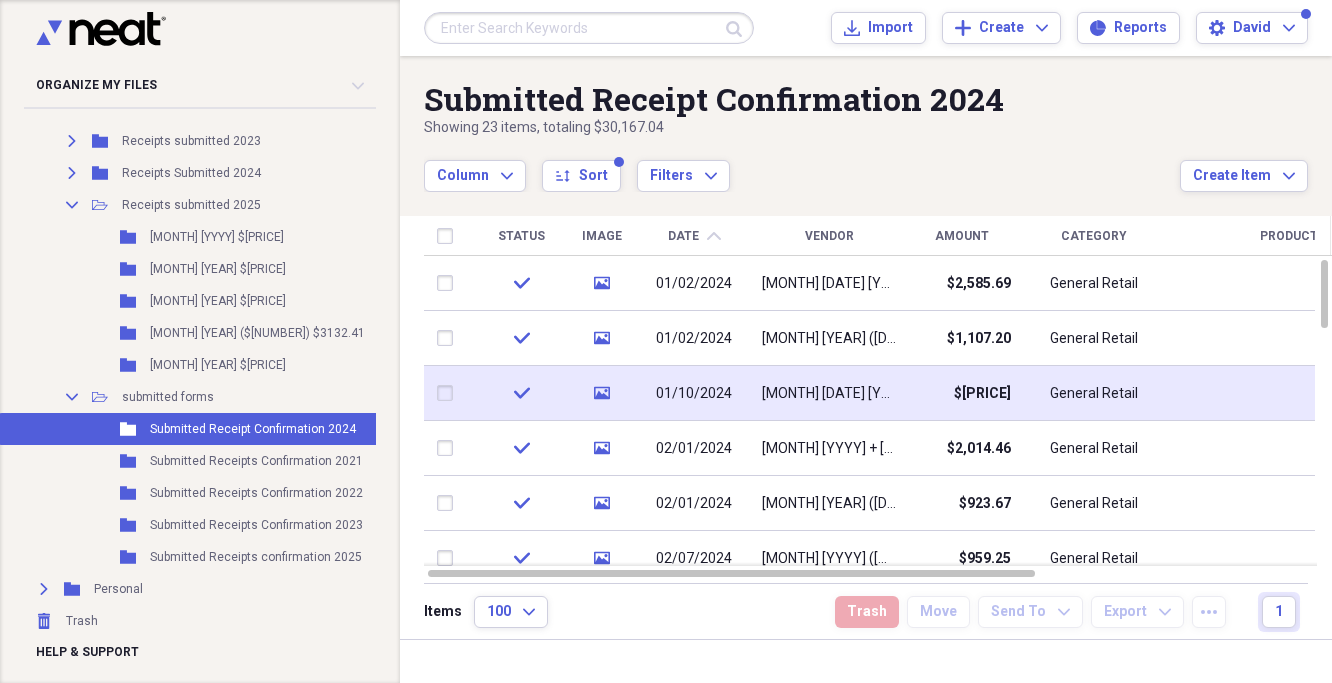 click on "[MONTH] [DATE]-[DATE] [YEAR] $1010.26" at bounding box center (829, 393) 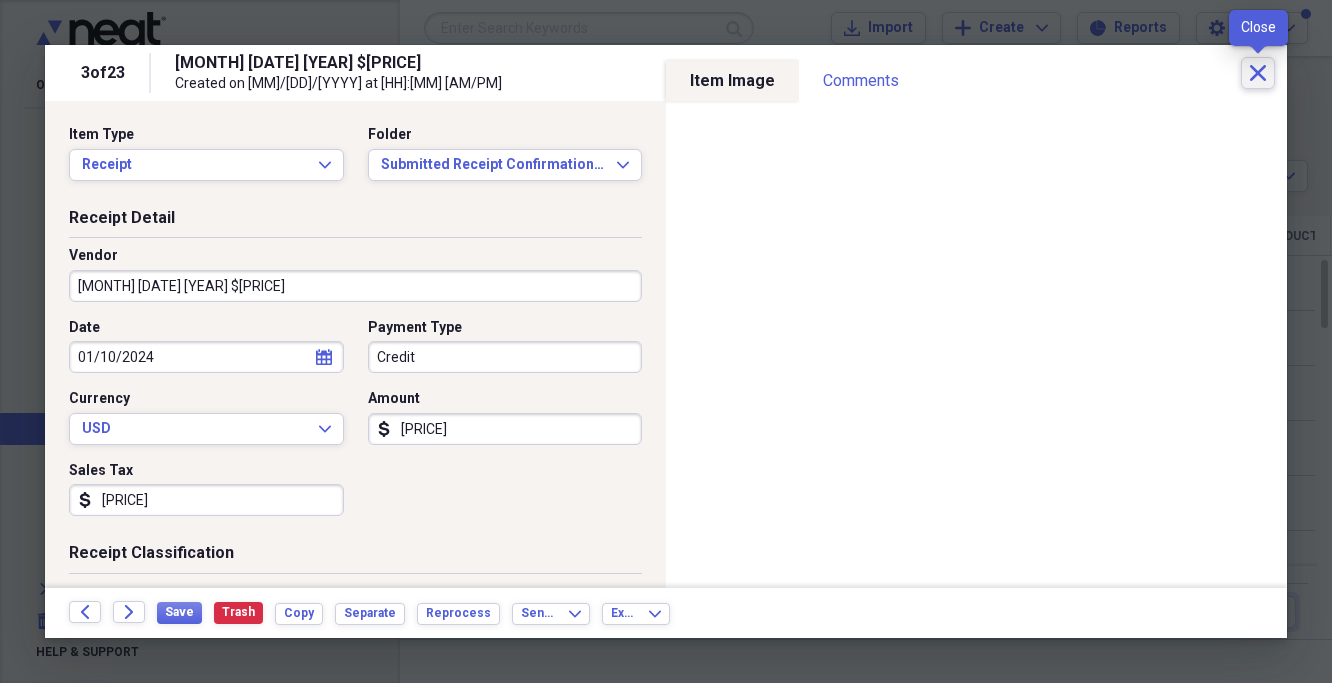 click 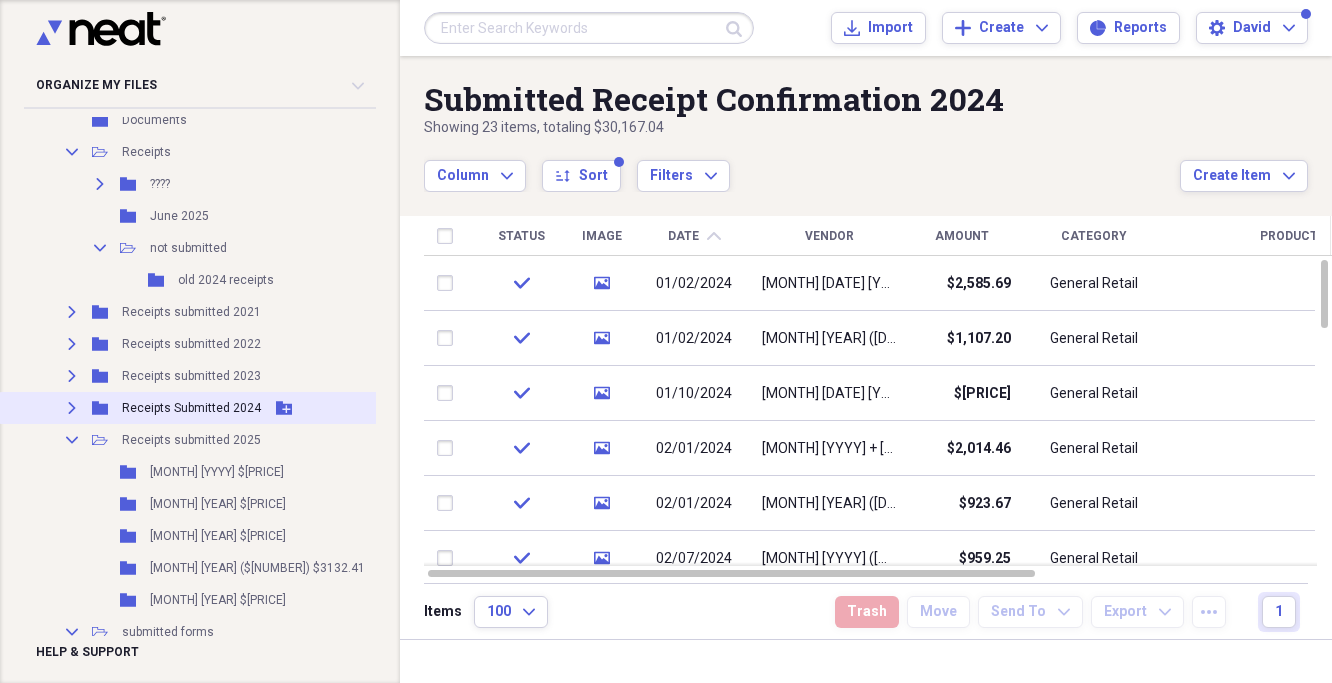 scroll, scrollTop: 268, scrollLeft: 0, axis: vertical 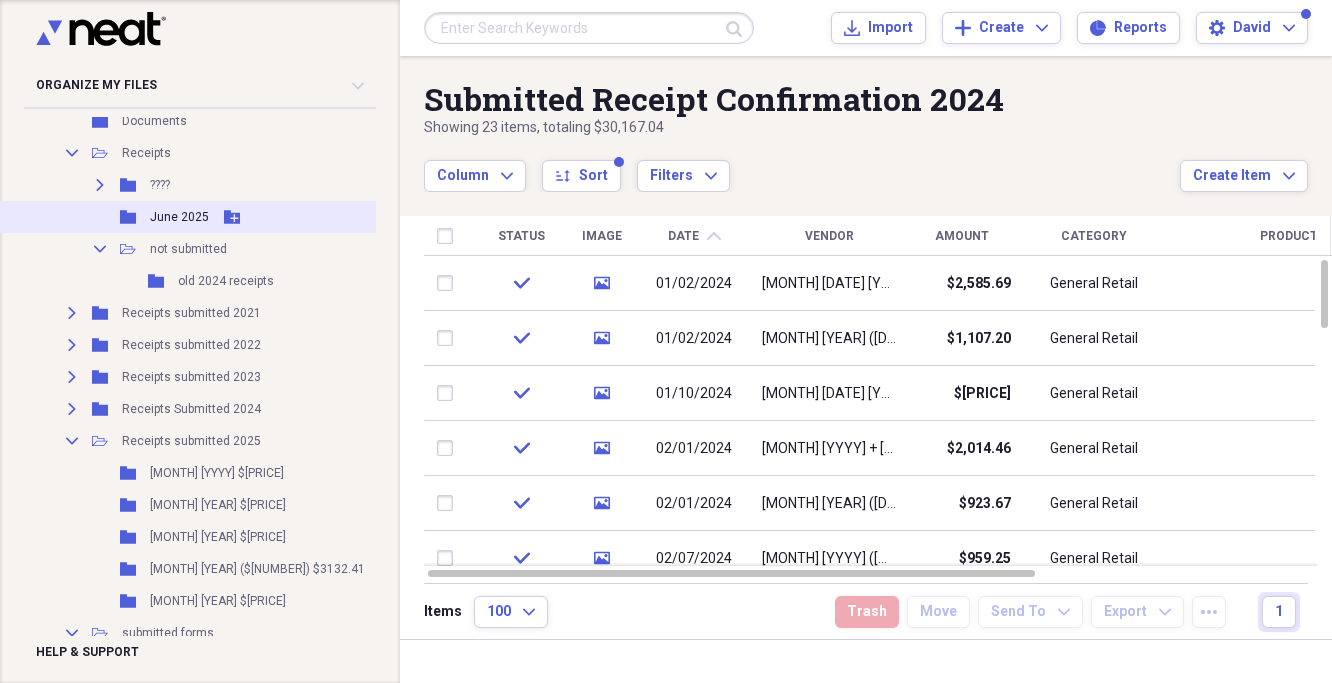 click on "June 2025" at bounding box center [179, 217] 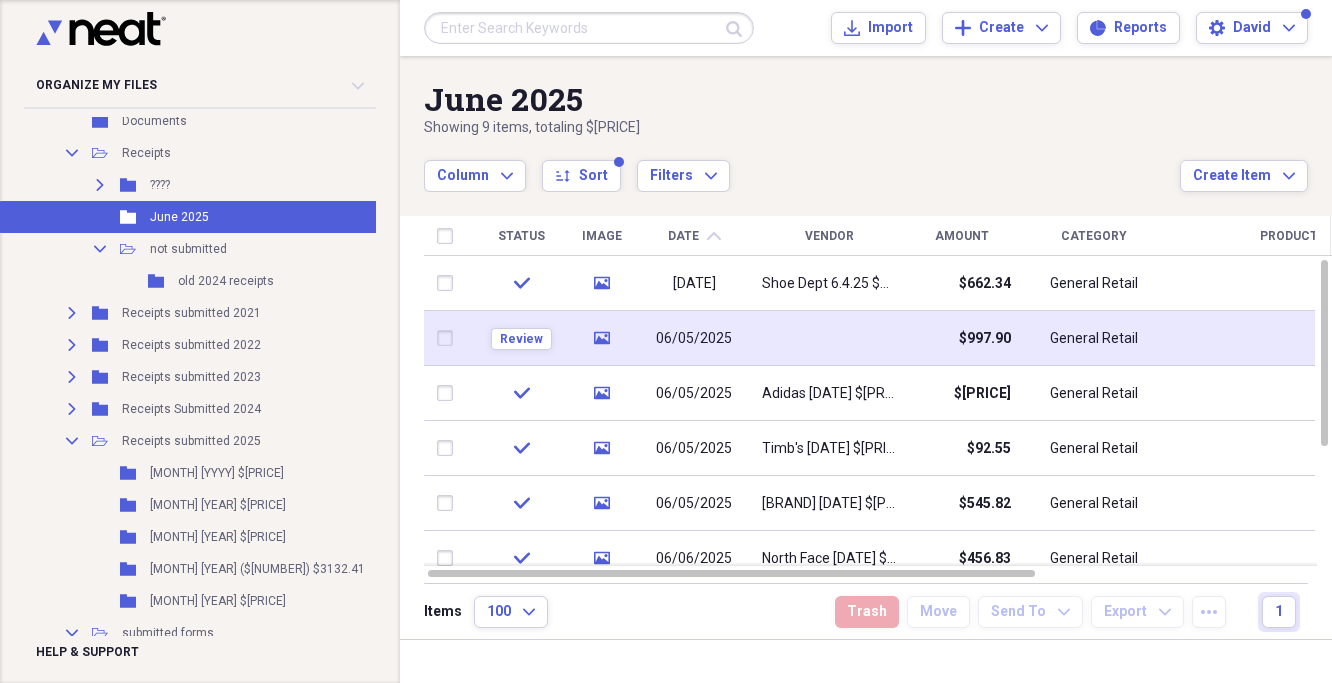 click at bounding box center [829, 338] 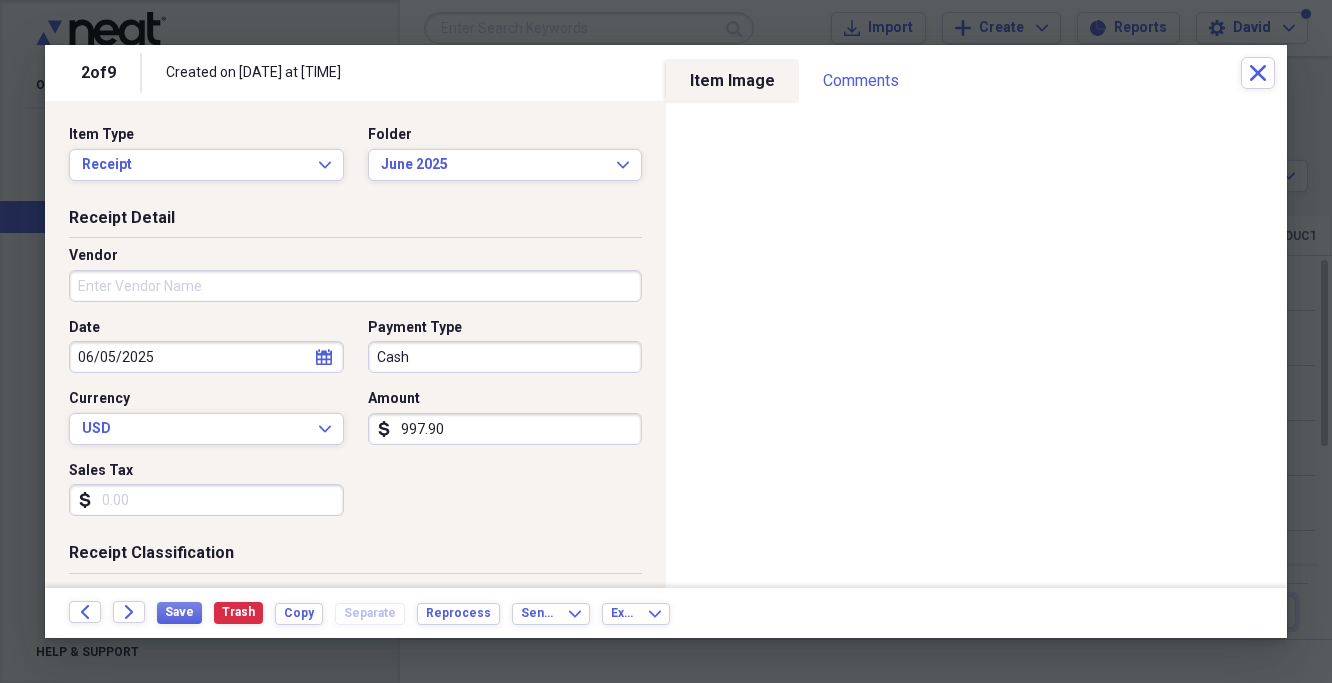 click on "Vendor" at bounding box center [355, 286] 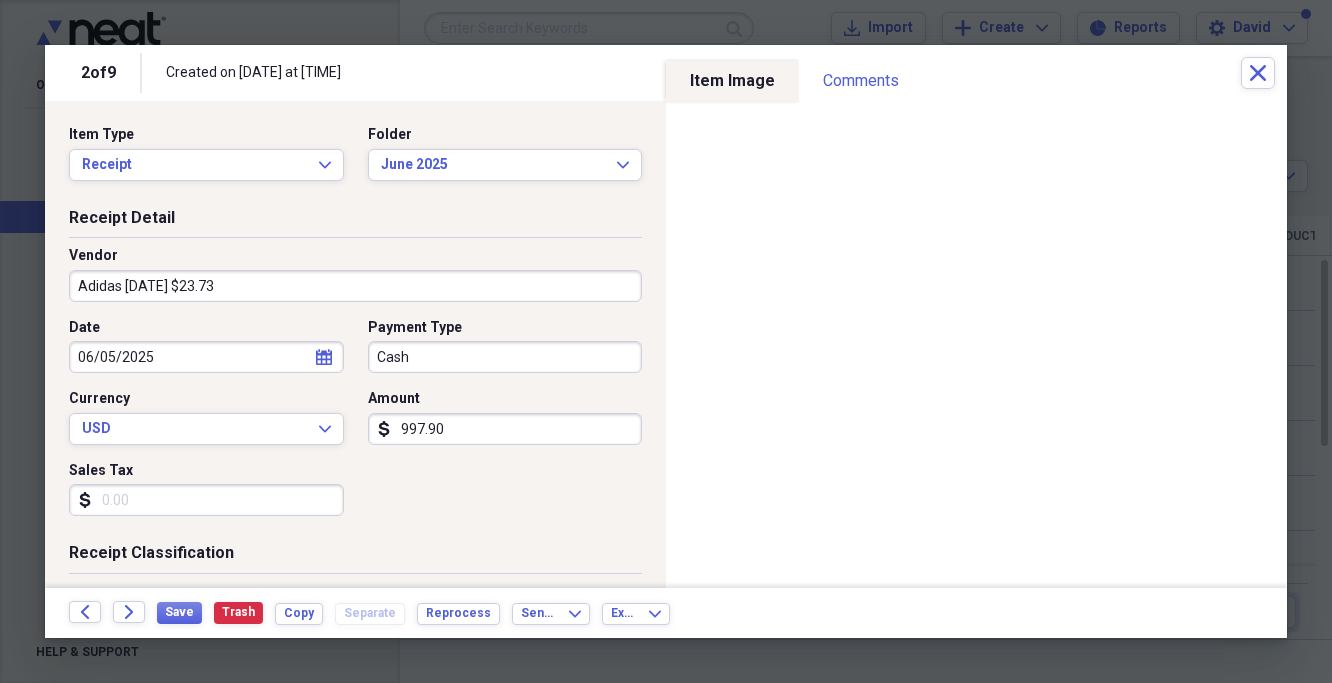 click on "[BRAND] [DATE] [PRICE]" at bounding box center [355, 286] 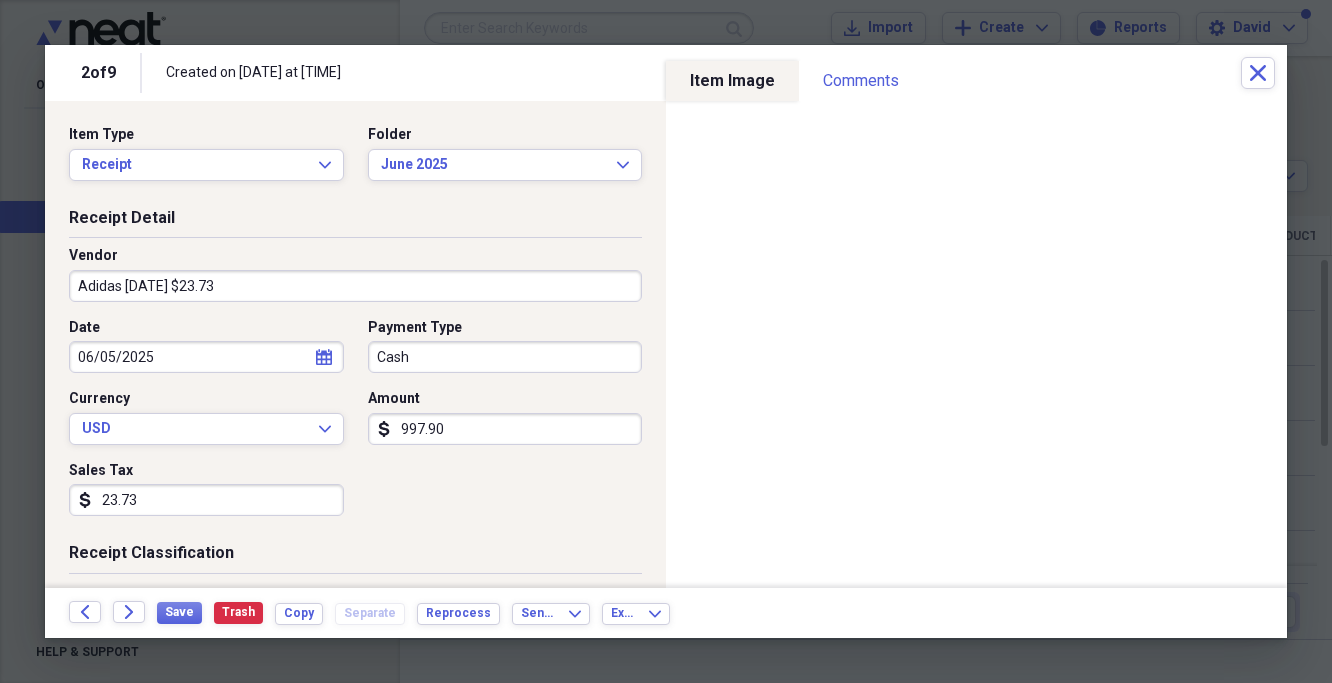 type on "23.73" 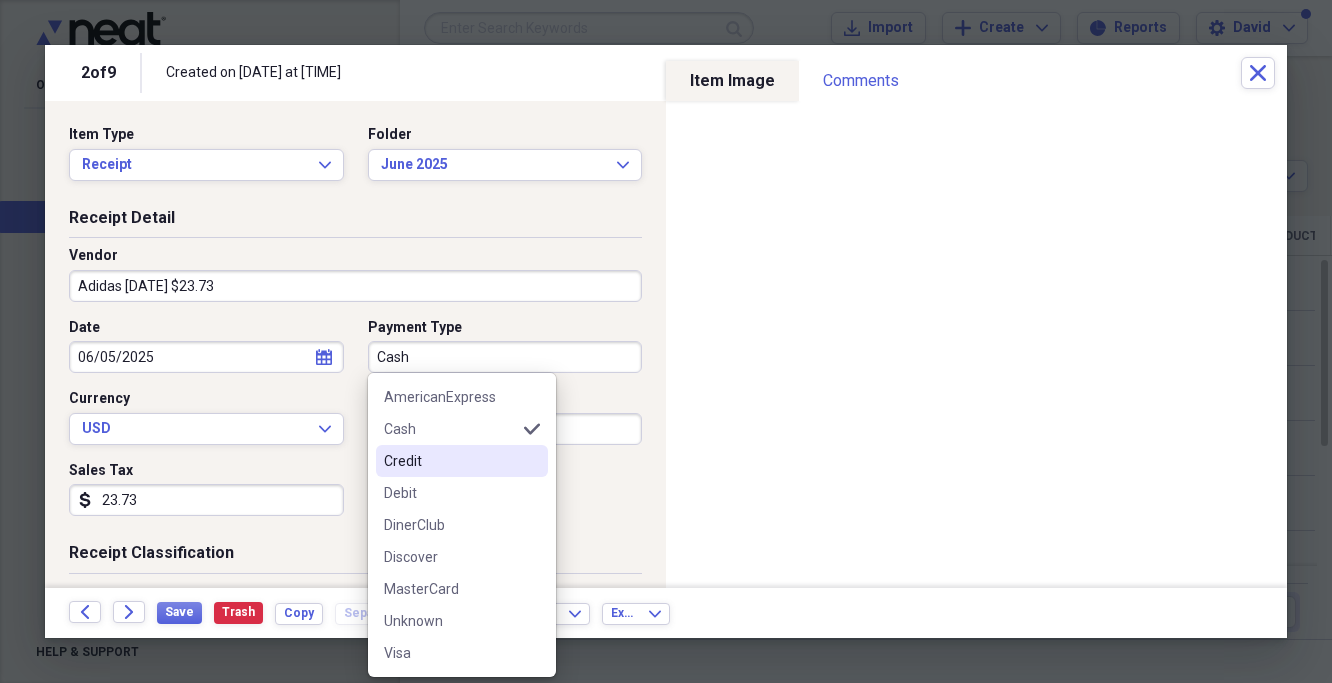 click on "Credit" at bounding box center (450, 461) 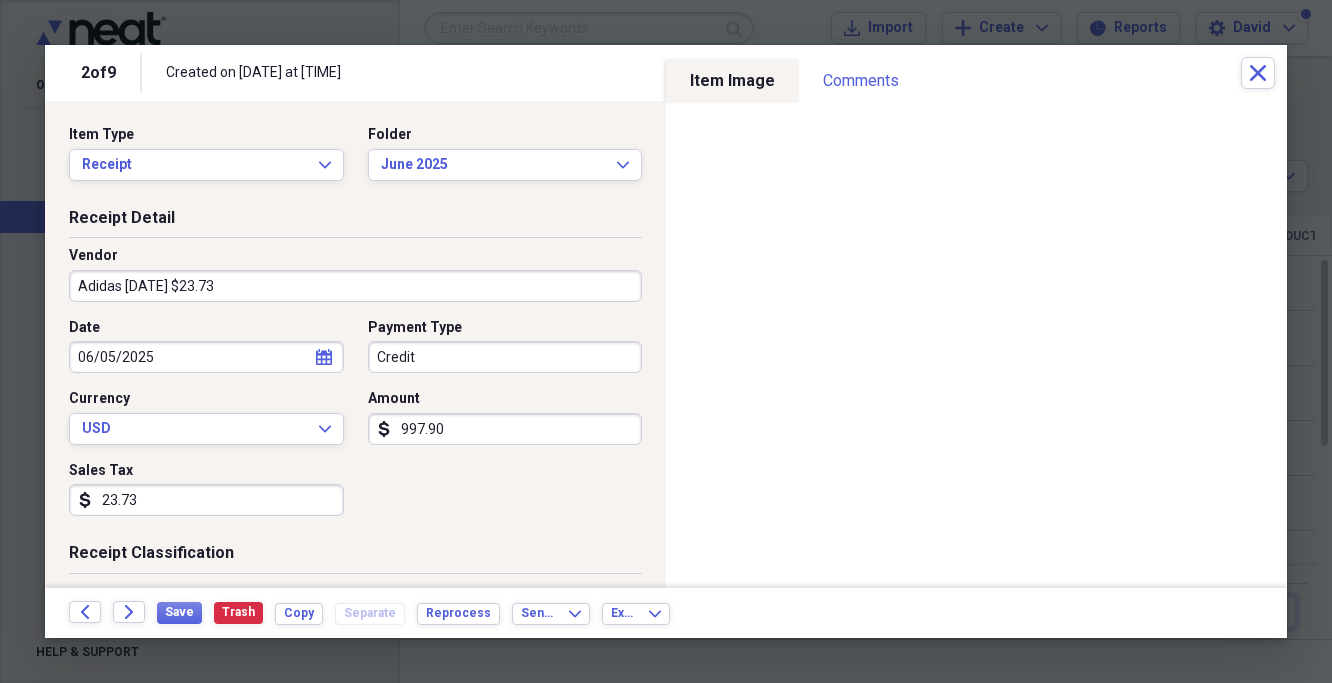 click on "997.90" at bounding box center [505, 429] 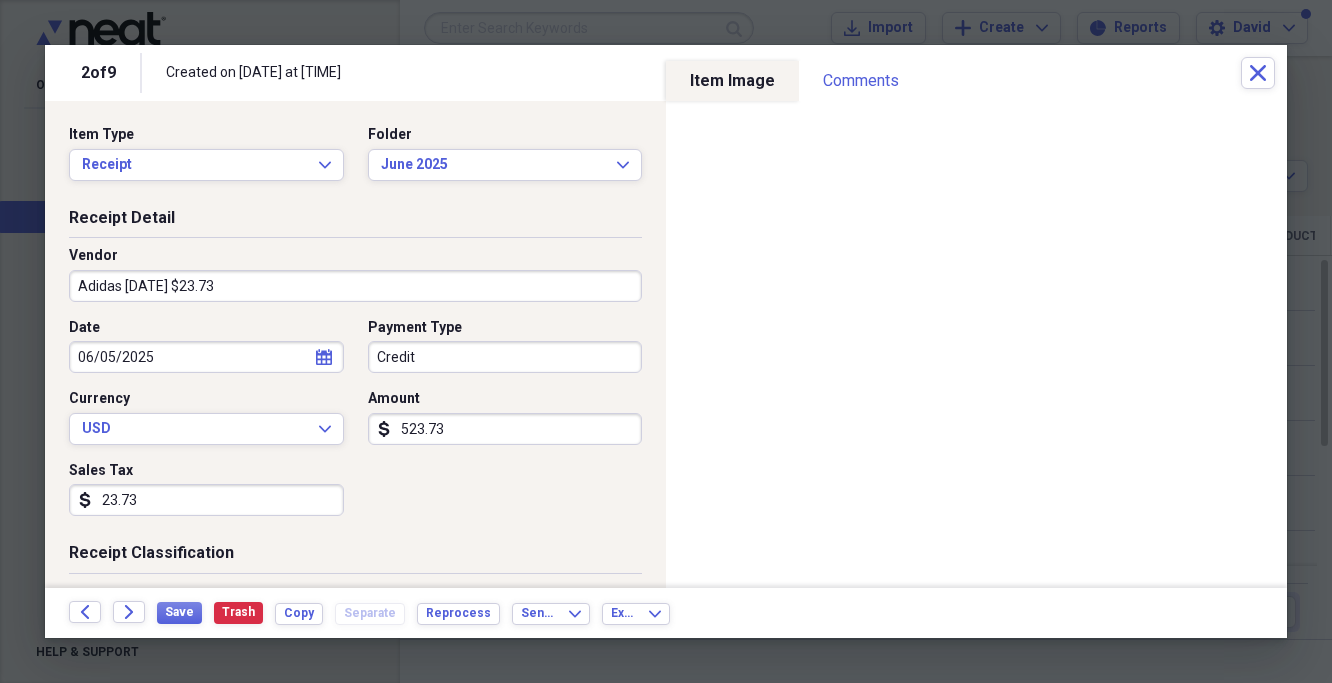 type on "523.73" 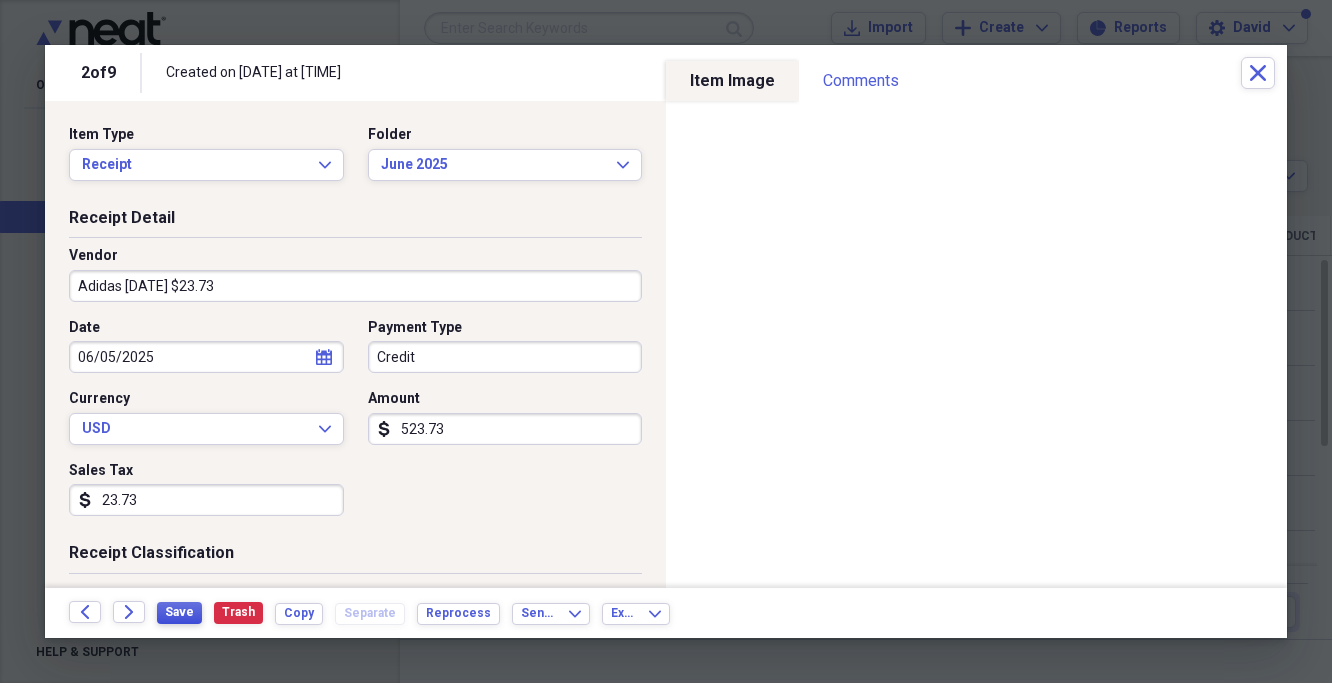 click on "Save" at bounding box center (179, 612) 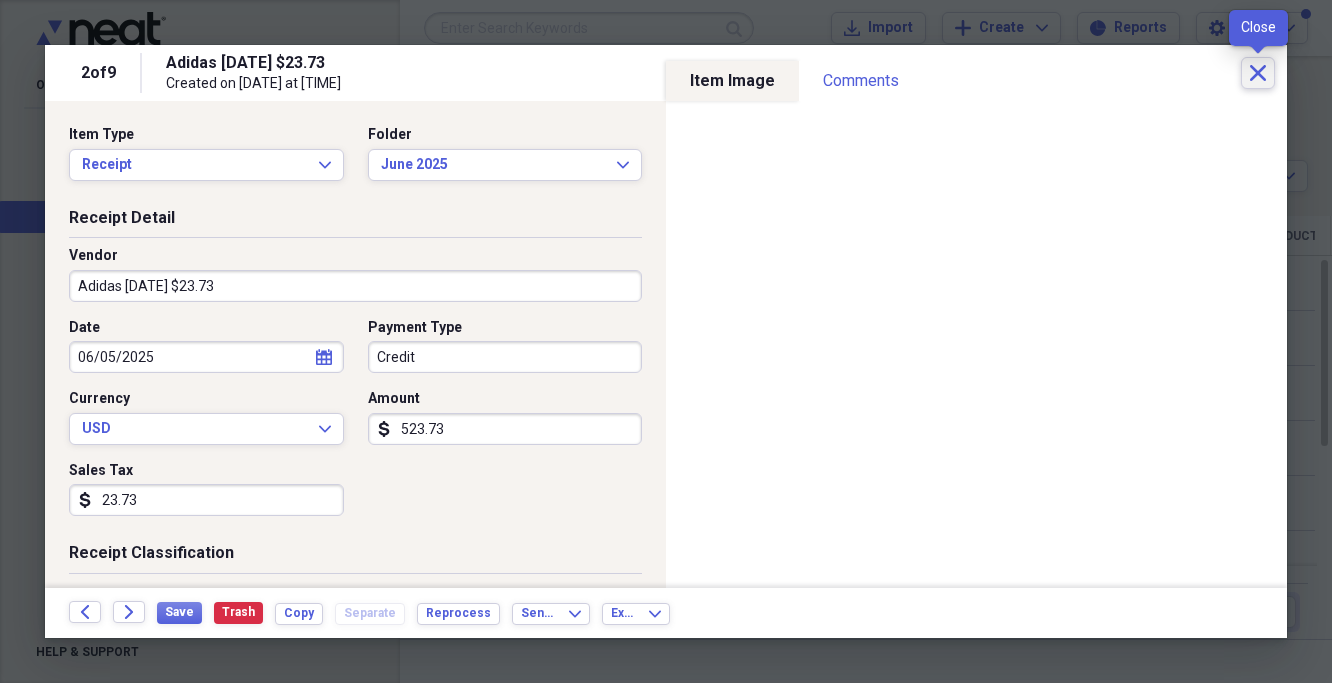 click on "Close" 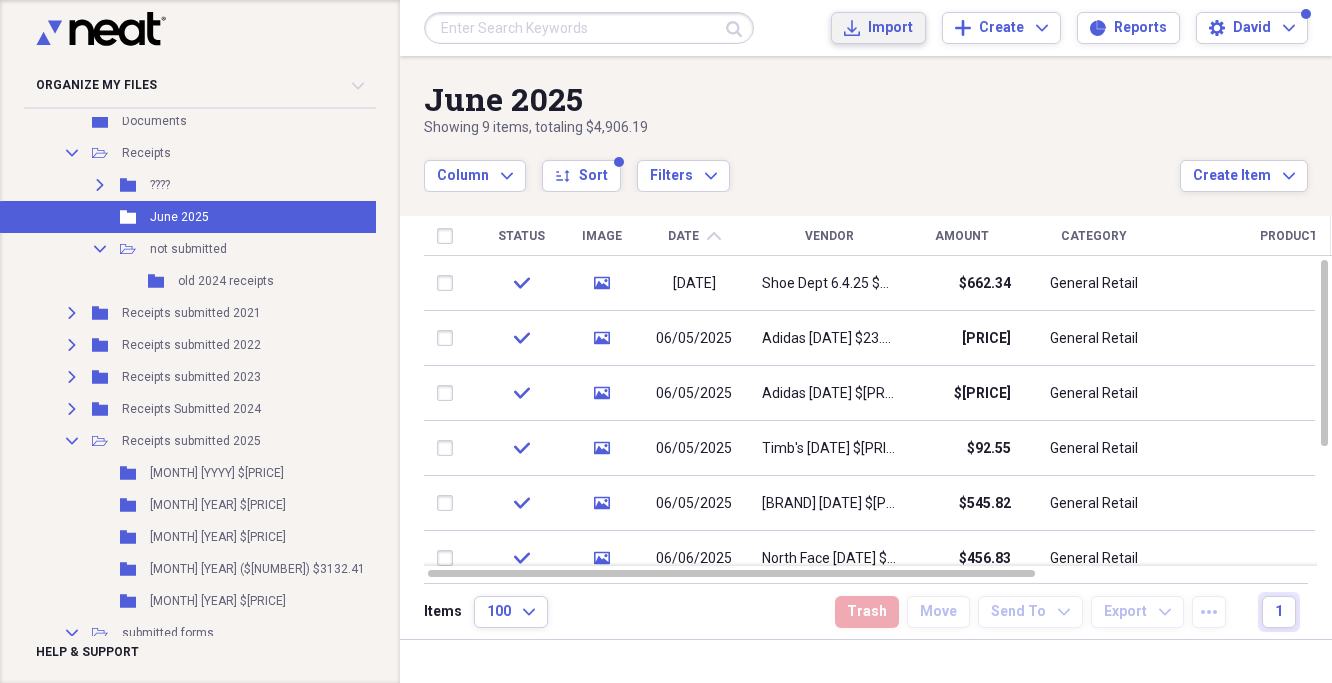 click on "Import" at bounding box center (890, 28) 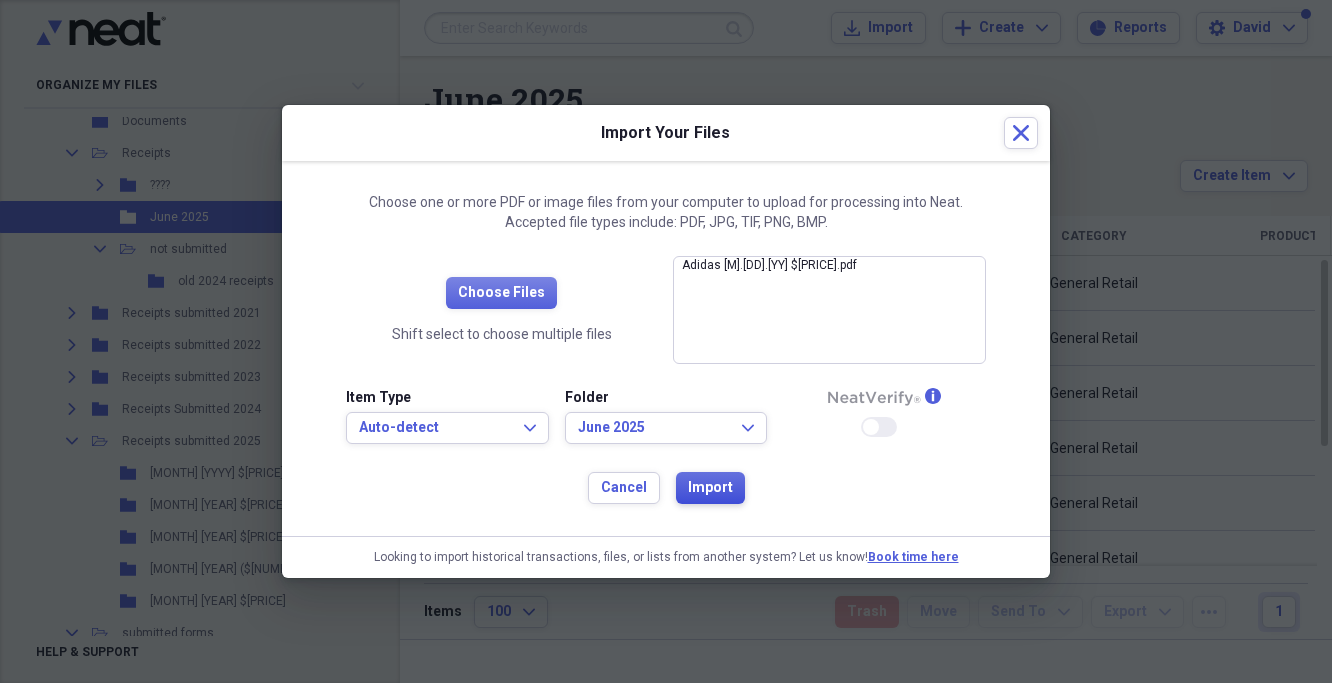 click on "Import" at bounding box center (710, 488) 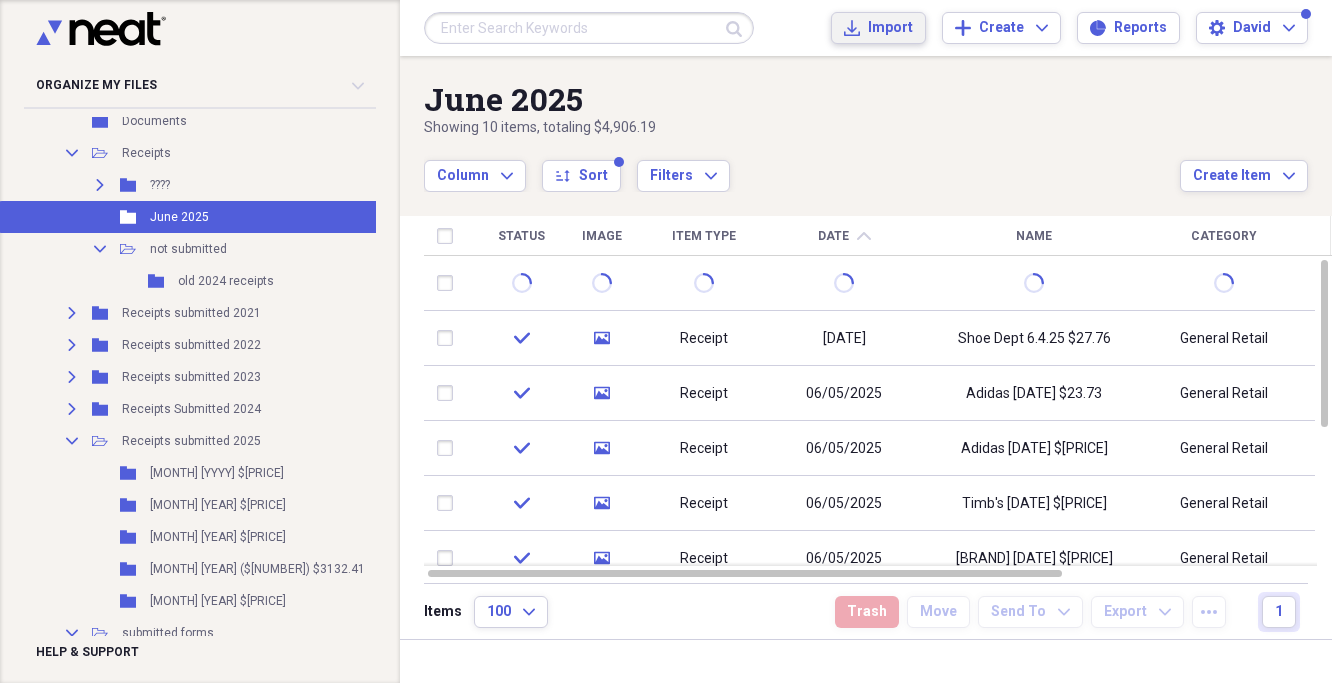 click on "Import" at bounding box center [890, 28] 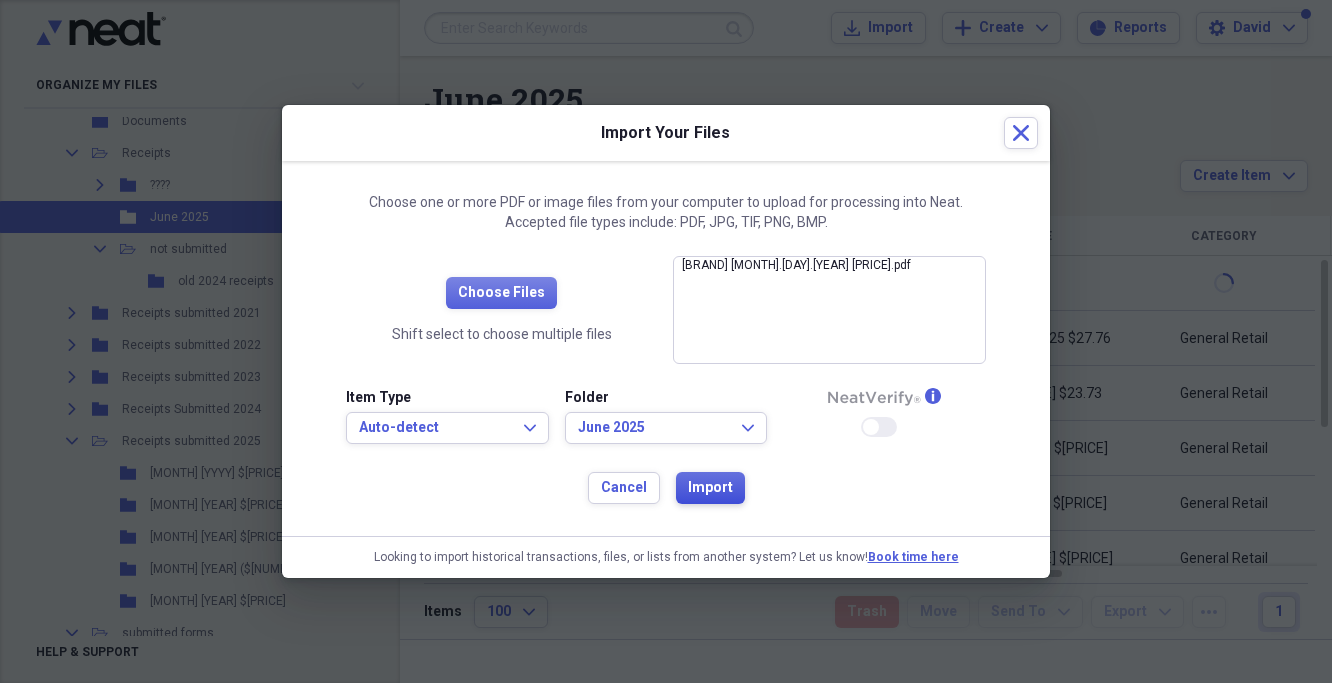click on "Import" at bounding box center [710, 488] 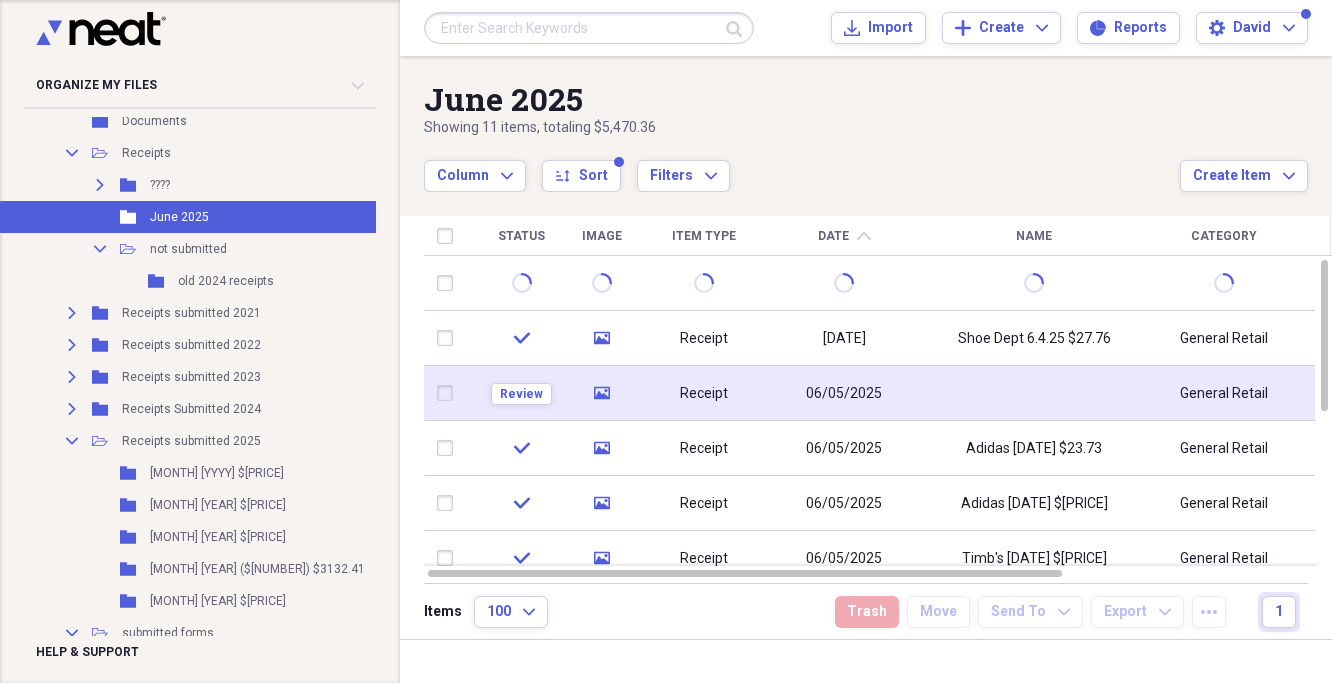 click on "06/05/2025" at bounding box center (844, 393) 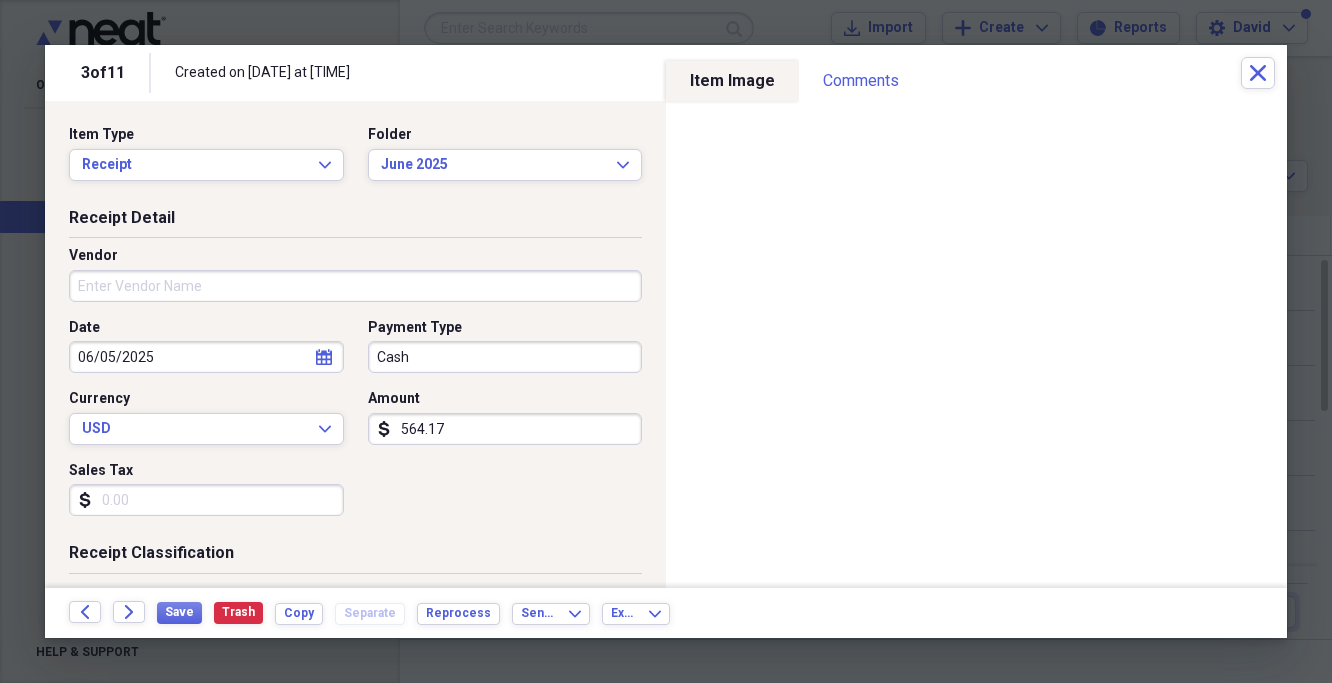 click on "Vendor" at bounding box center (355, 286) 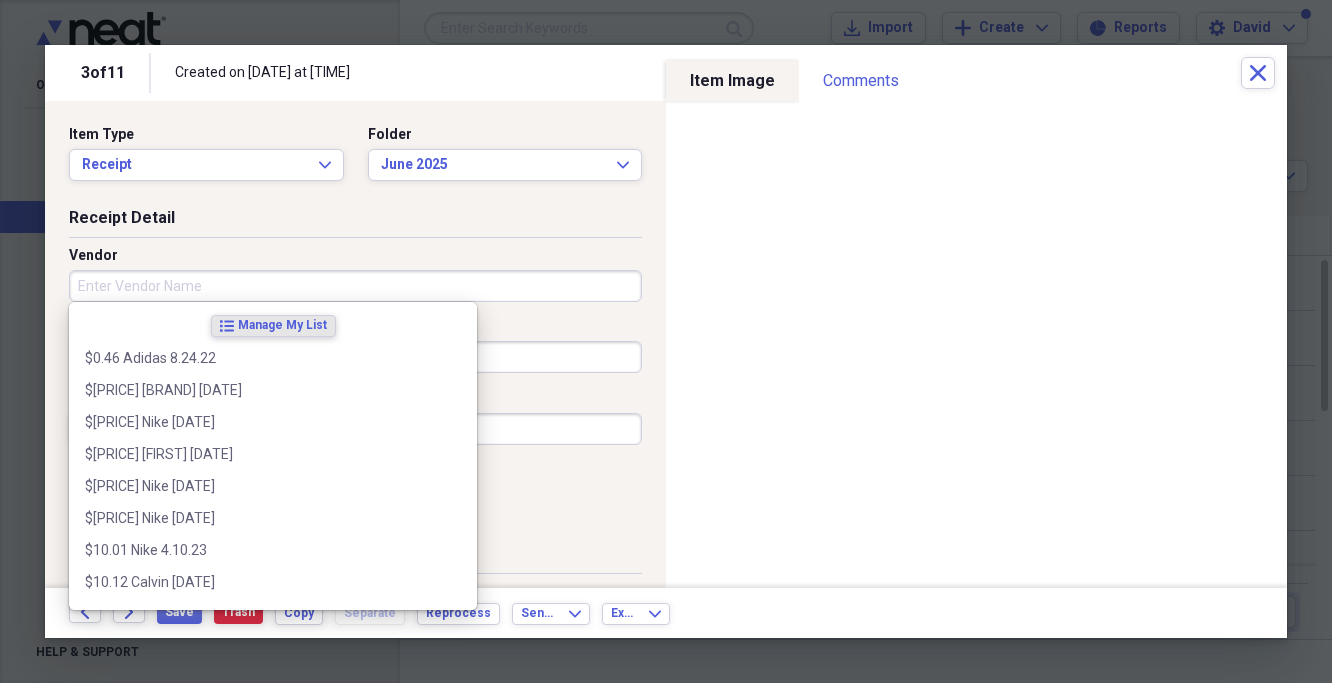 paste on "[BRAND] [DATE] [PRICE]" 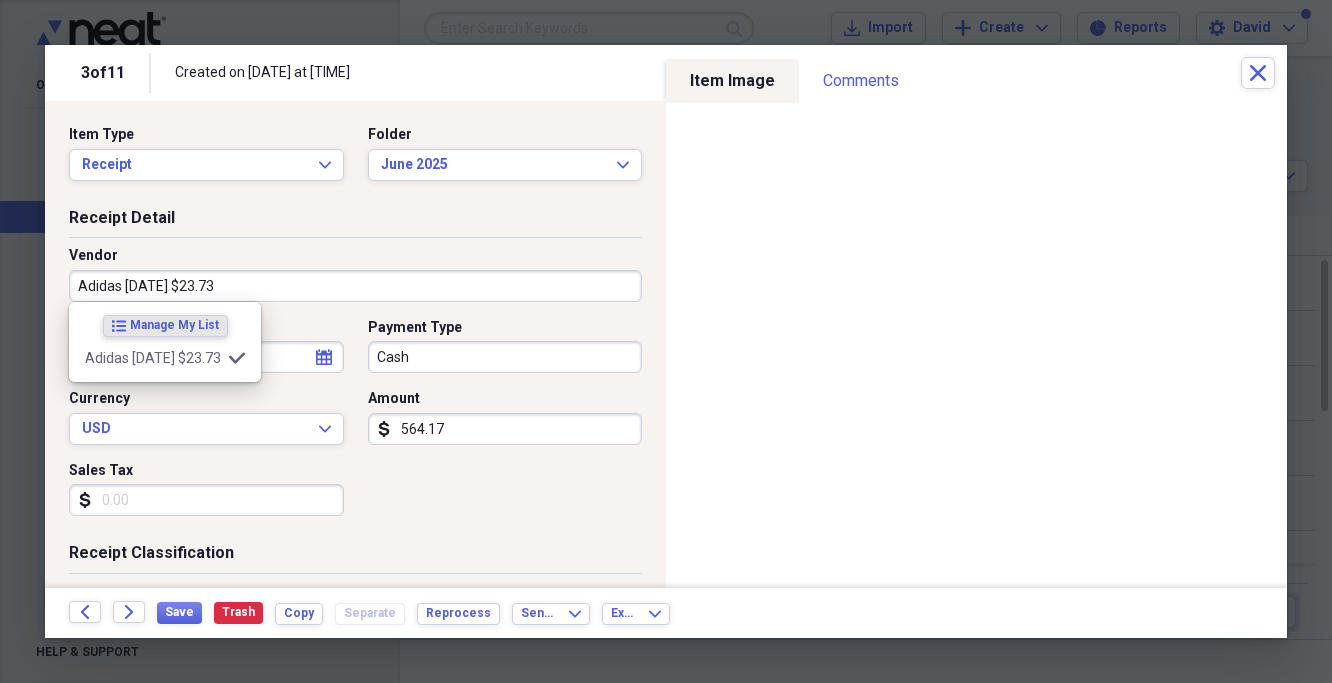 click on "[BRAND] [DATE] [PRICE]" at bounding box center [355, 286] 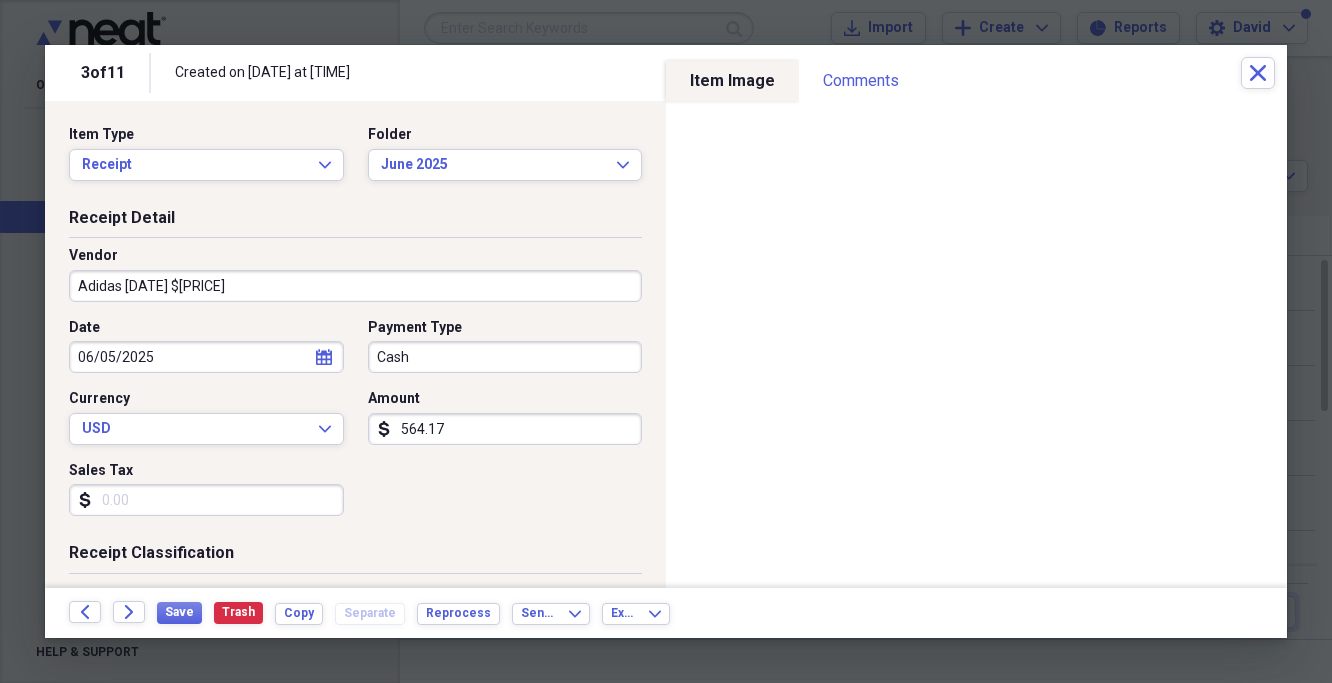 click on "Adidas [DATE] $25.56" at bounding box center [355, 286] 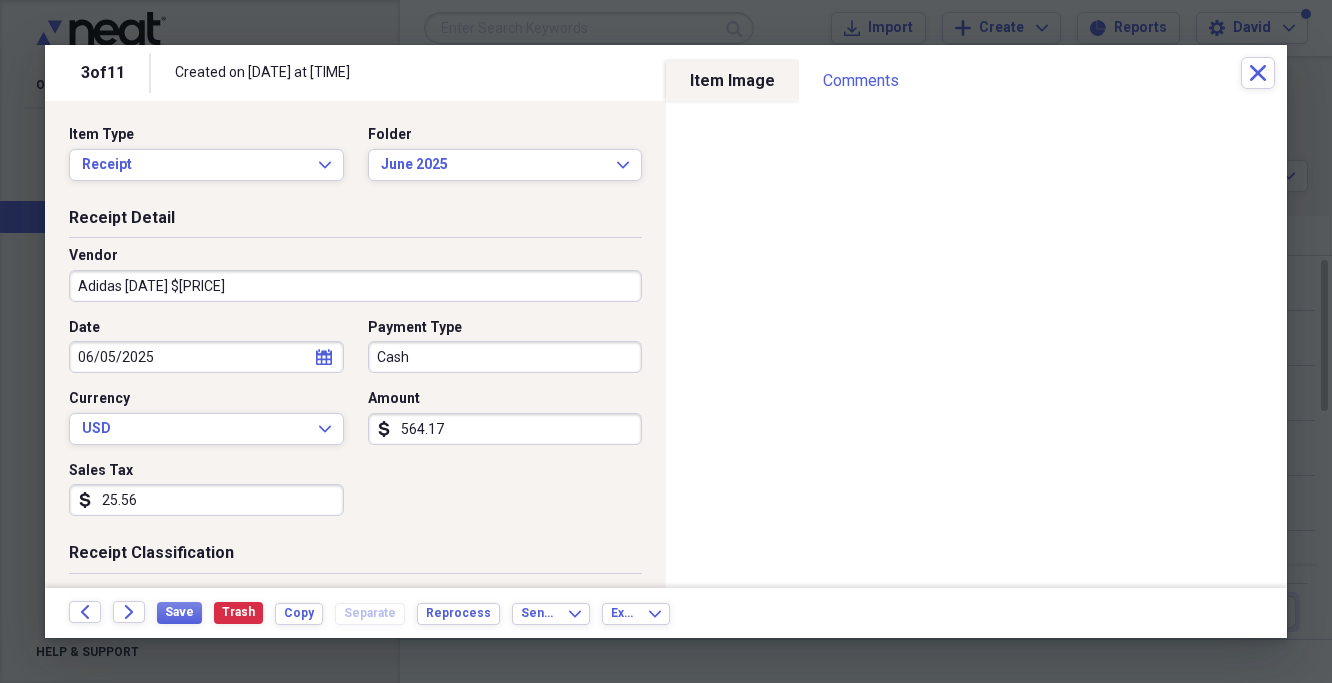 type on "25.56" 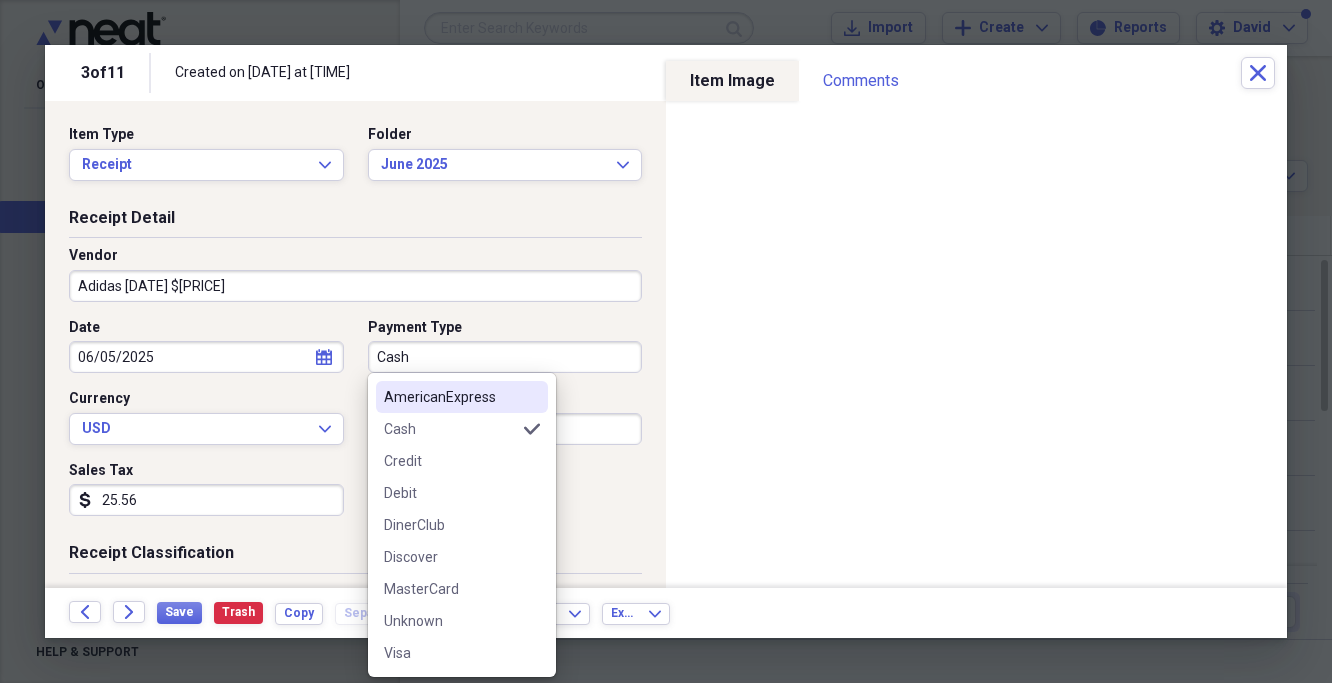 click on "Cash" at bounding box center (505, 357) 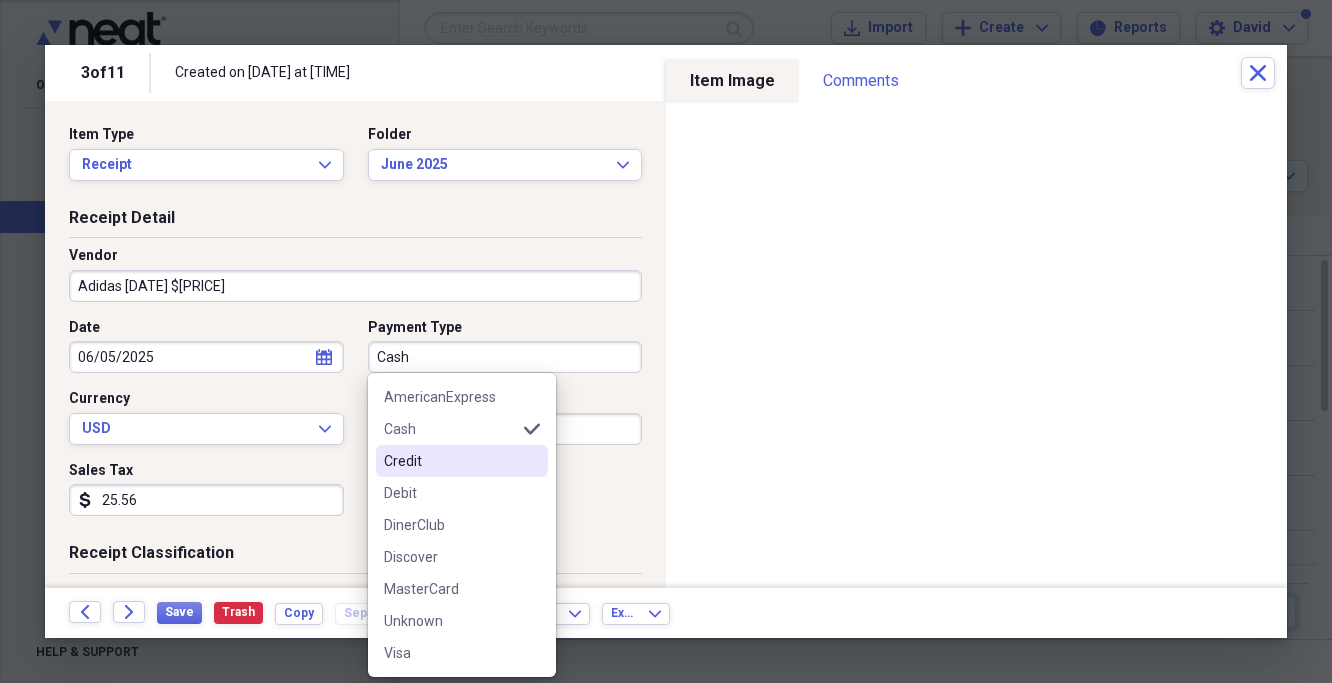 click on "Credit" at bounding box center [450, 461] 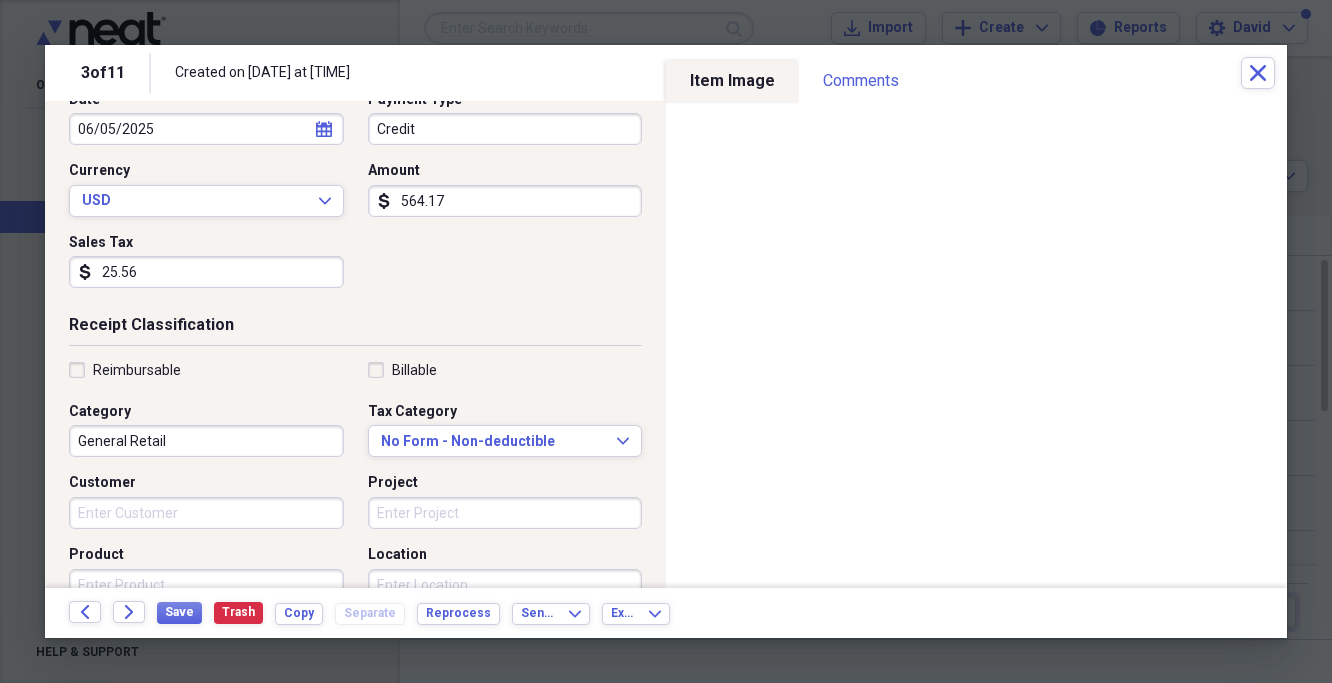scroll, scrollTop: 229, scrollLeft: 0, axis: vertical 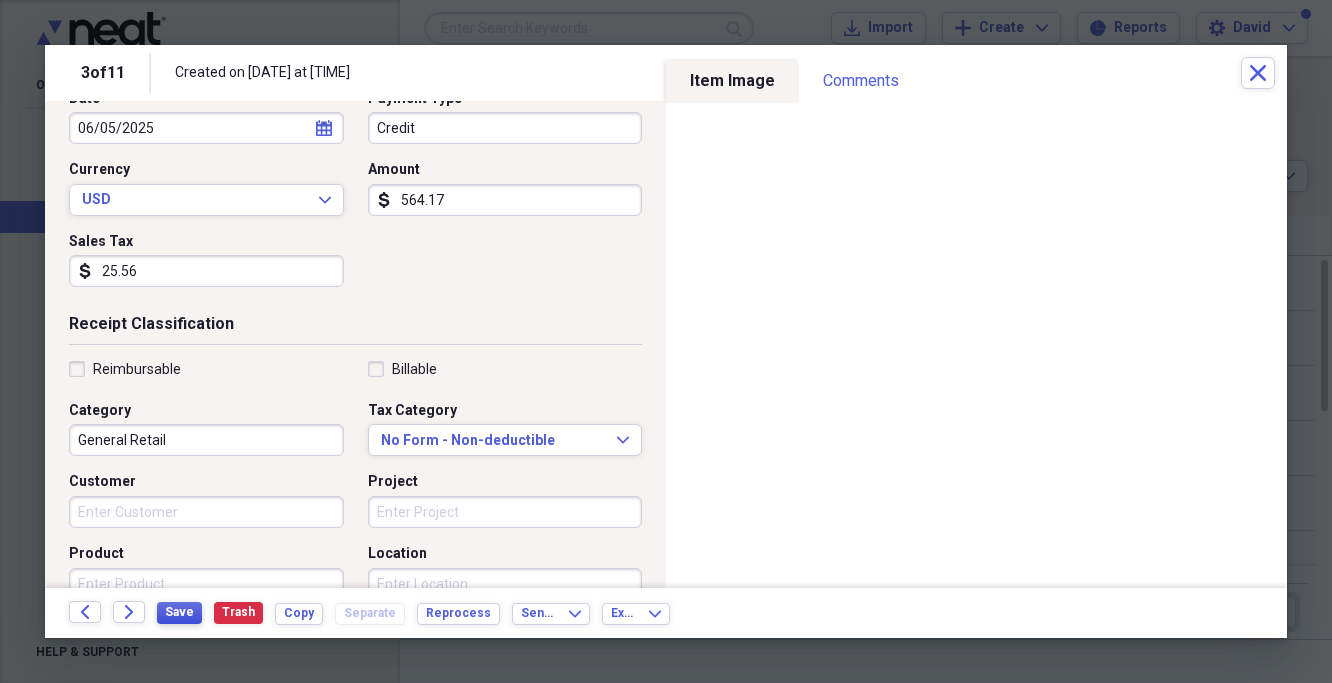 click on "Save" at bounding box center (179, 612) 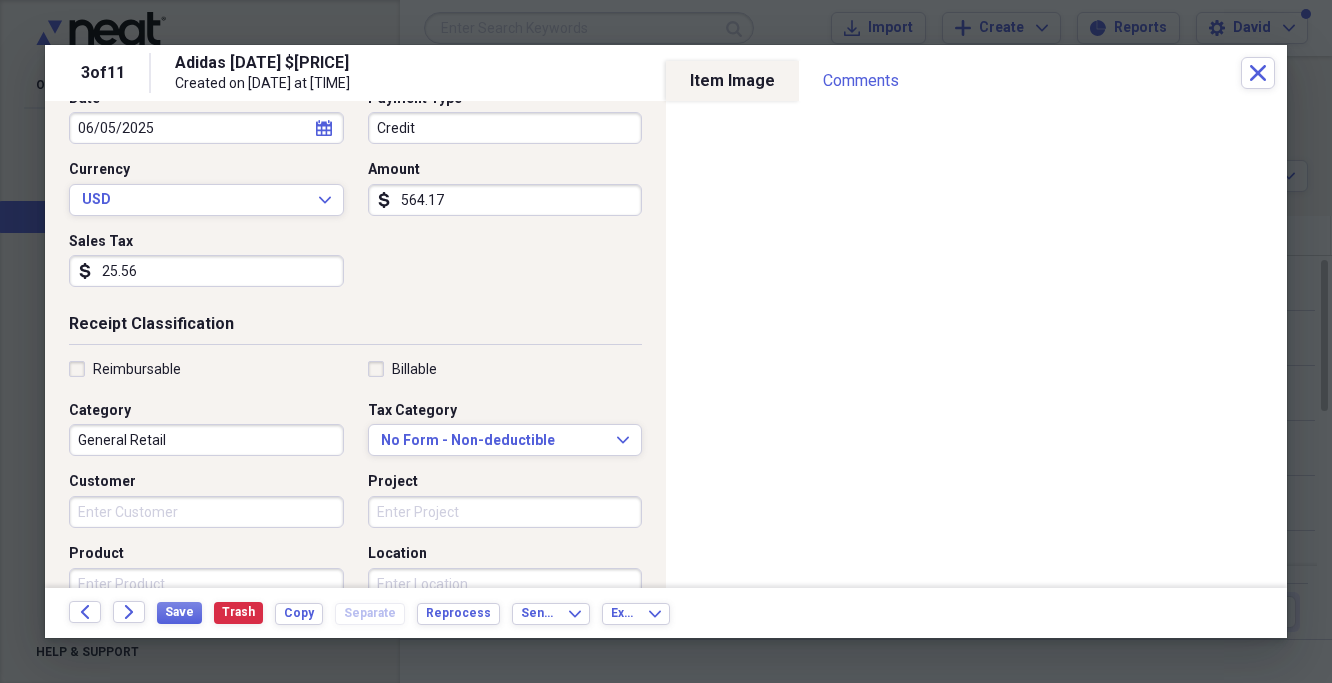 click on "Save Trash Copy Separate Reprocess" at bounding box center [334, 613] 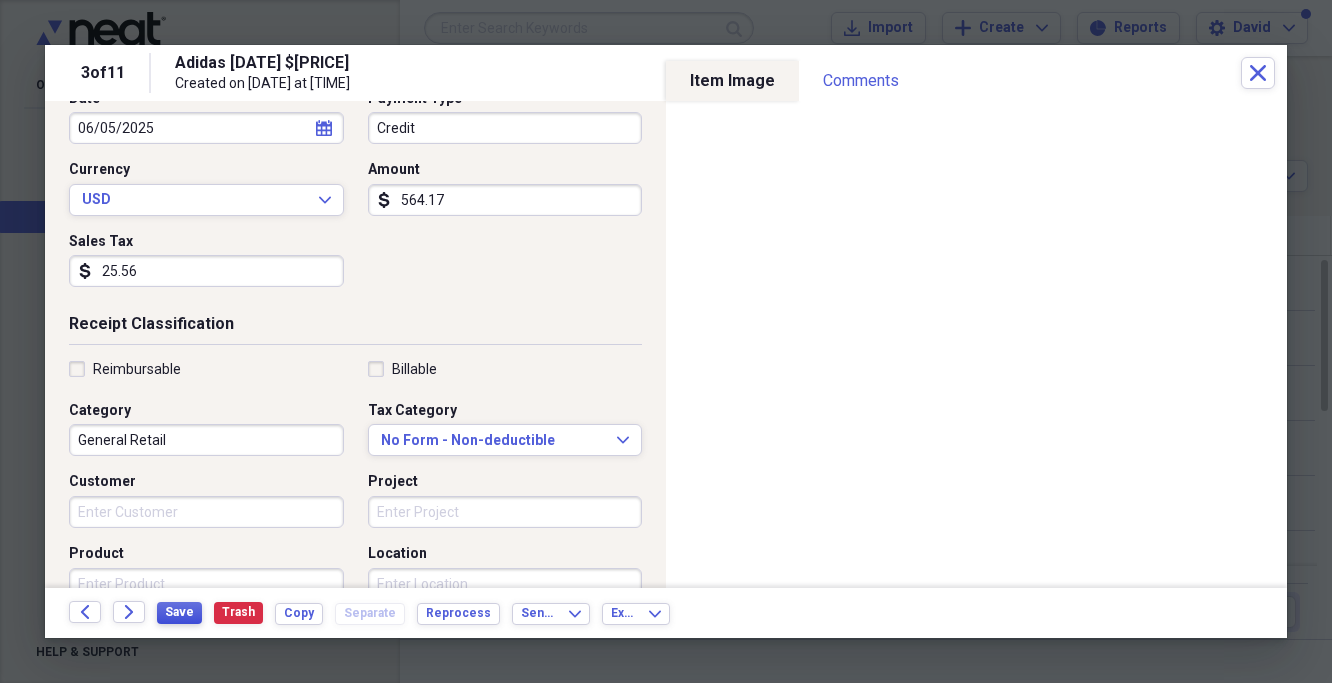click on "Save" at bounding box center [179, 612] 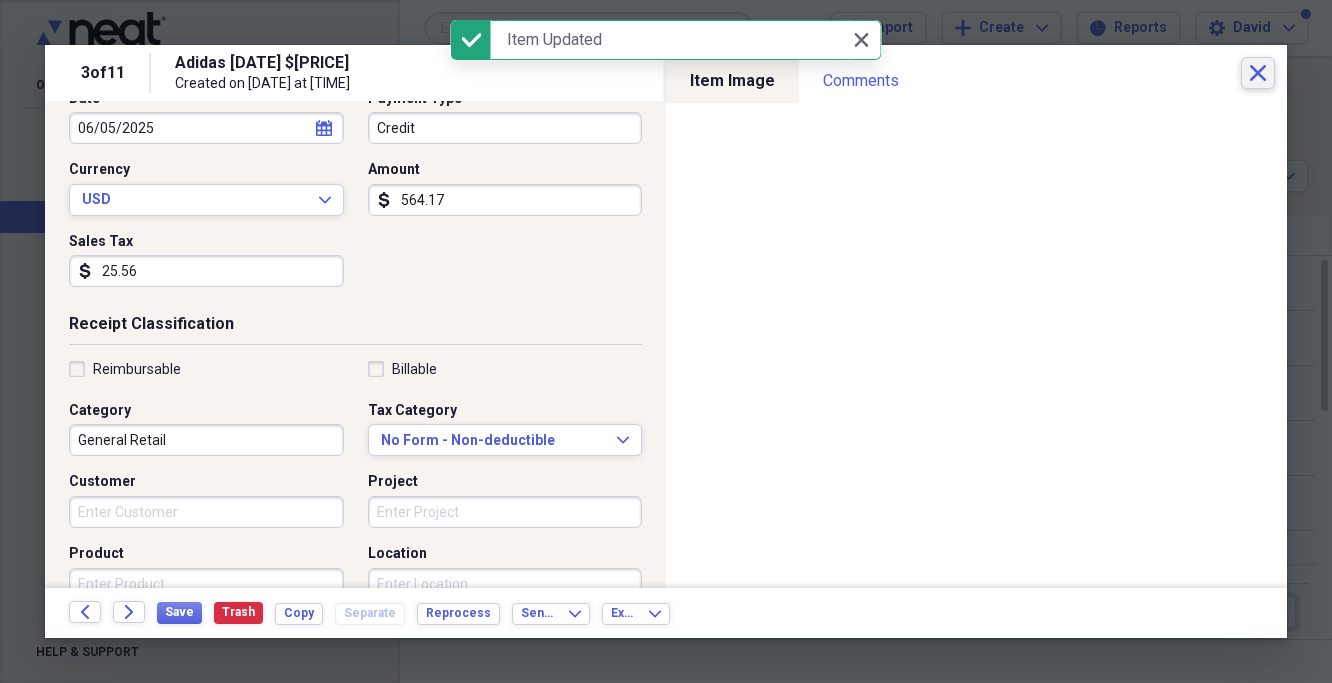 click on "Close" at bounding box center [1258, 73] 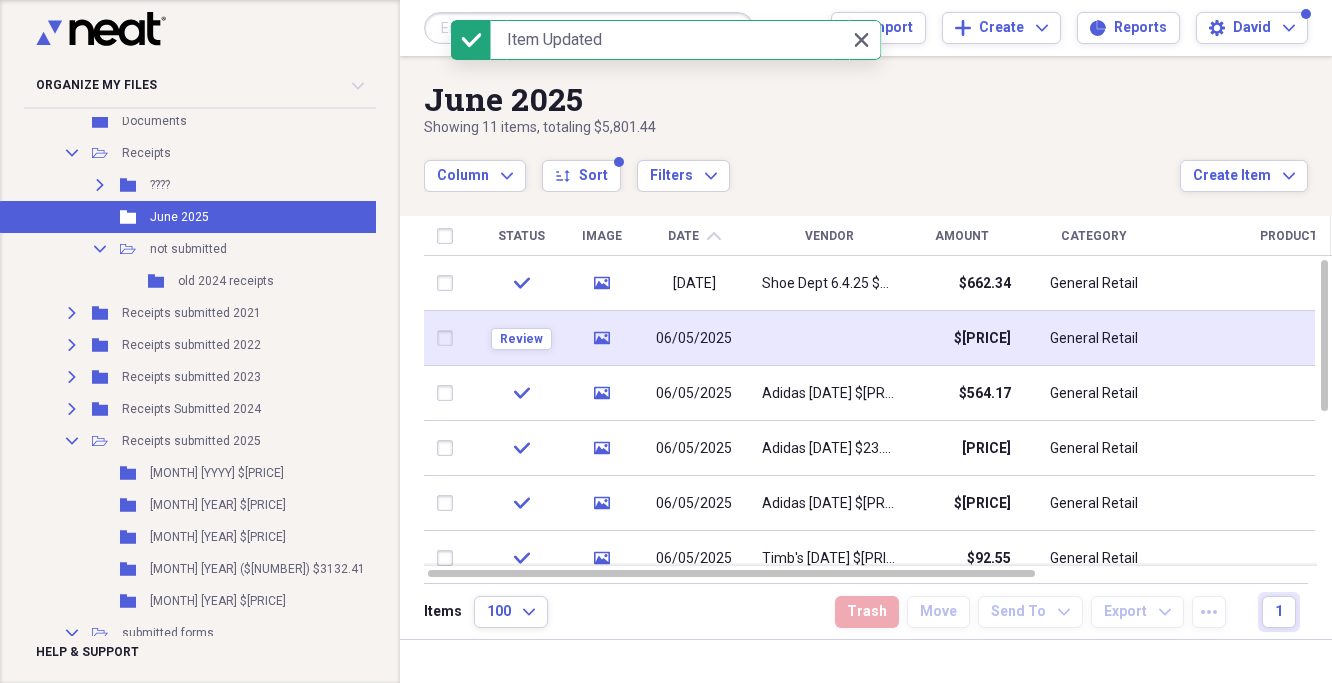 click at bounding box center (829, 338) 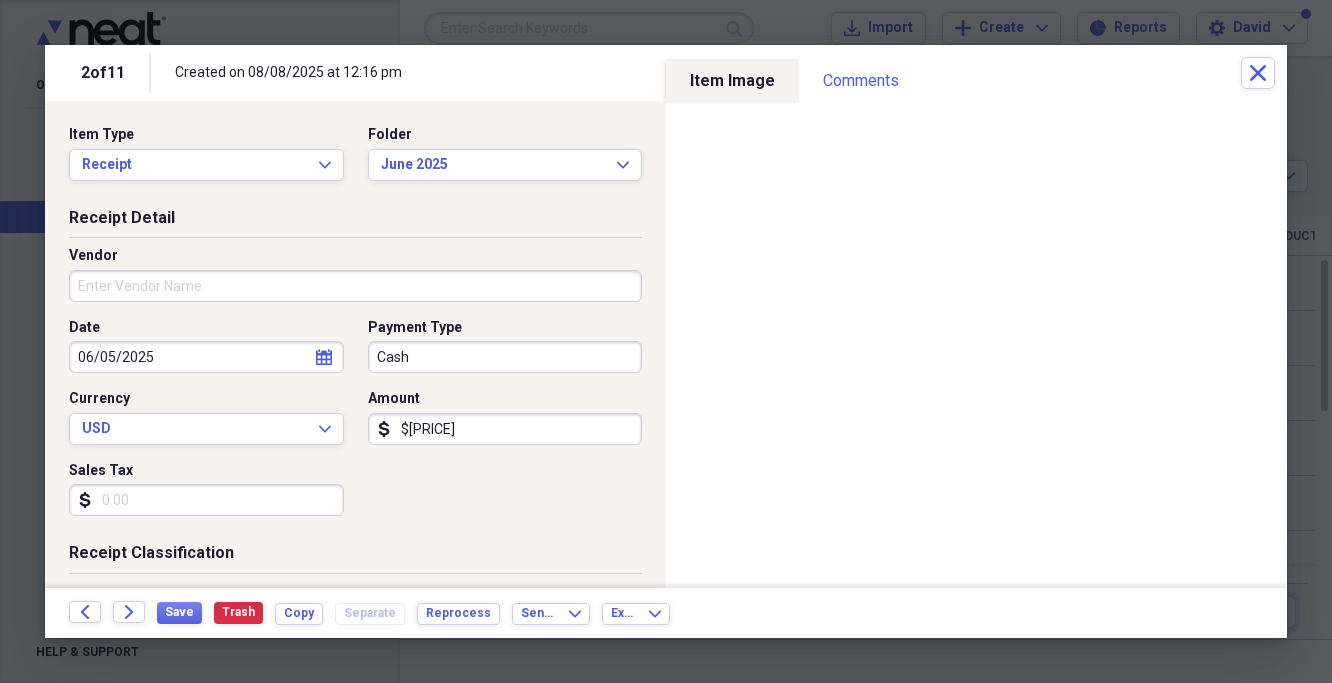 click on "Vendor" at bounding box center (355, 286) 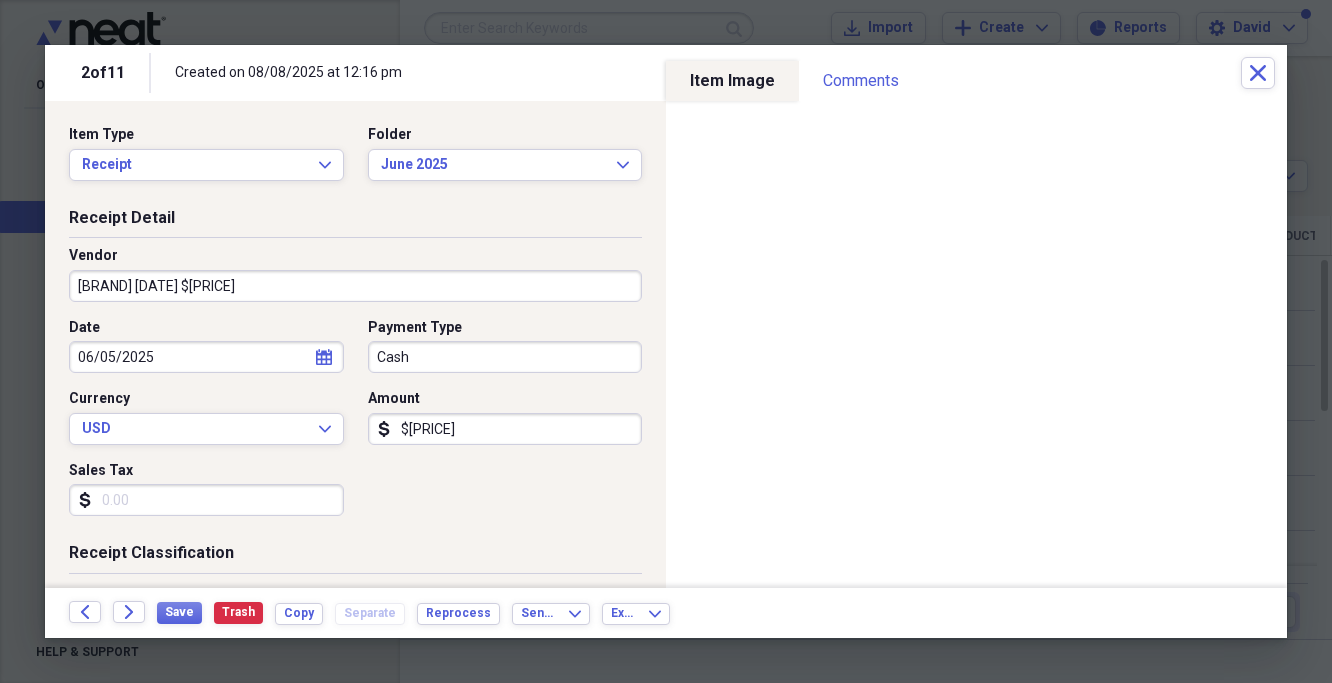 click on "[BRAND] [MONTH].[DAY].[YEAR] $[PRICE]" at bounding box center (355, 286) 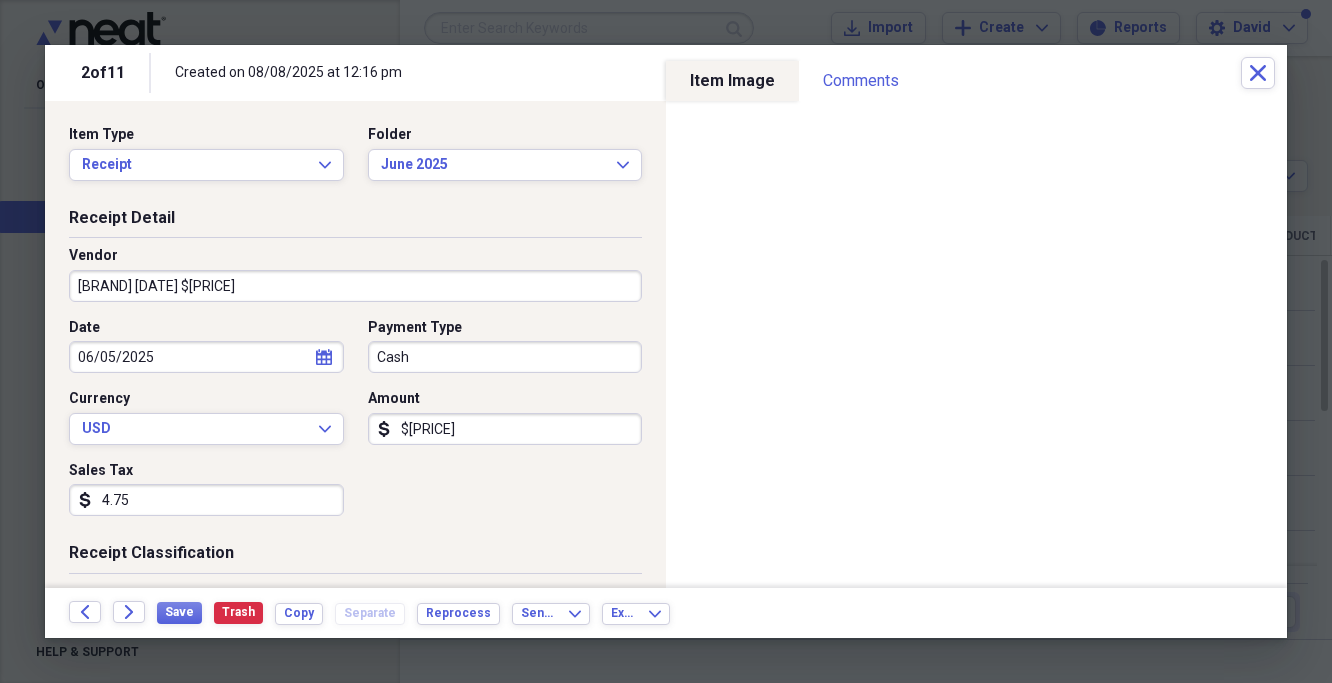type on "4.75" 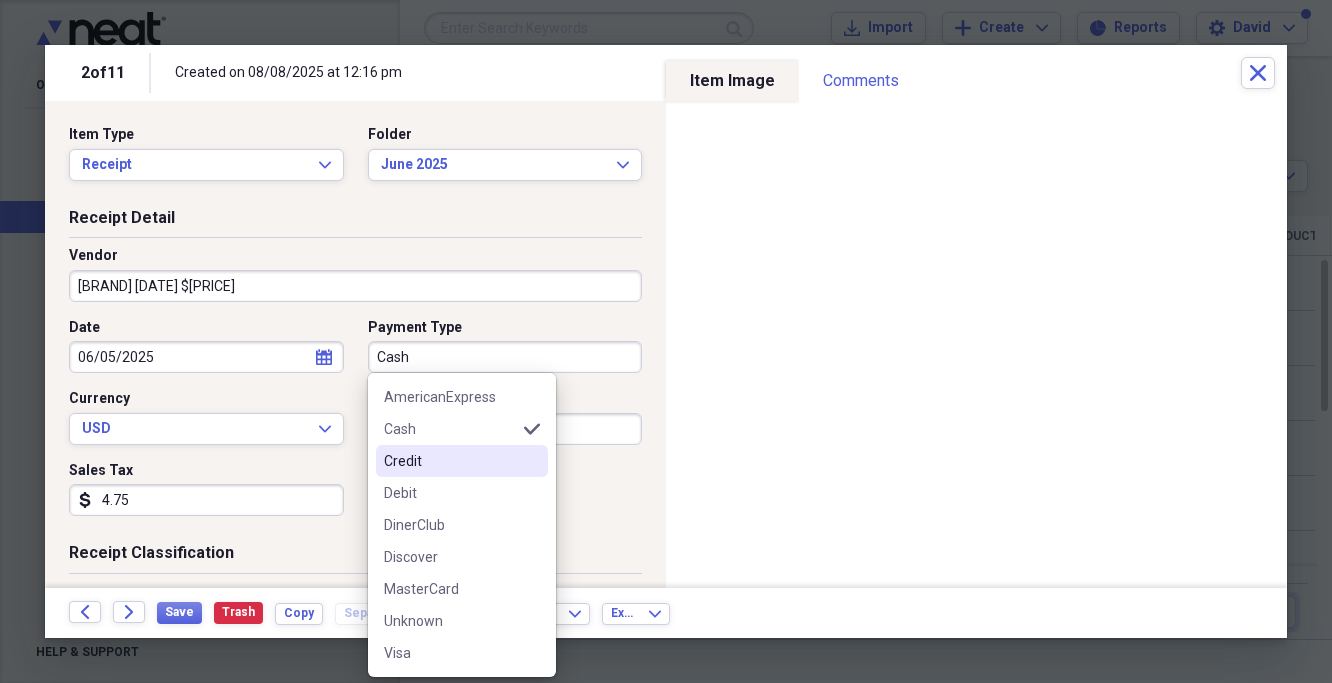 click on "Credit" at bounding box center [462, 461] 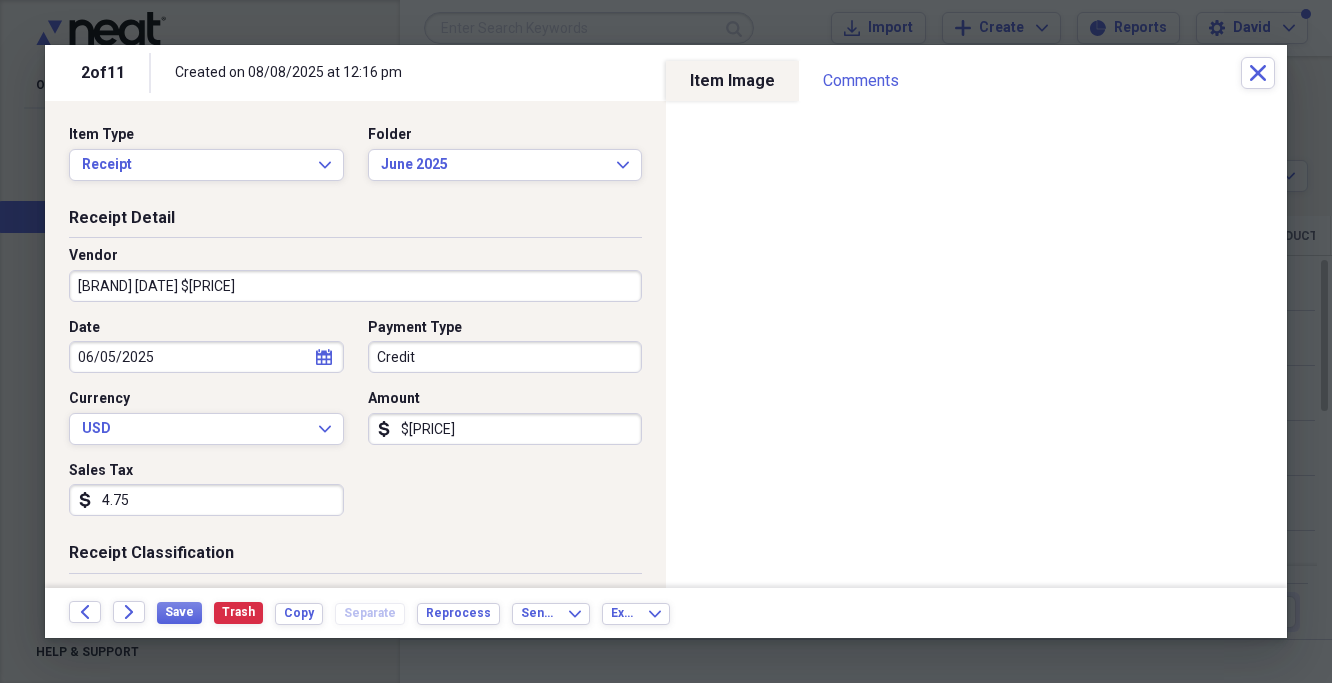 click on "331.08" at bounding box center [505, 429] 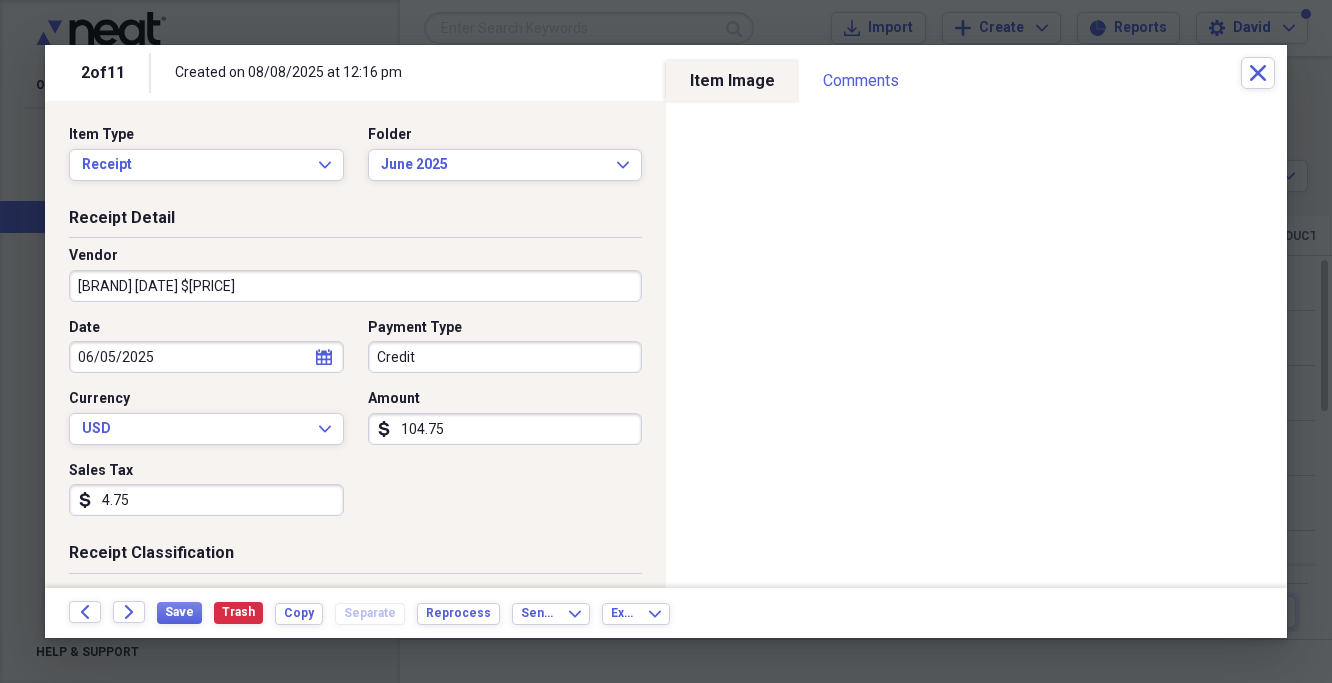 type on "104.75" 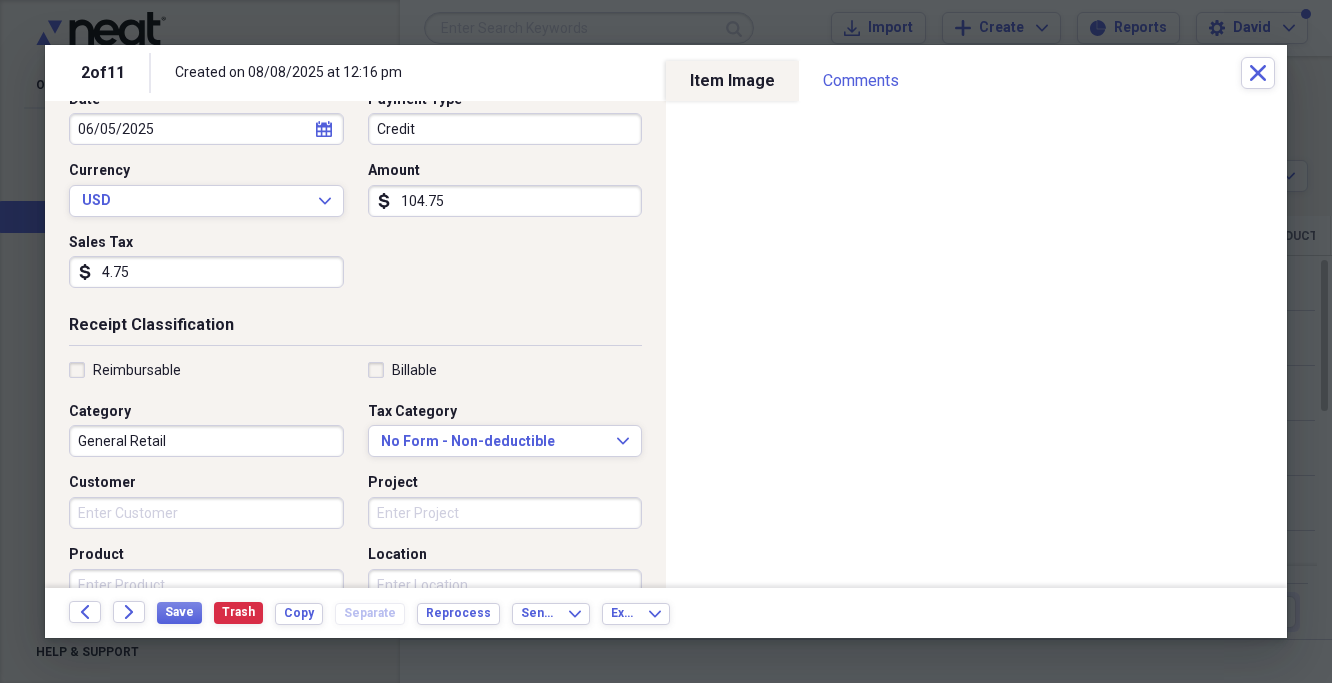 scroll, scrollTop: 229, scrollLeft: 0, axis: vertical 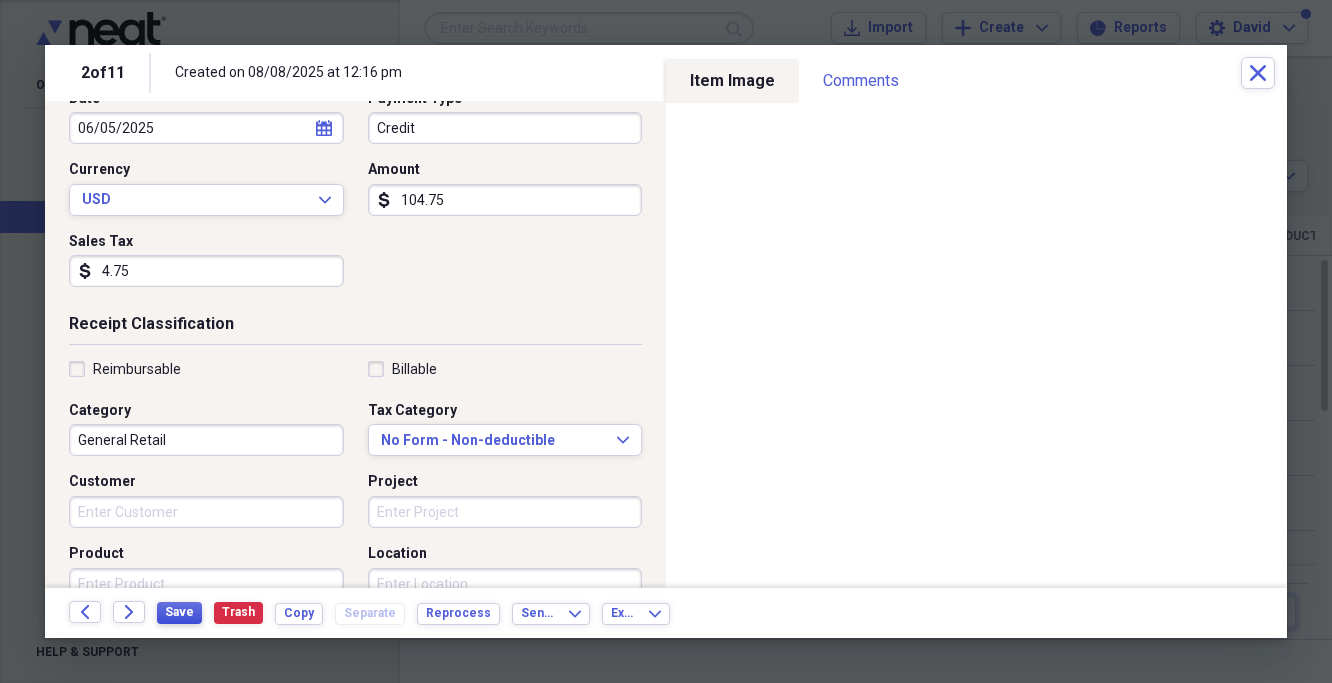 click on "Save" at bounding box center (179, 612) 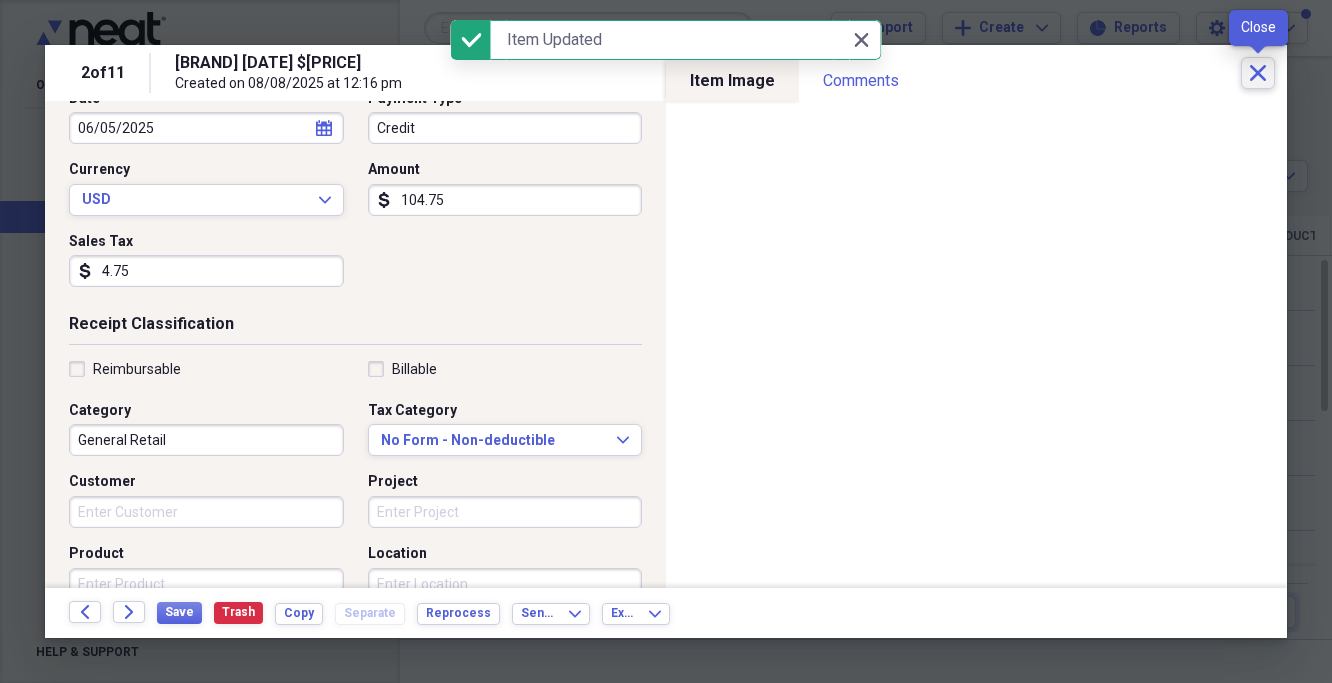click on "Close" 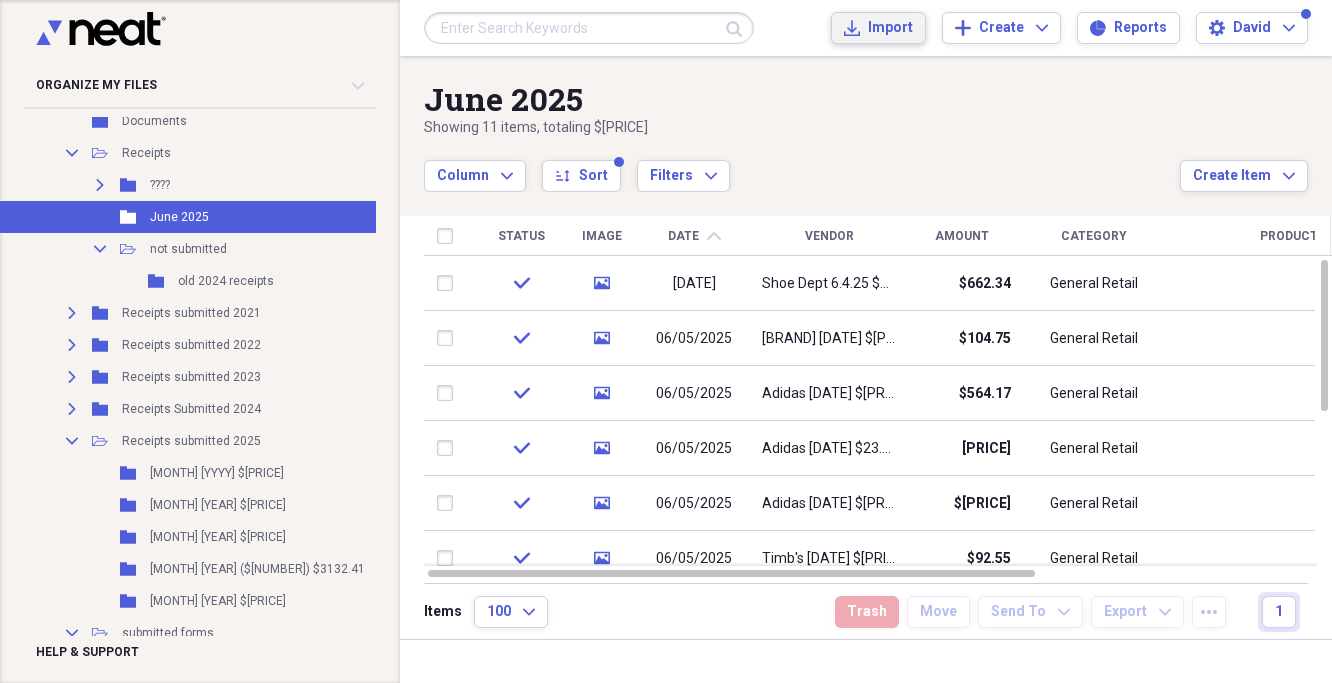 click on "Import Import" at bounding box center [878, 28] 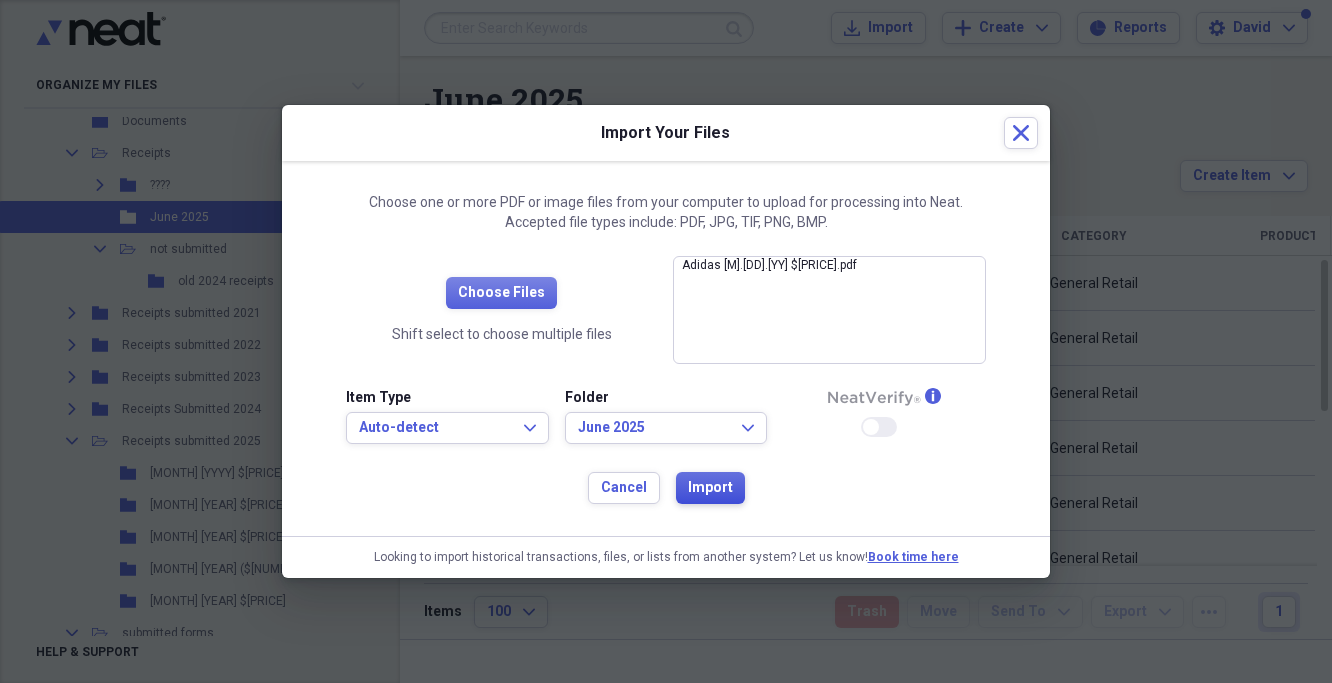 click on "Import" at bounding box center [710, 488] 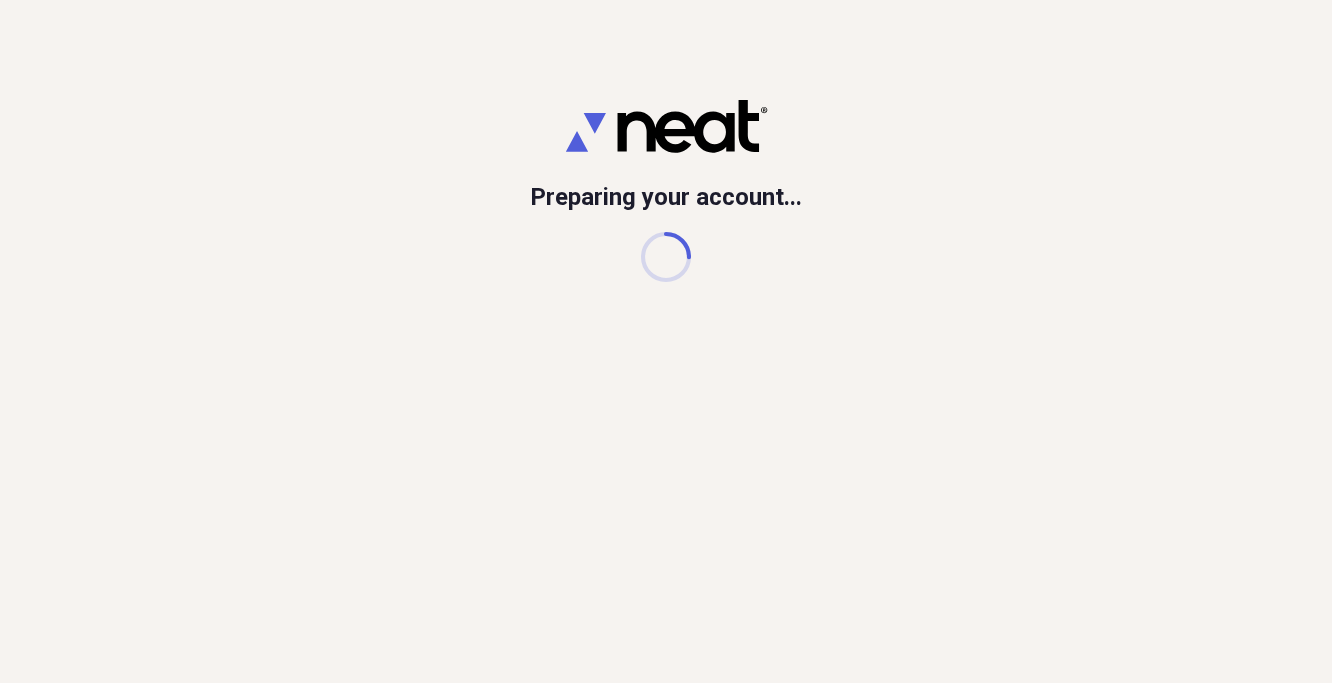 scroll, scrollTop: 0, scrollLeft: 0, axis: both 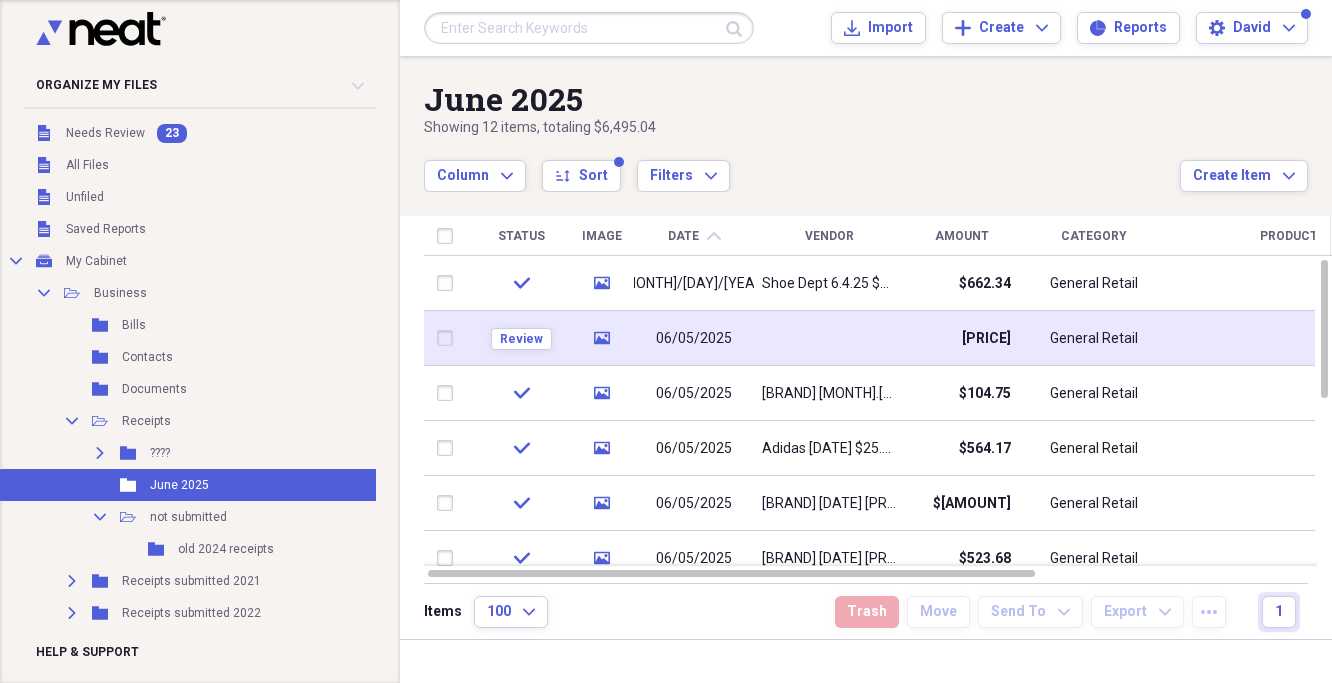 click on "06/05/2025" at bounding box center [694, 339] 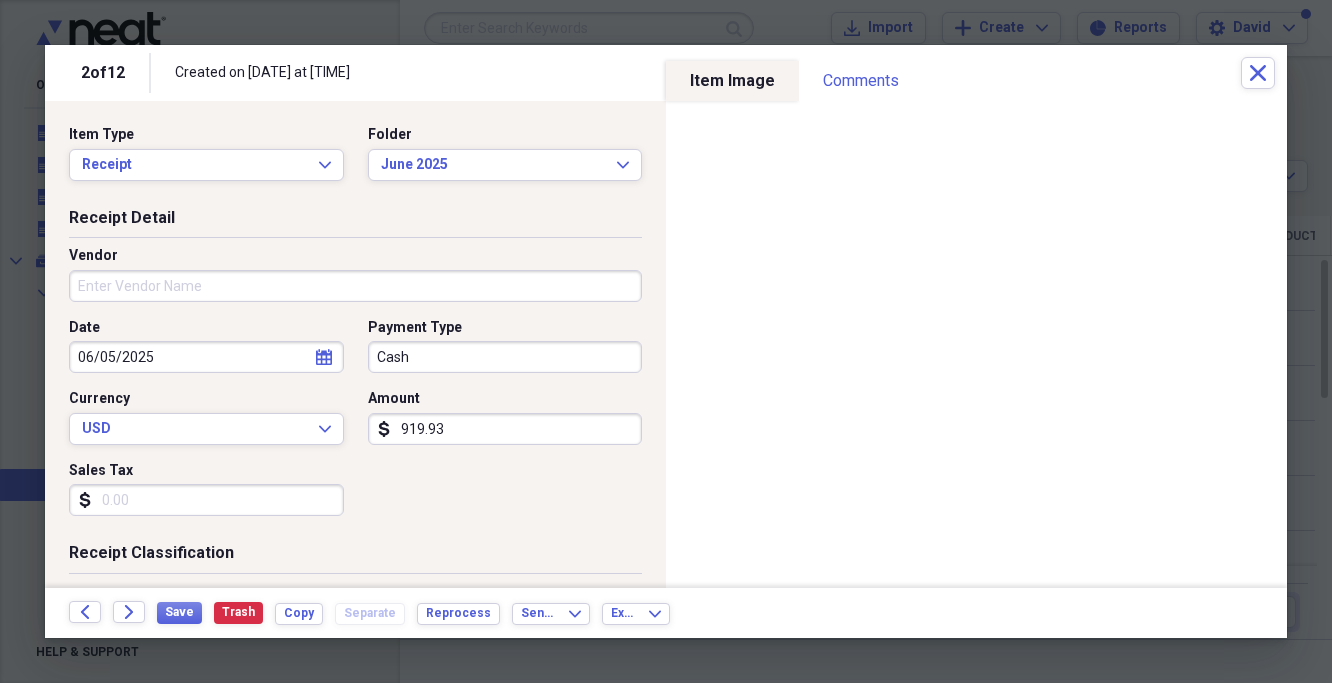 click on "Vendor" at bounding box center (355, 286) 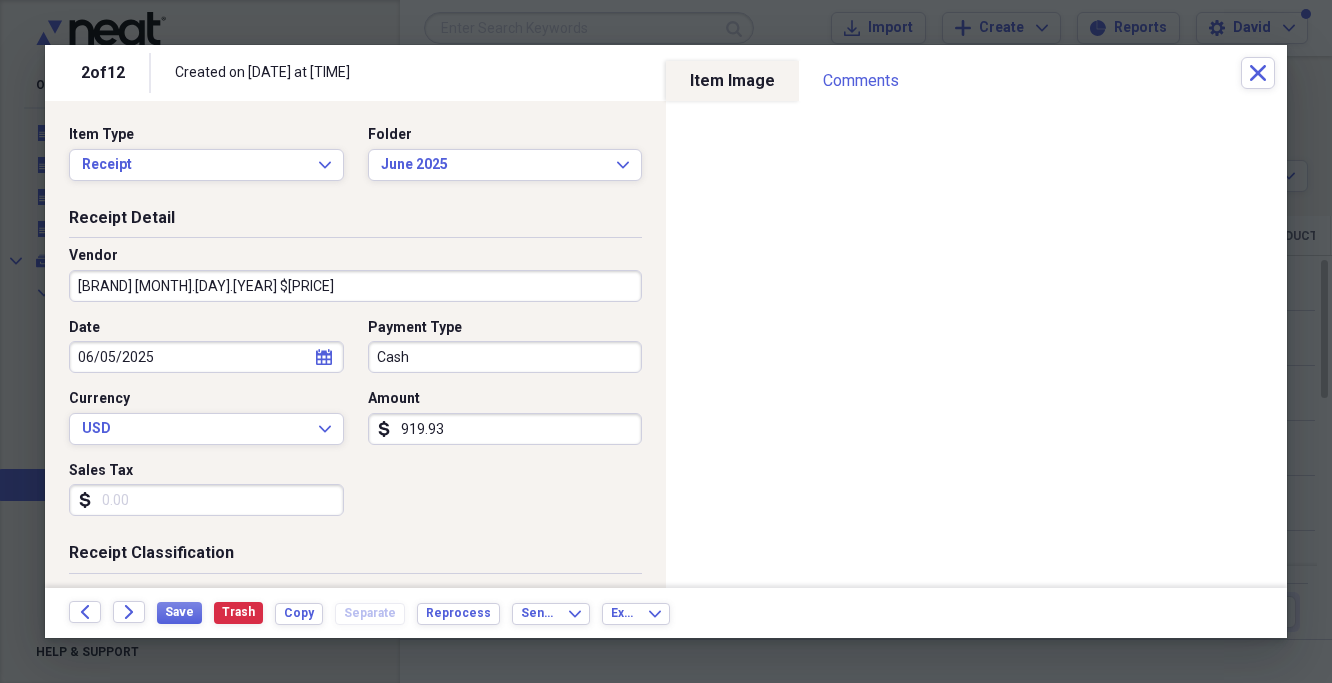 click on "[BRAND] [MONTH].[DAY].[YEAR] $[PRICE]" at bounding box center (355, 286) 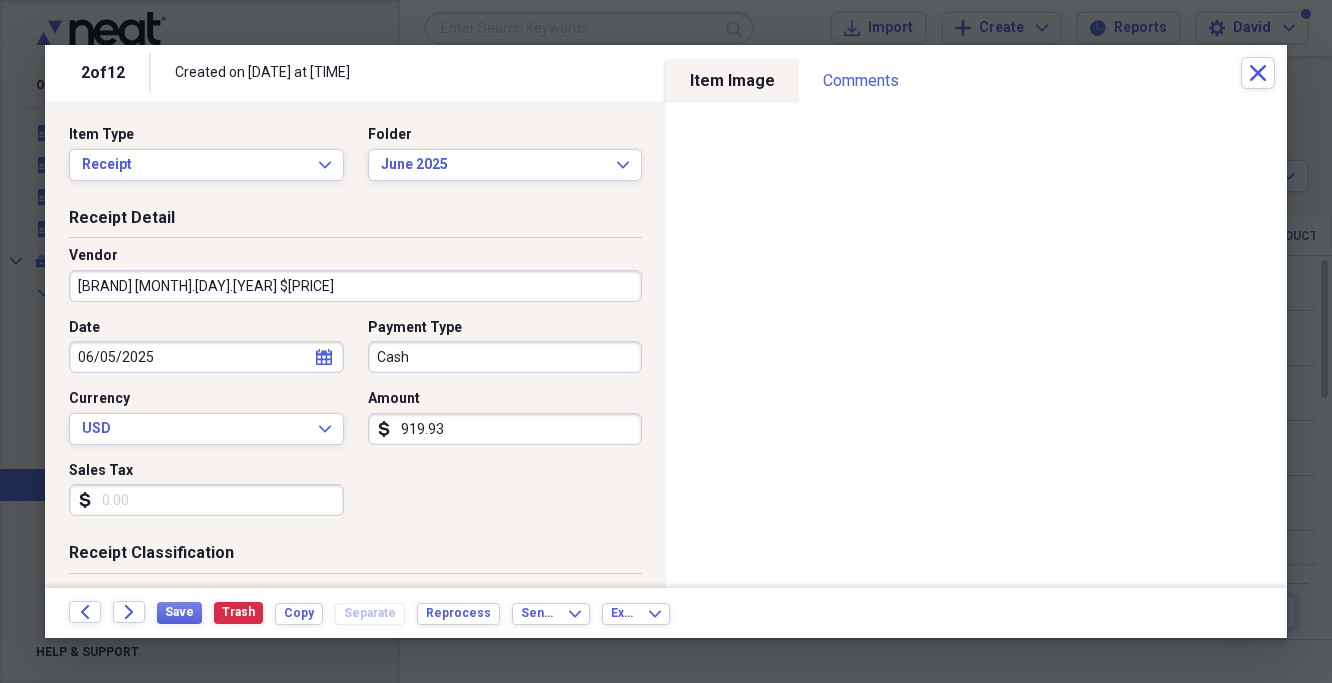 type on "[BRAND] [MONTH].[DAY].[YEAR] $[PRICE]" 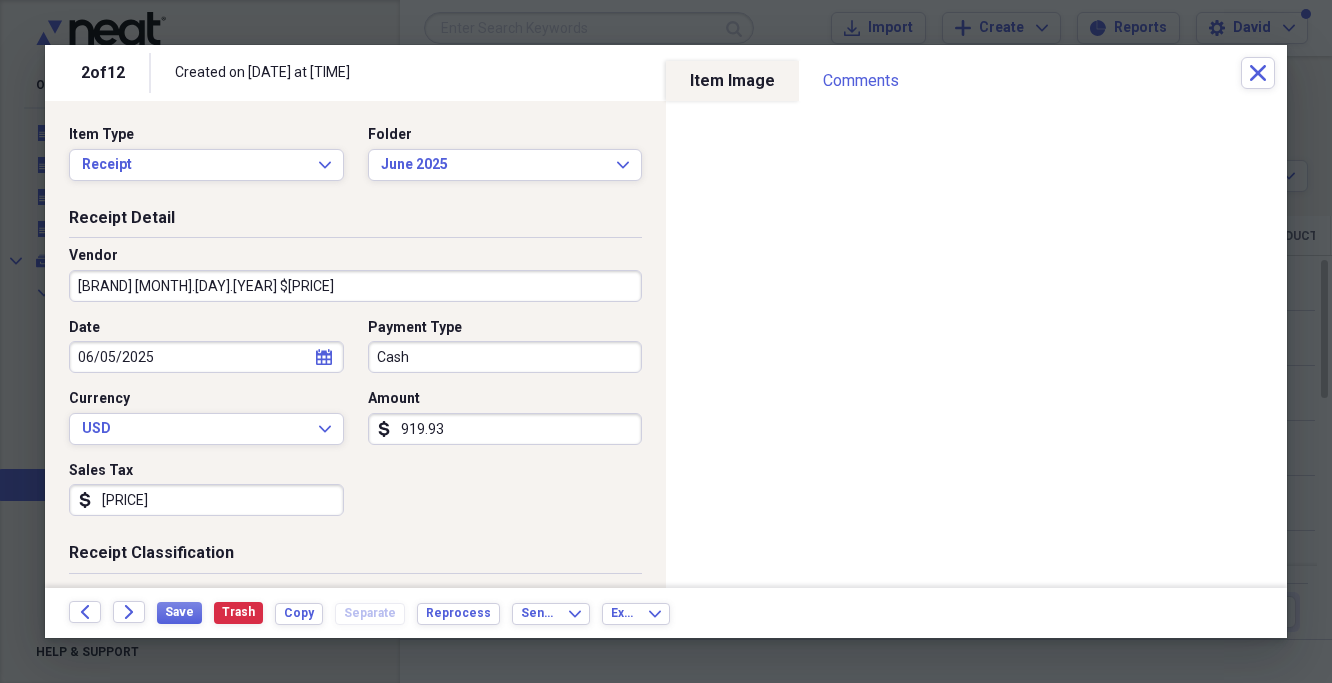 type on "[PRICE]" 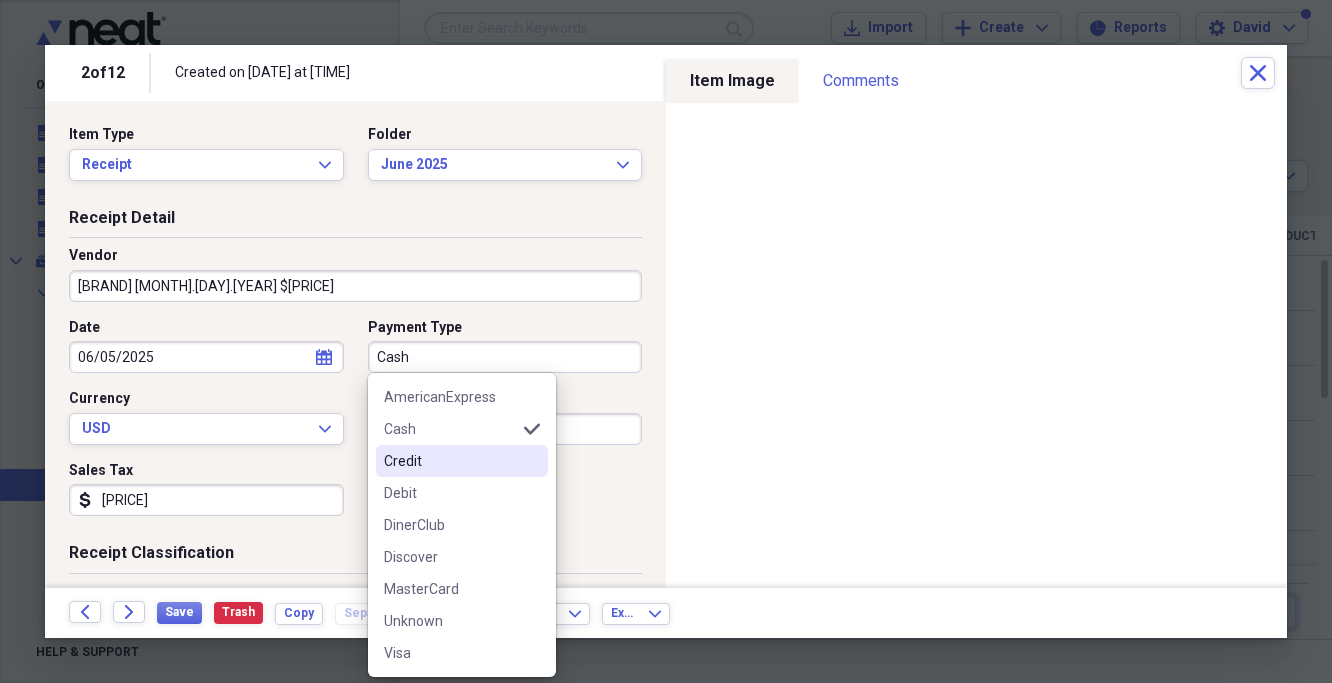 click on "Credit" at bounding box center (450, 461) 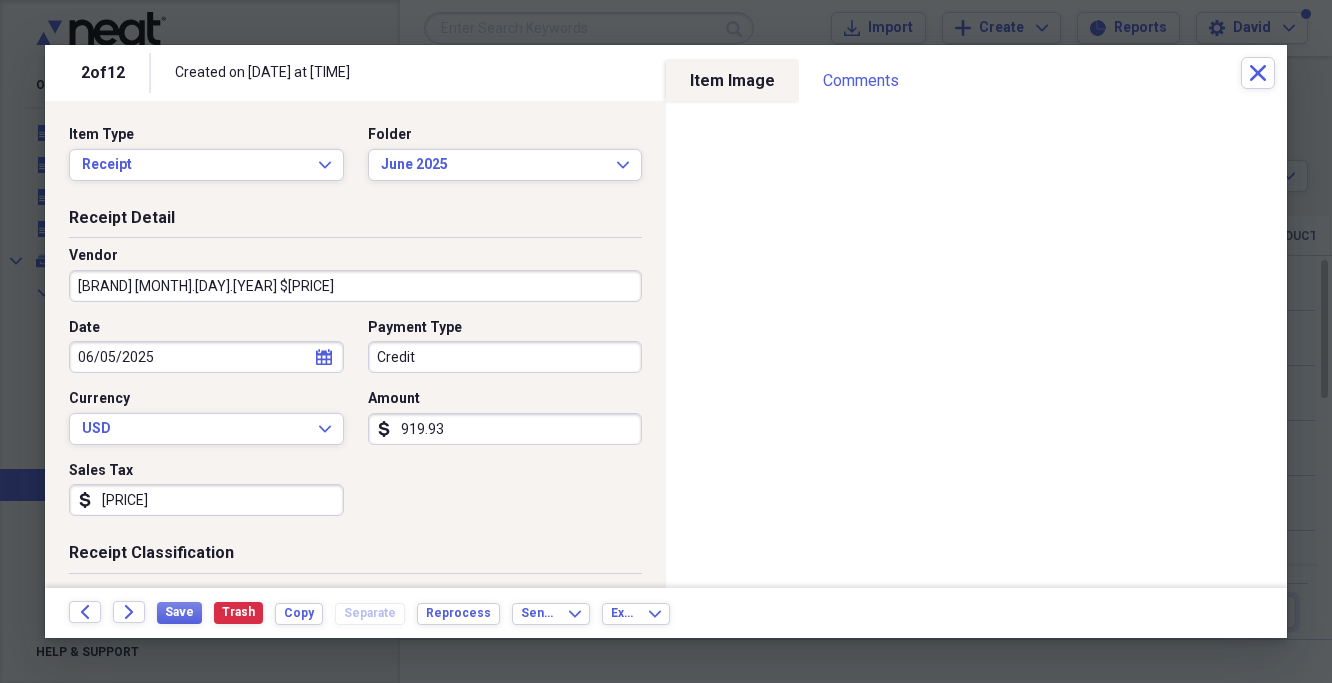 click on "919.93" at bounding box center [505, 429] 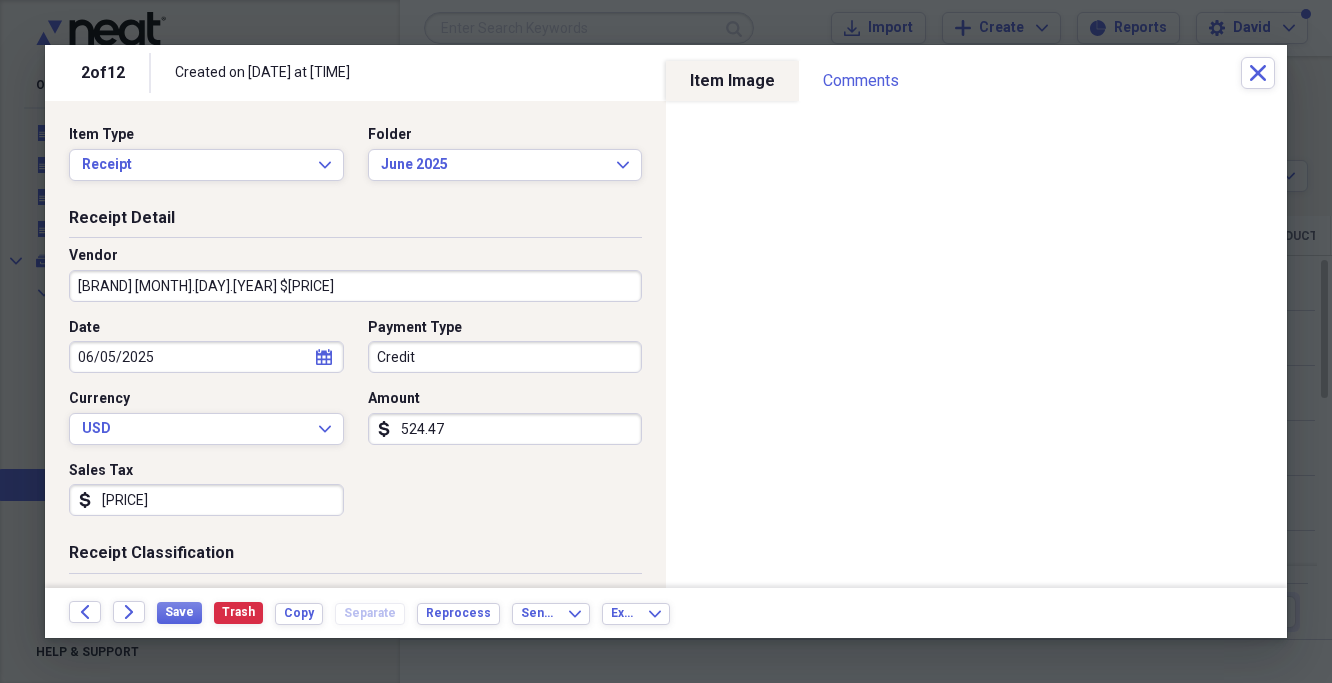 type on "524.47" 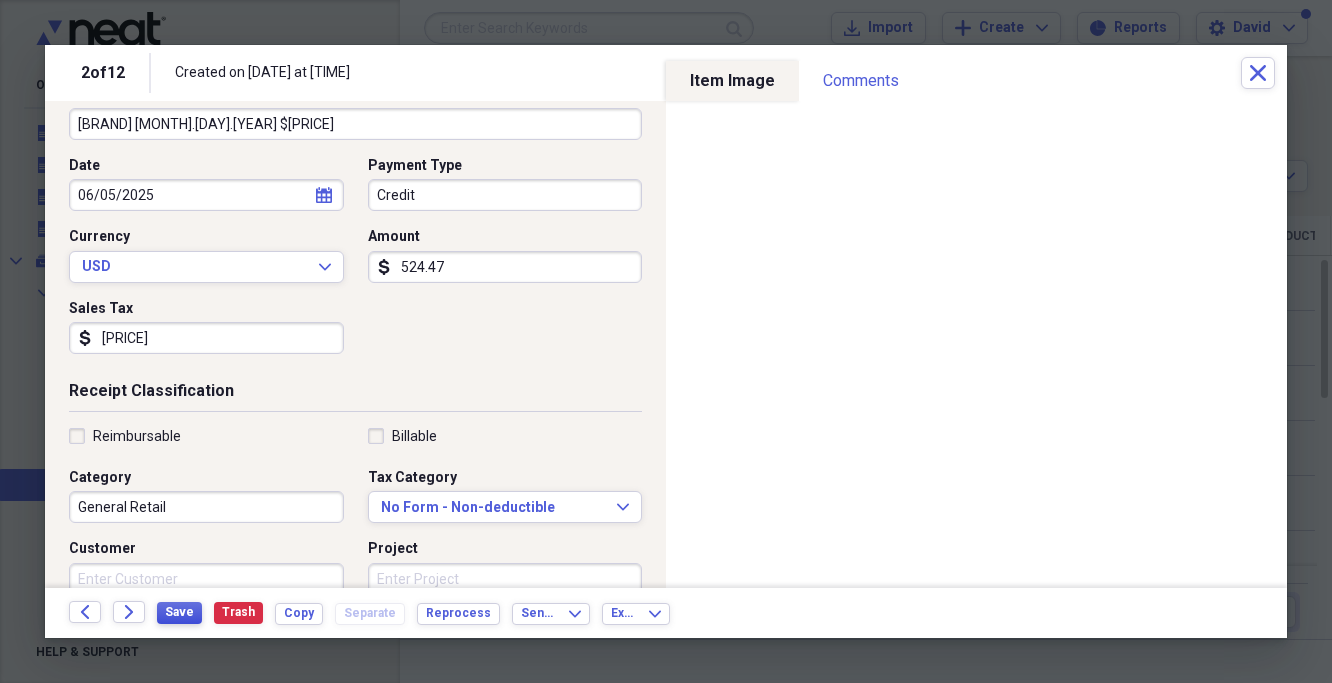 click on "Save" at bounding box center [179, 612] 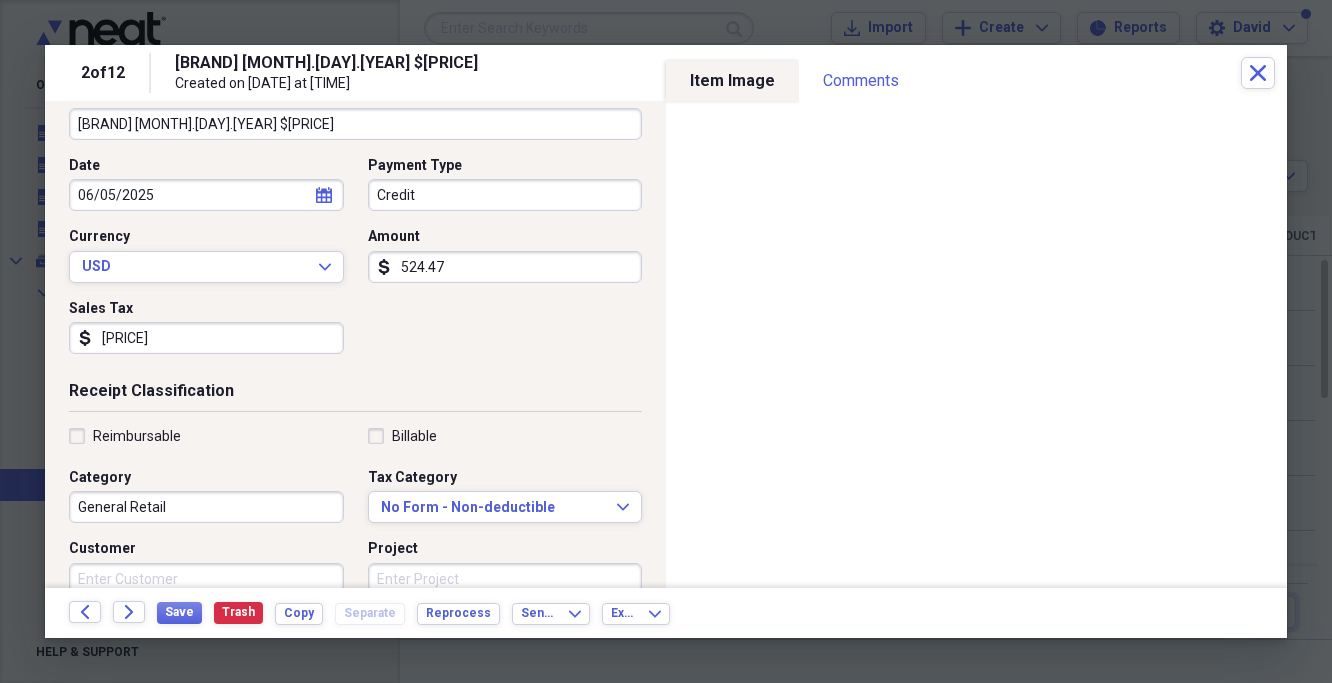 click on "2  of  12 Adidas [DATE] $23.77 Created on [DATE] at [TIME] Close" at bounding box center (666, 73) 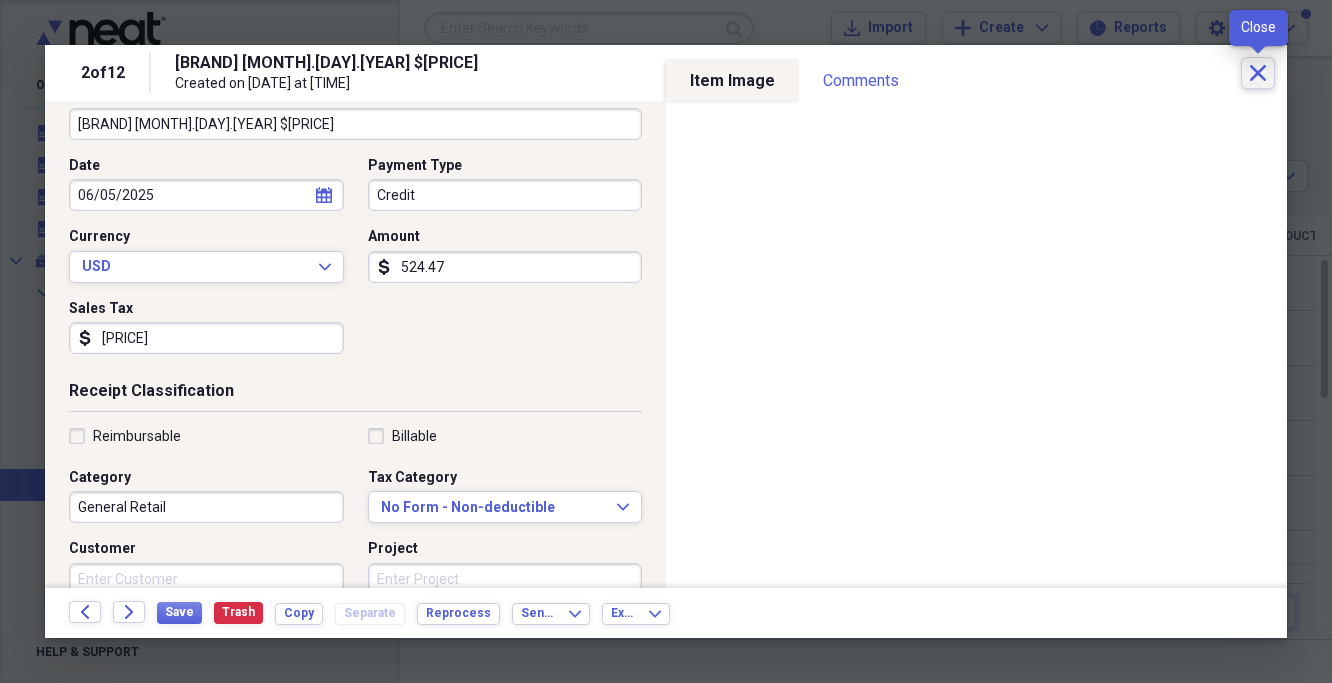 click on "Close" 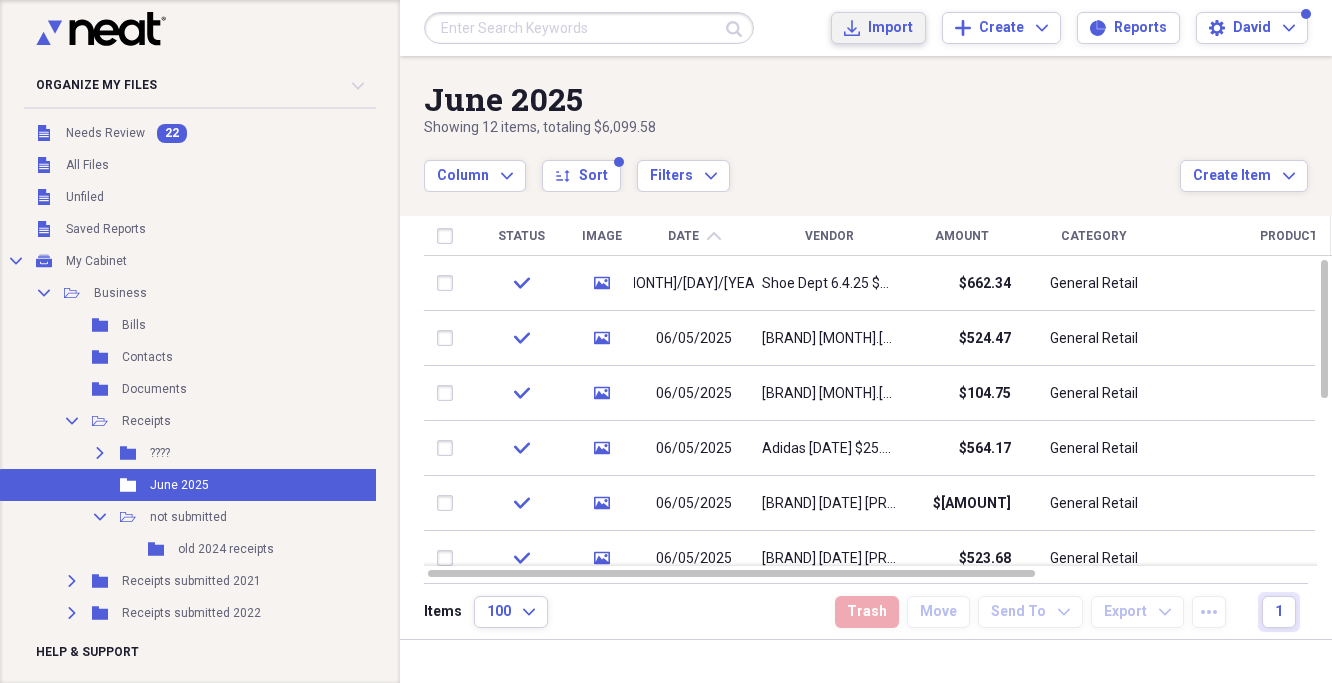 click on "Import" at bounding box center (890, 28) 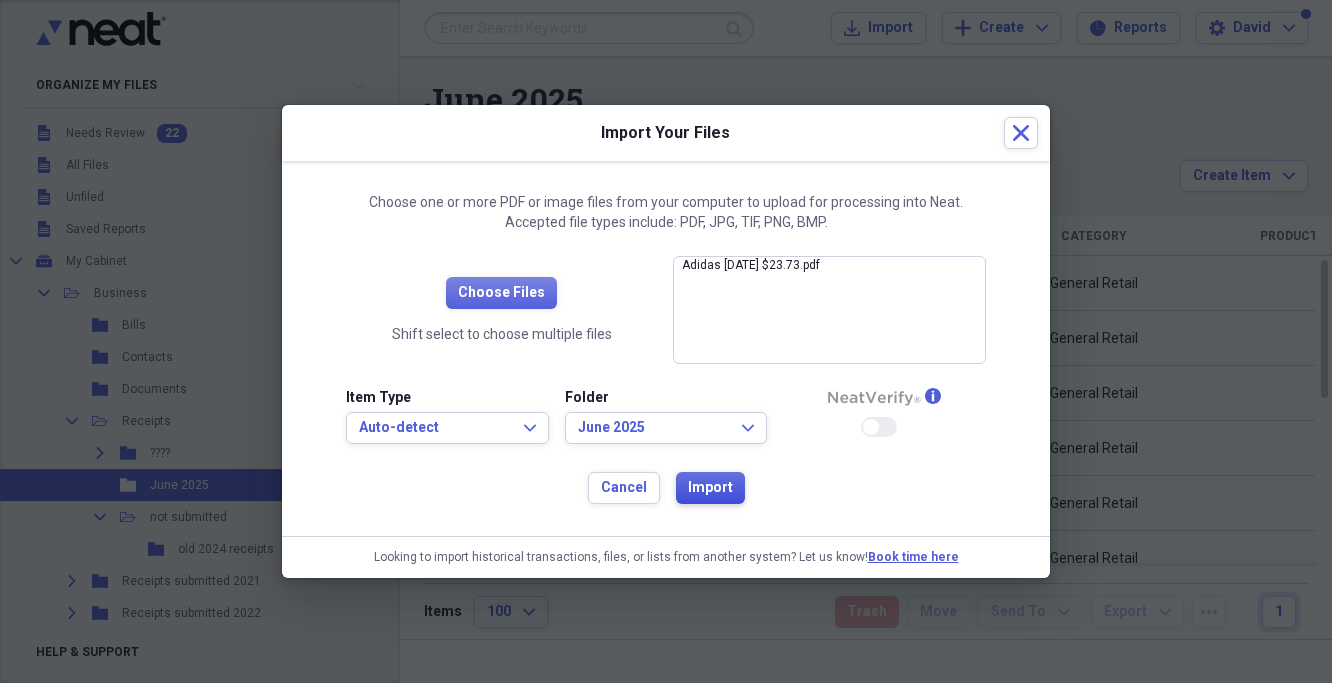 click on "Import" at bounding box center [710, 488] 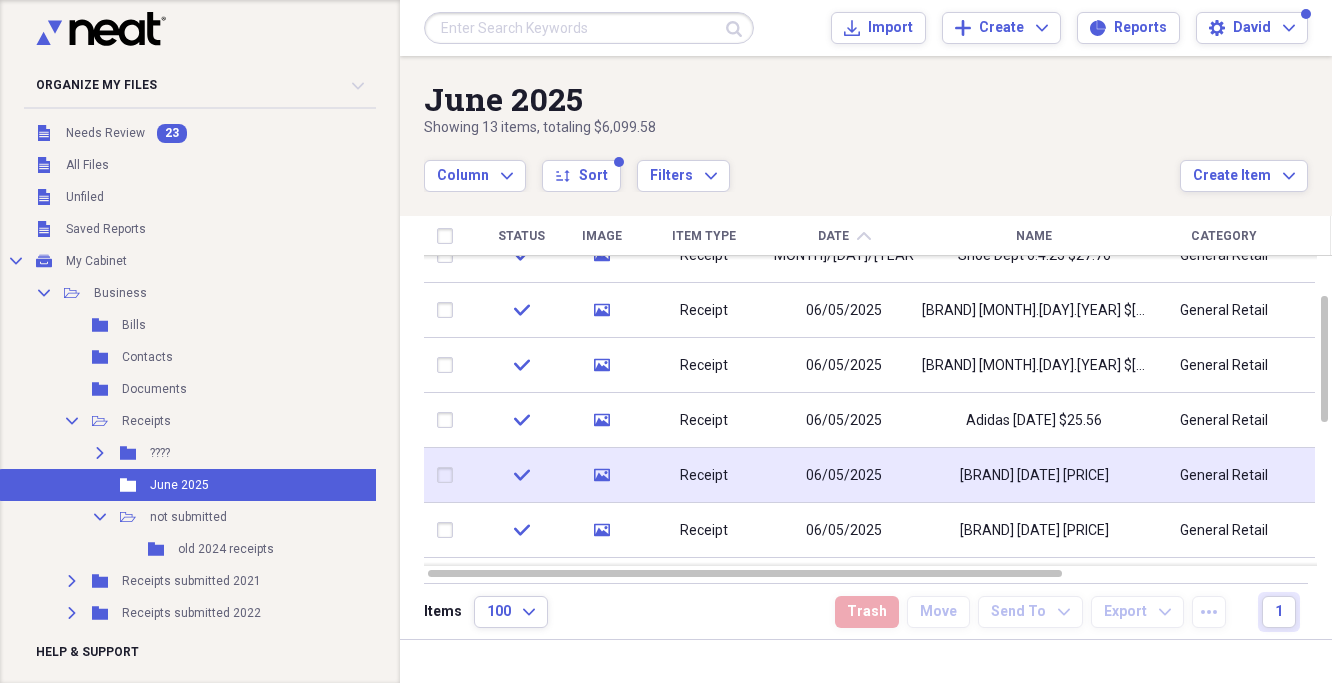click on "[BRAND] [DATE] [PRICE]" at bounding box center [1034, 475] 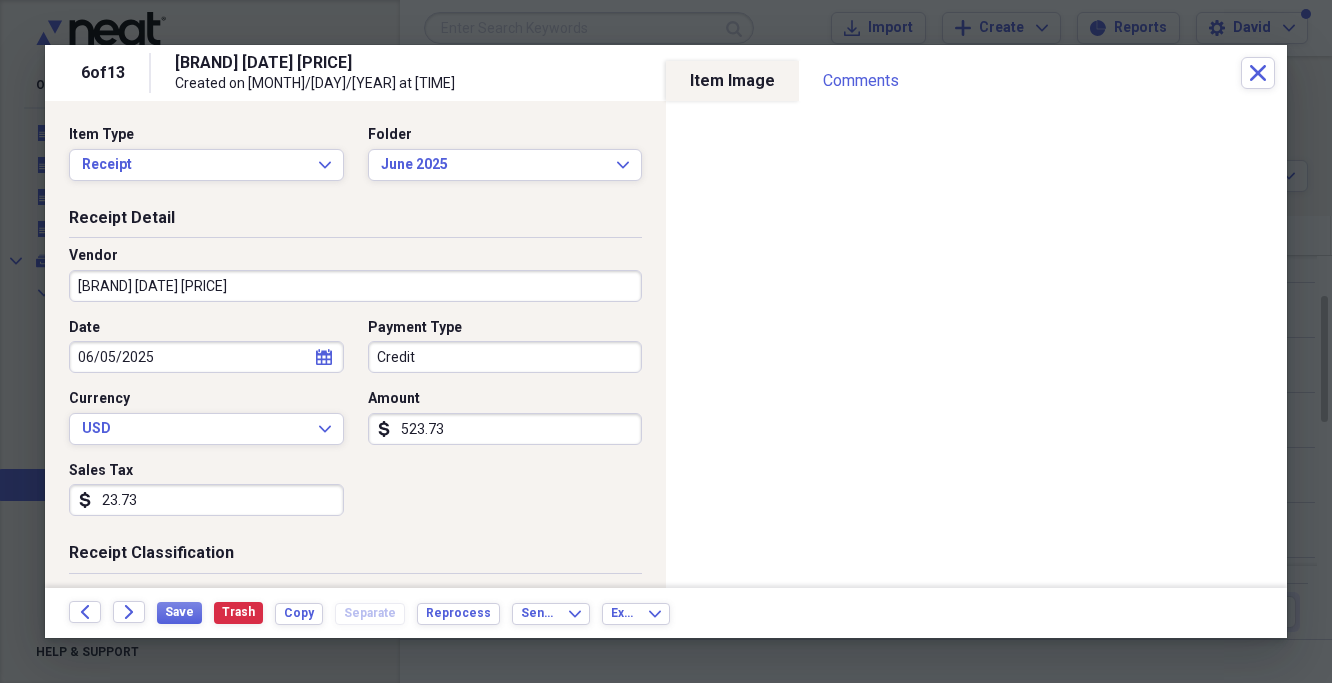 click on "[BRAND] [DATE] [PRICE]" at bounding box center (355, 286) 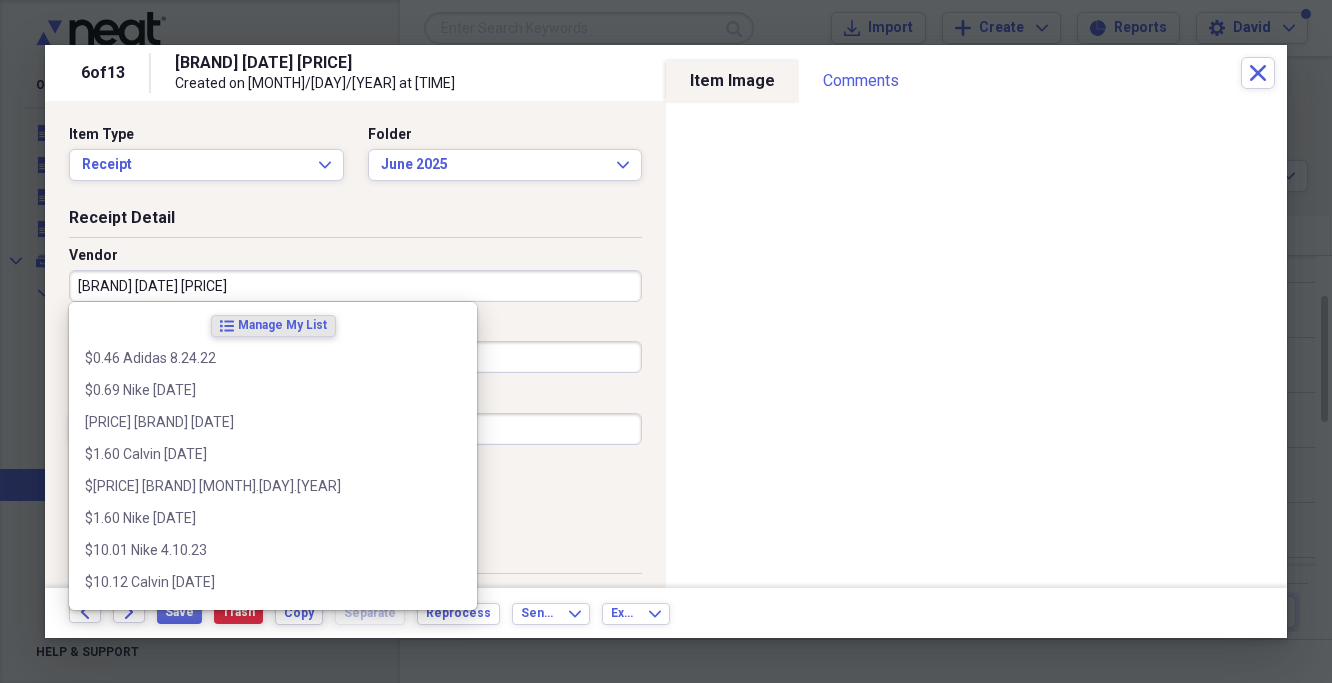 click on "[BRAND] [DATE] [PRICE]" at bounding box center (355, 286) 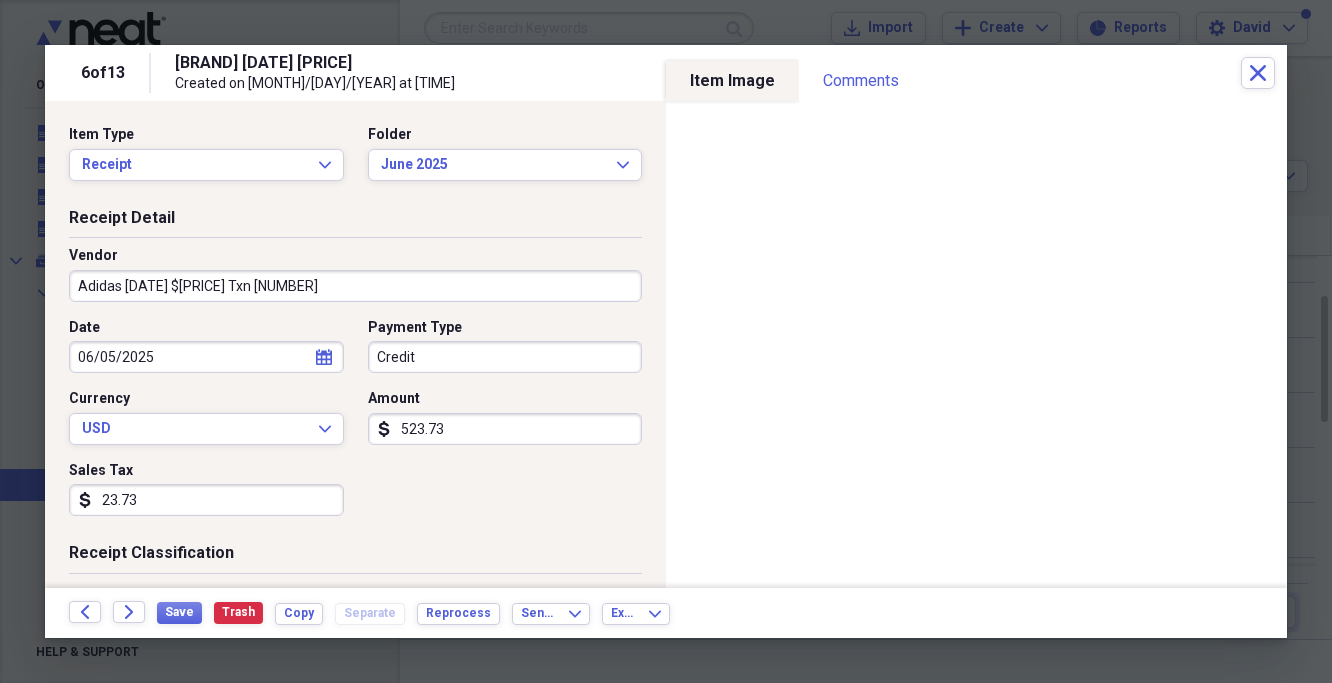 drag, startPoint x: 302, startPoint y: 286, endPoint x: 212, endPoint y: 284, distance: 90.02222 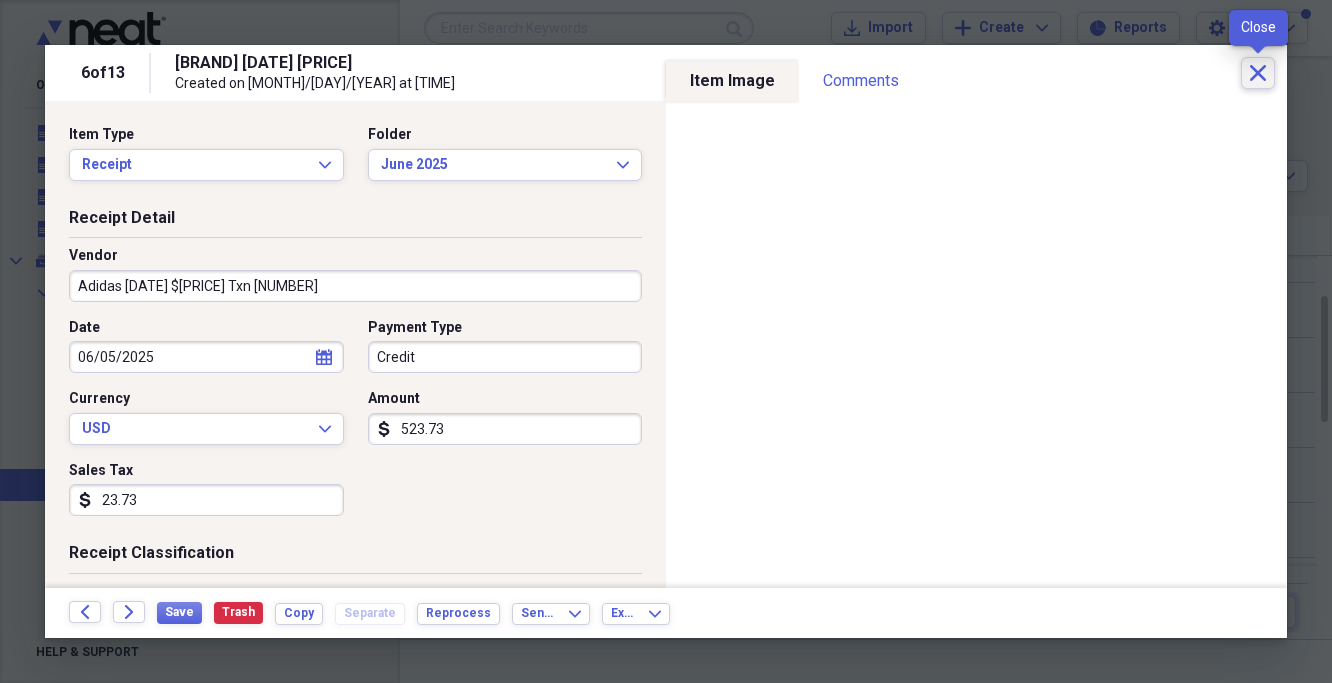 click on "Close" 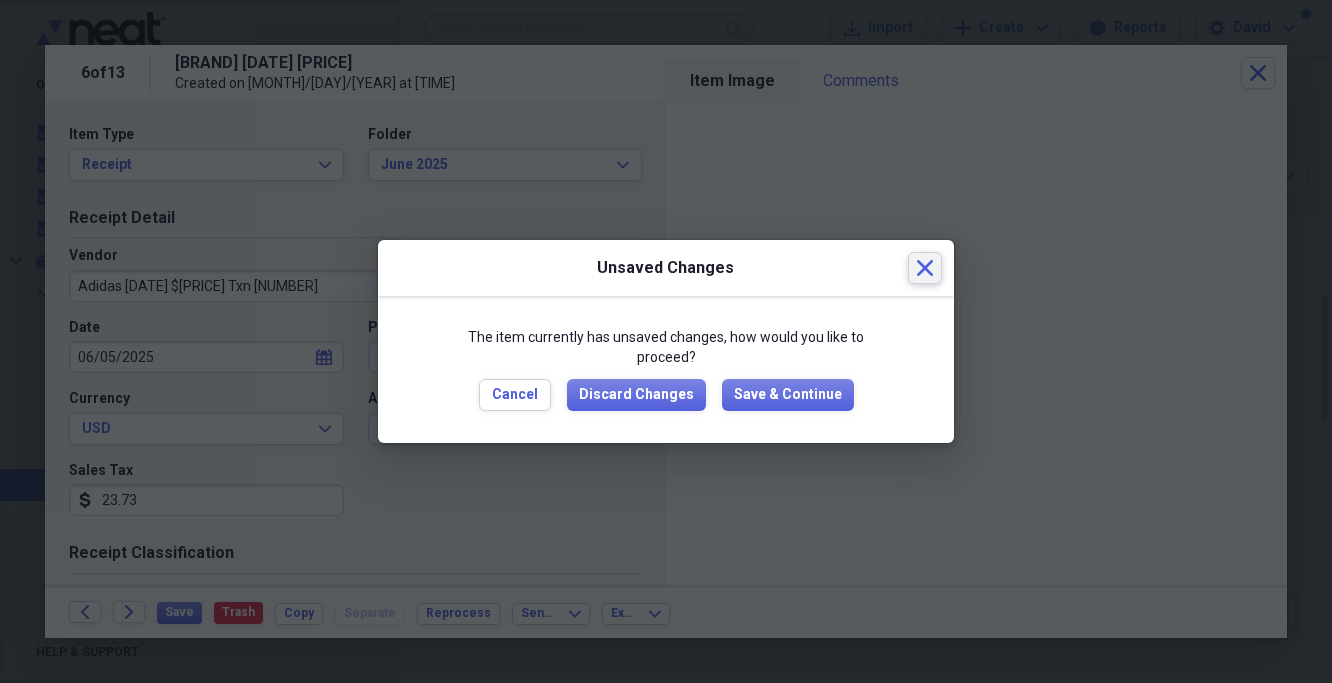 click on "Close" at bounding box center [925, 268] 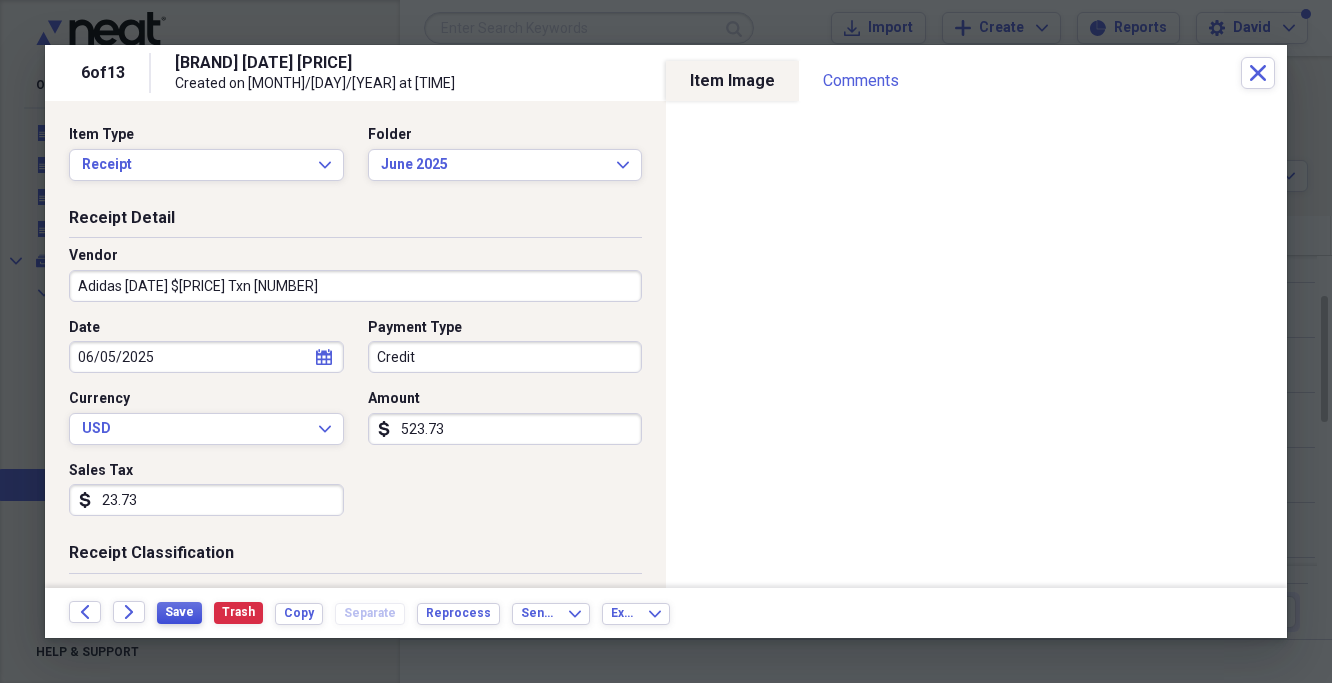 click on "Save" at bounding box center [179, 612] 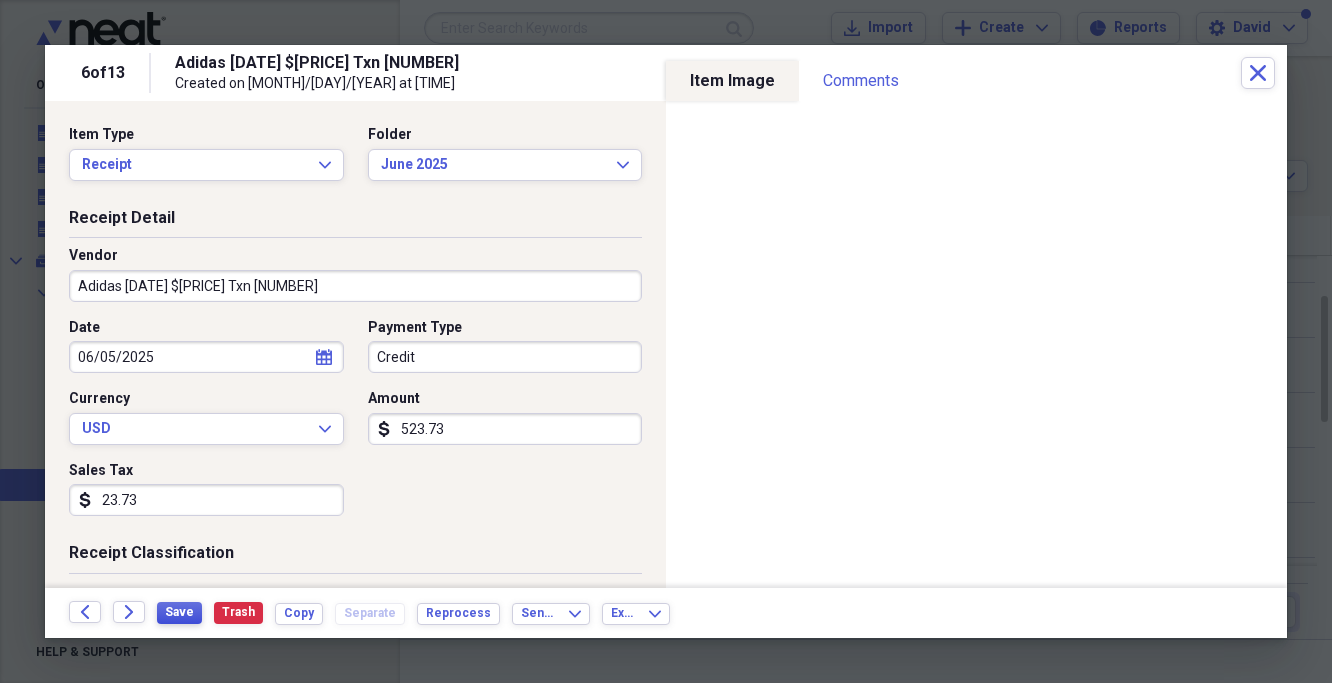 click on "Save" at bounding box center [179, 612] 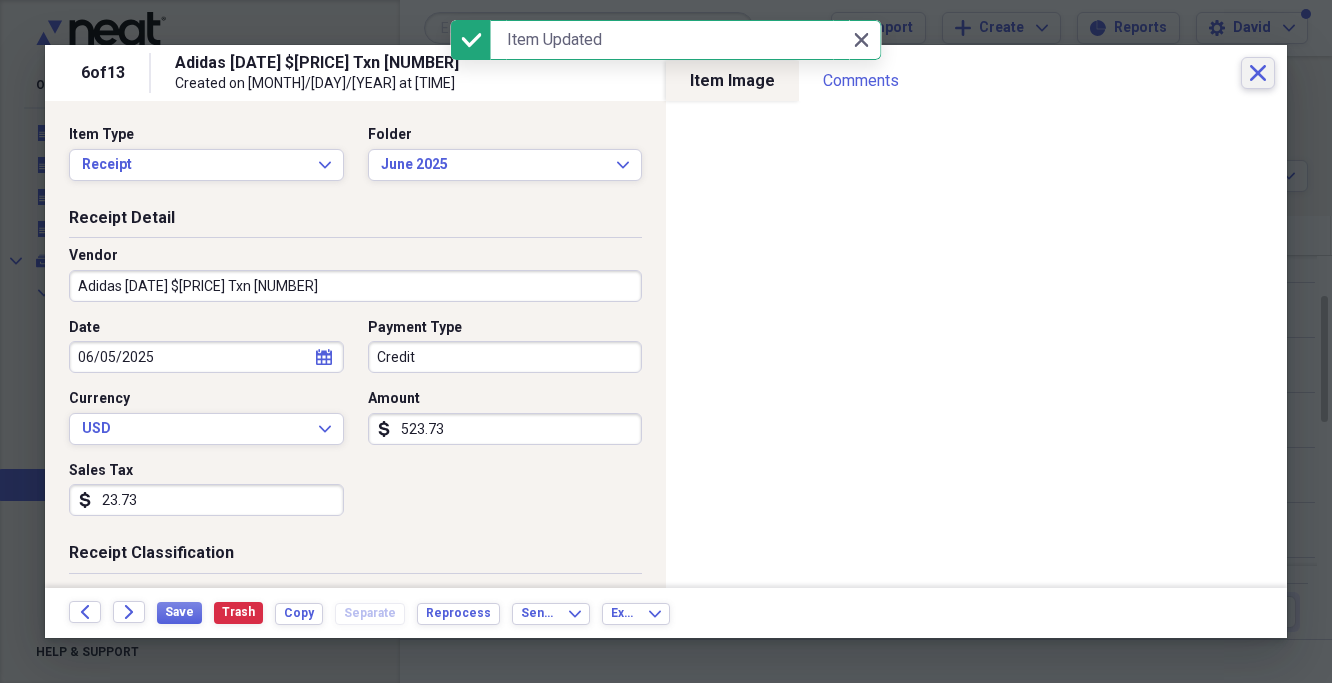 click on "Close" at bounding box center (1258, 73) 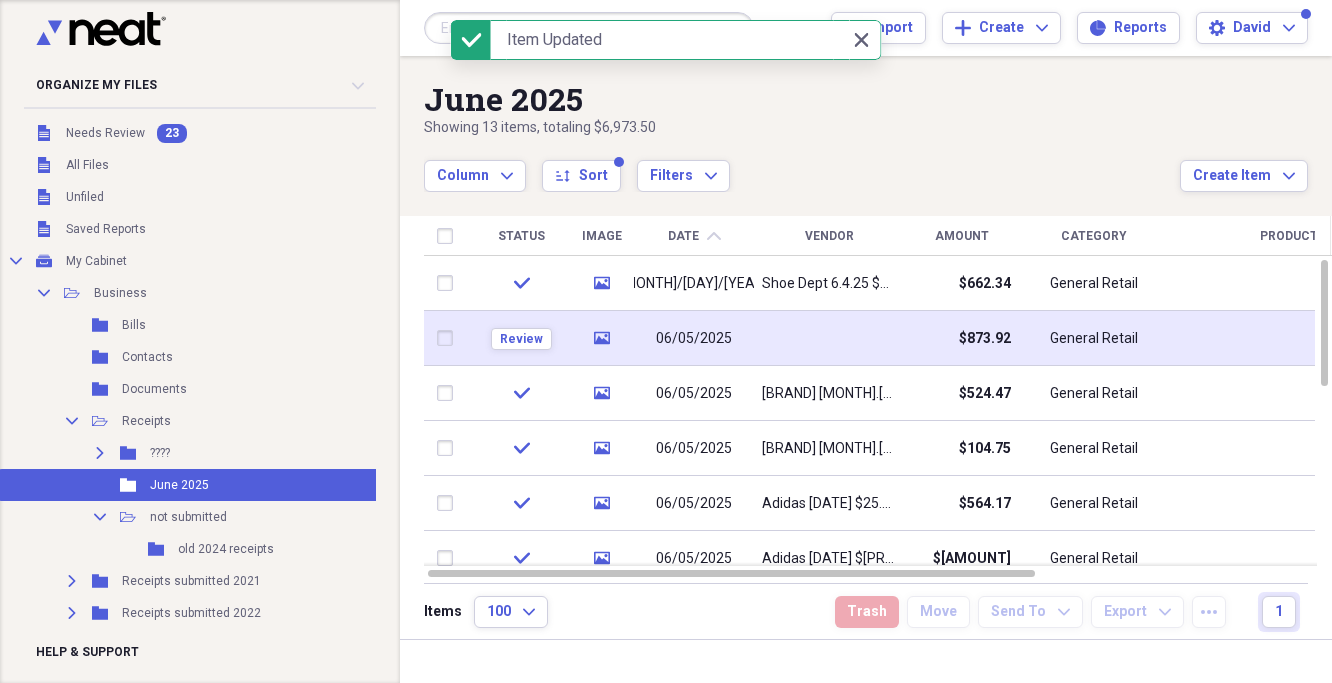 click at bounding box center [829, 338] 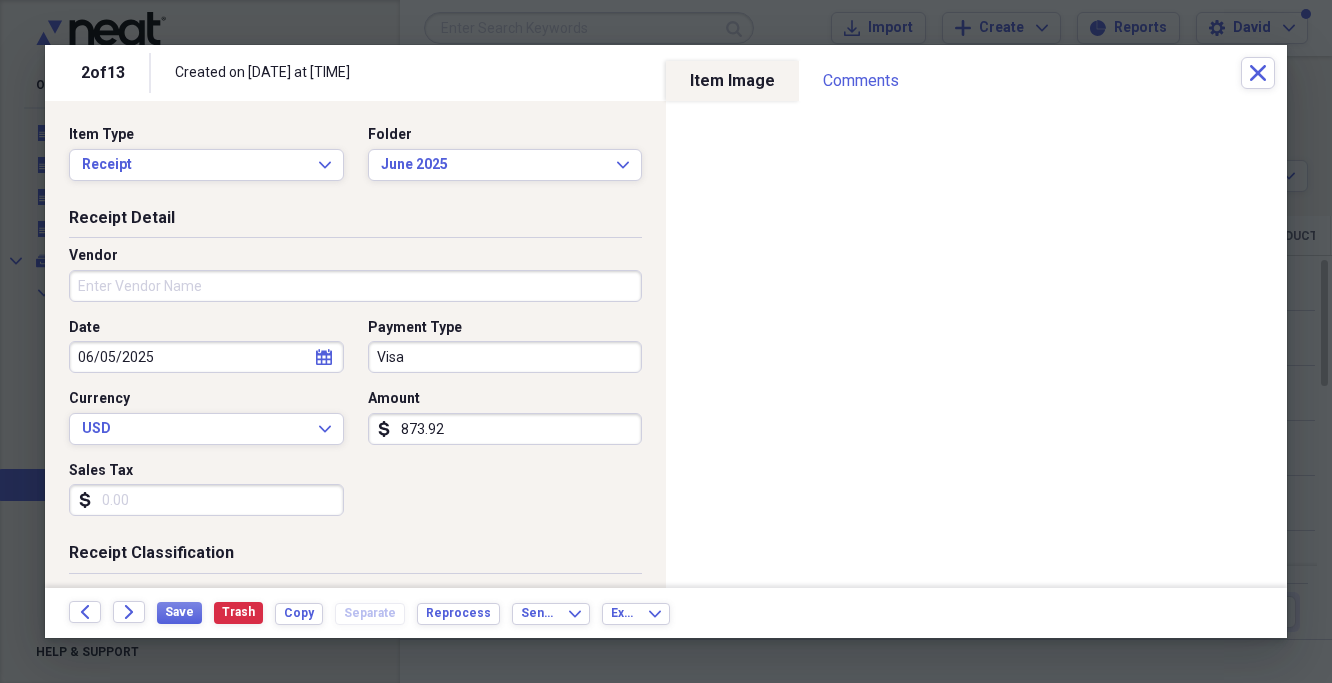 click on "Vendor" at bounding box center (355, 286) 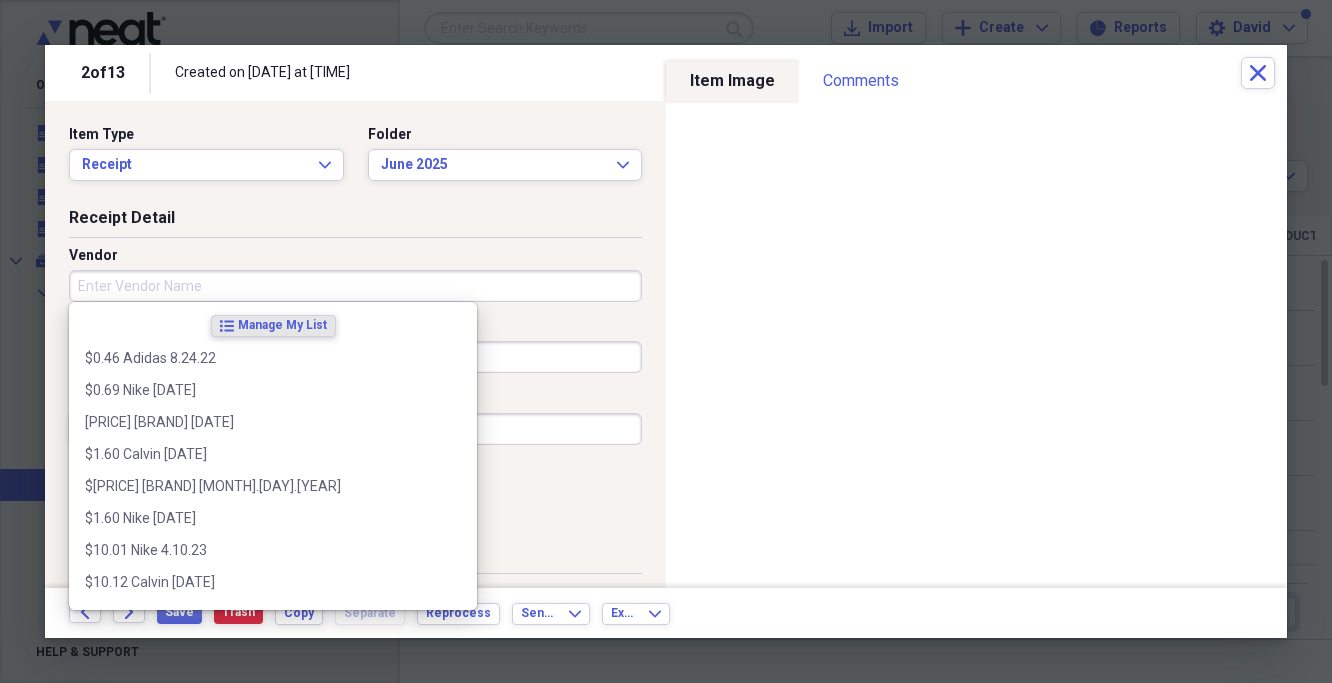 paste on "Adidas [DATE] $23.73 Txn [NUMBER]" 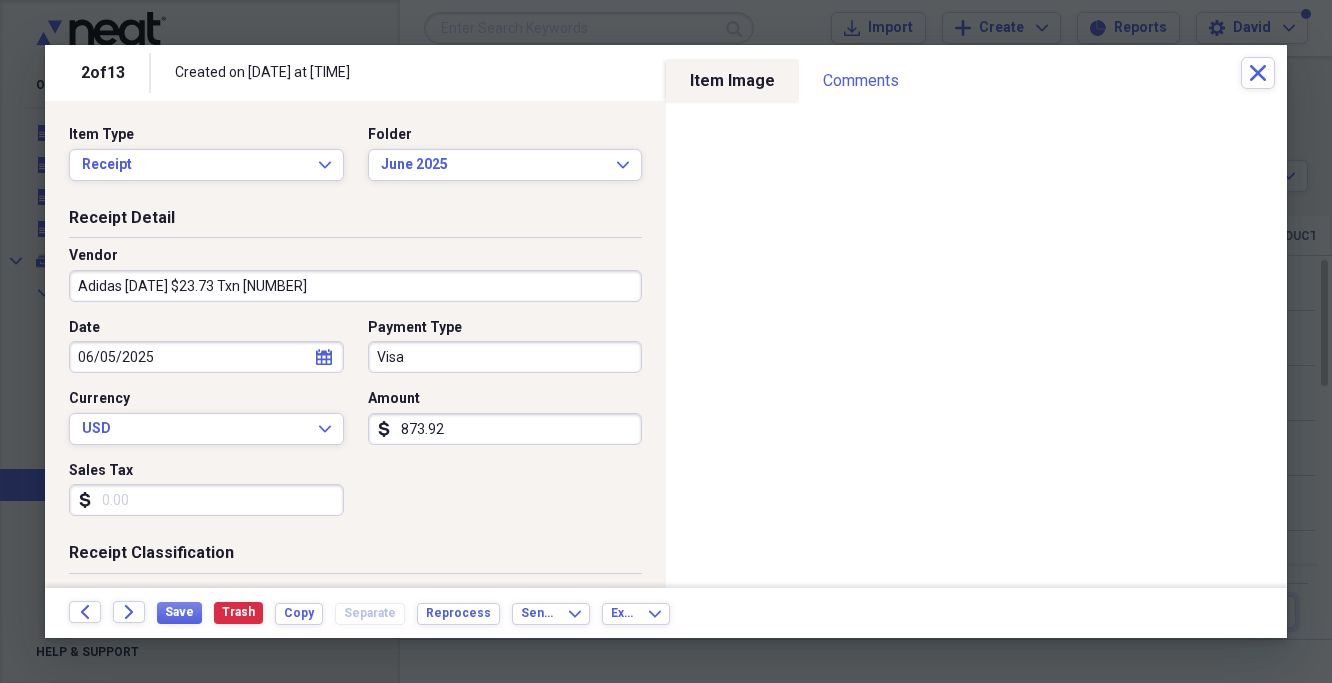 click on "Adidas [DATE] $23.73 Txn [NUMBER]" at bounding box center [355, 286] 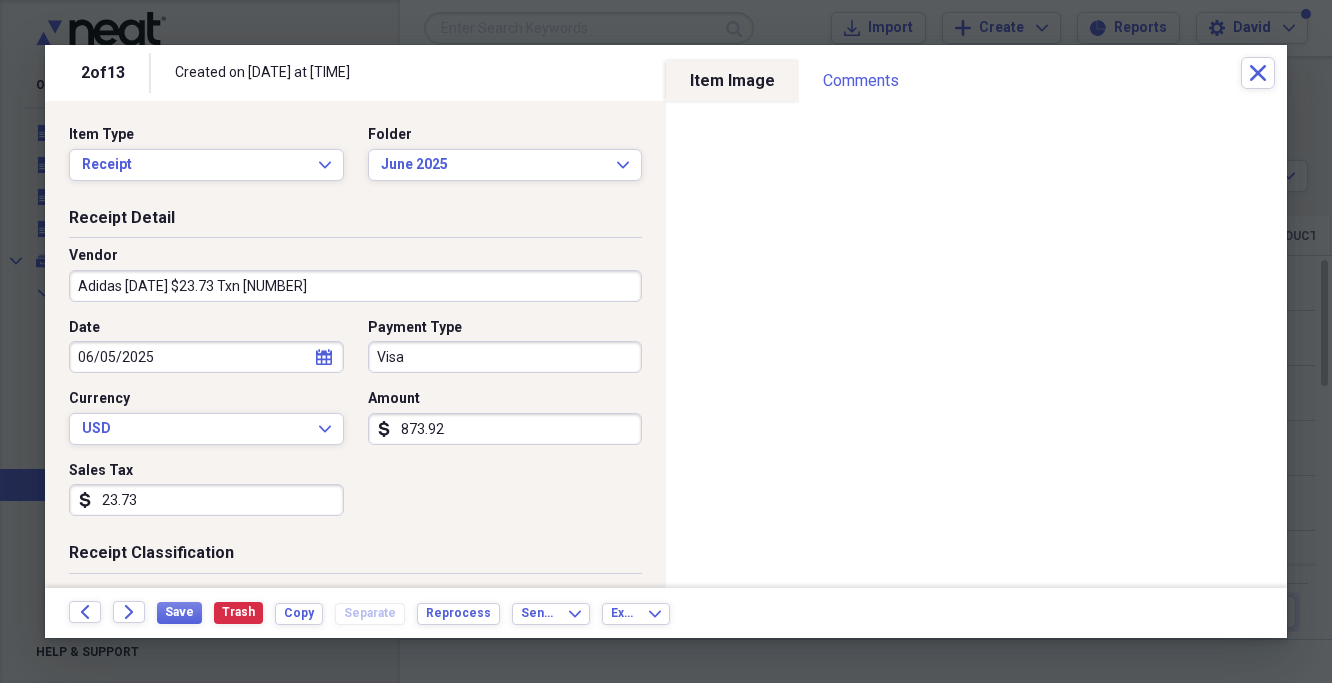 type on "23.73" 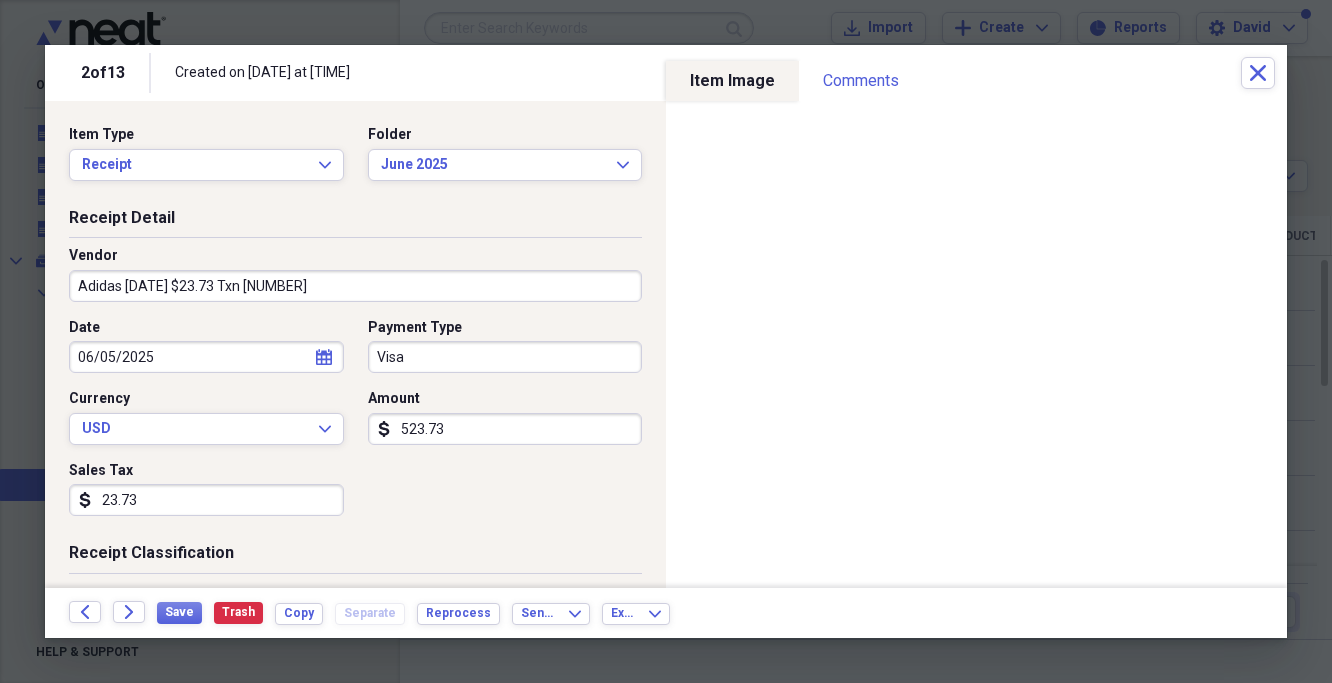 type on "523.73" 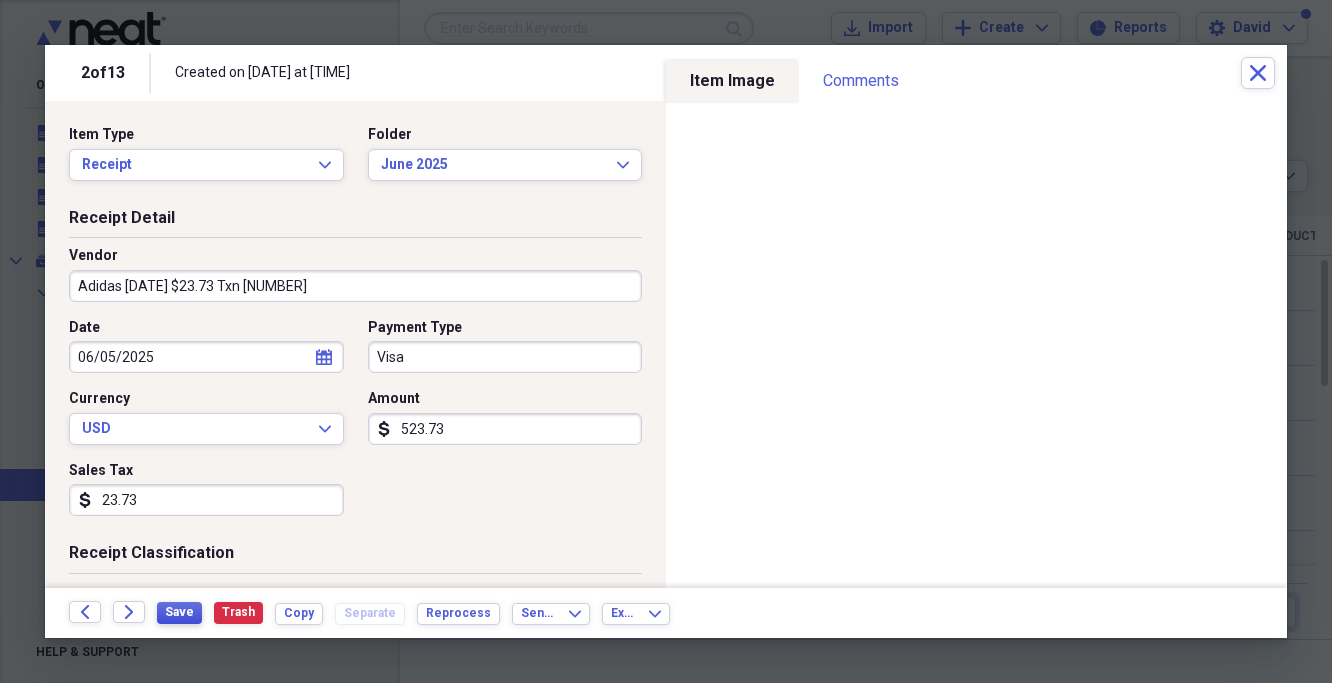 click on "Save" at bounding box center (179, 612) 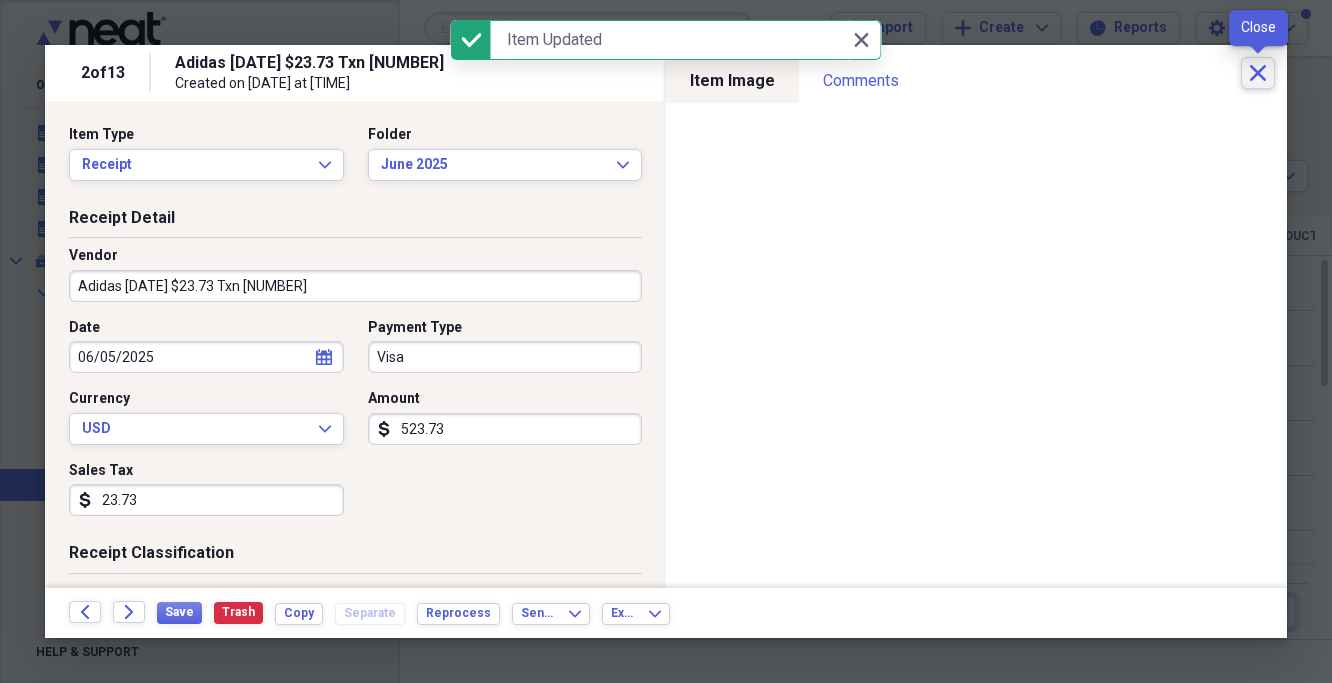 click on "Close" at bounding box center [1258, 73] 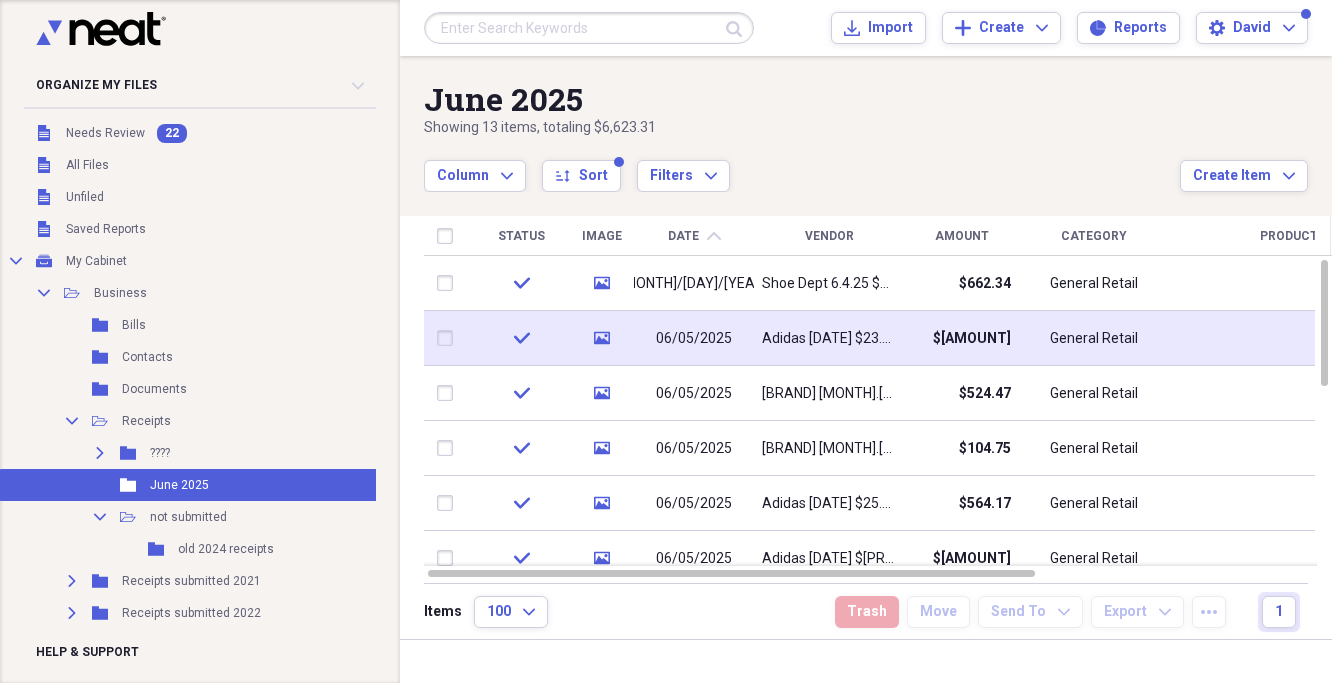 click on "Adidas [DATE] $23.73 Txn [NUMBER]" at bounding box center [829, 338] 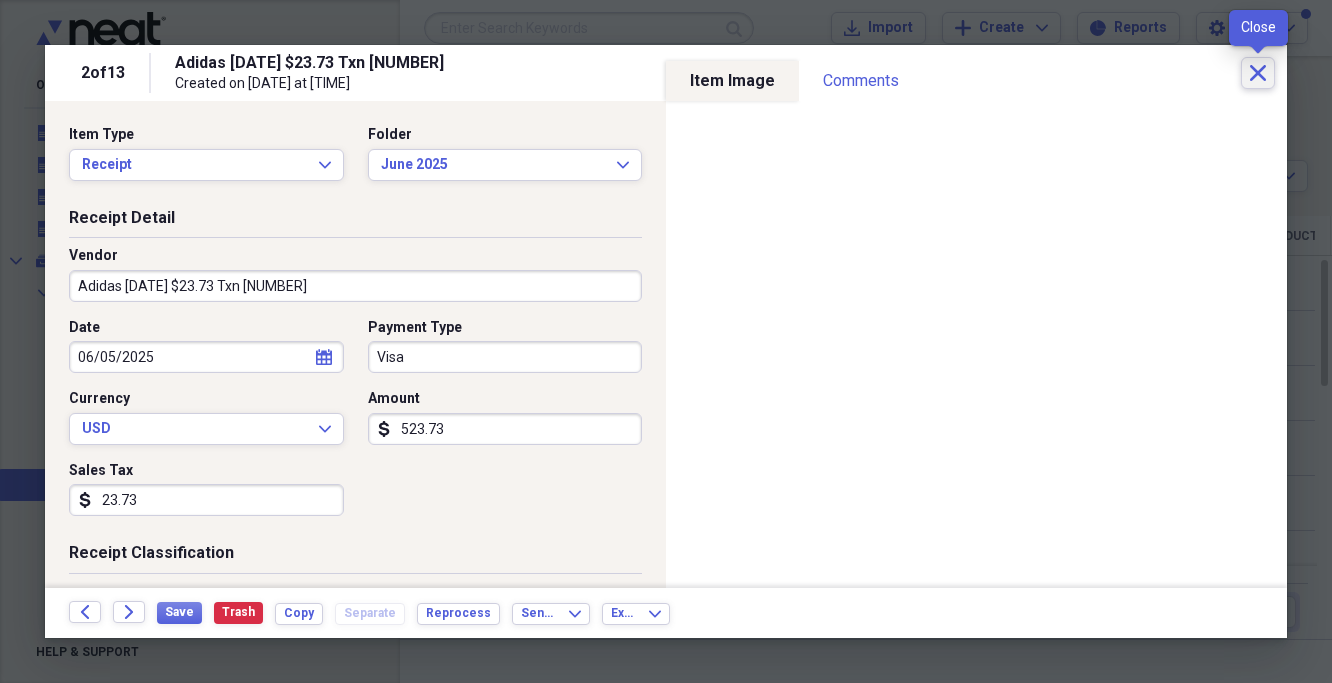 click on "Close" at bounding box center [1258, 73] 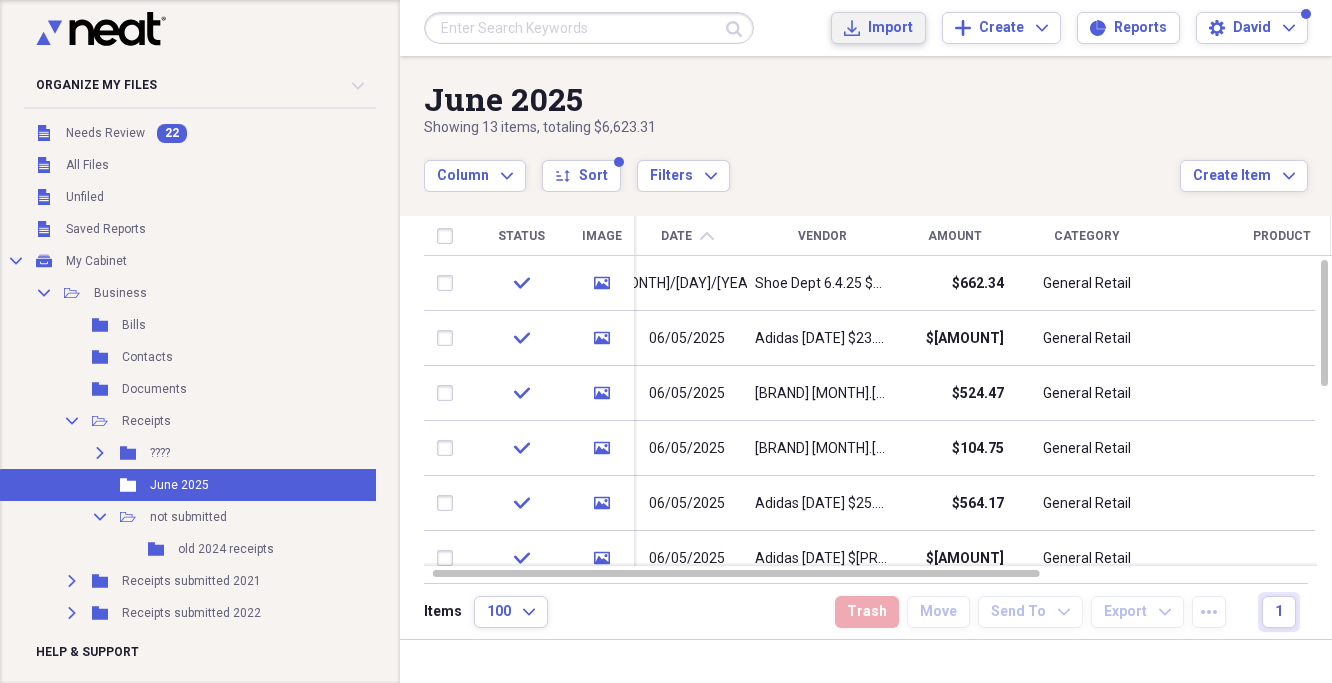 click on "Import" at bounding box center (890, 28) 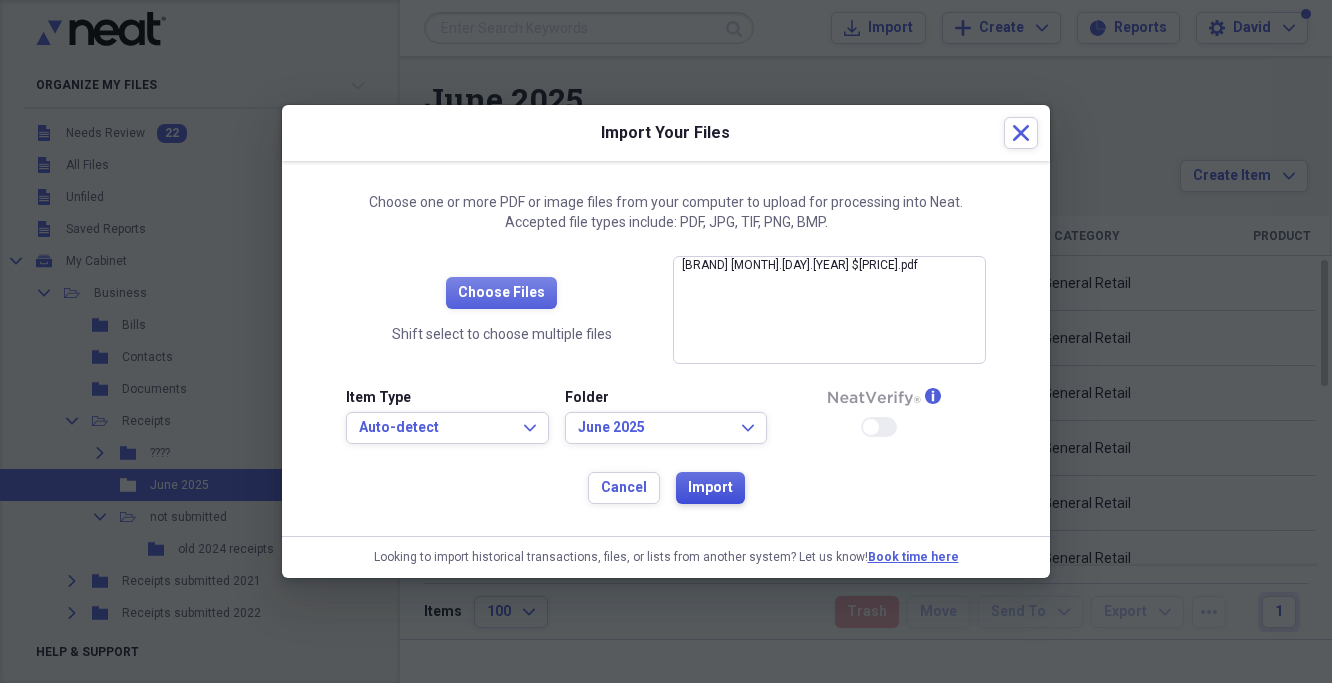 click on "Import" at bounding box center (710, 488) 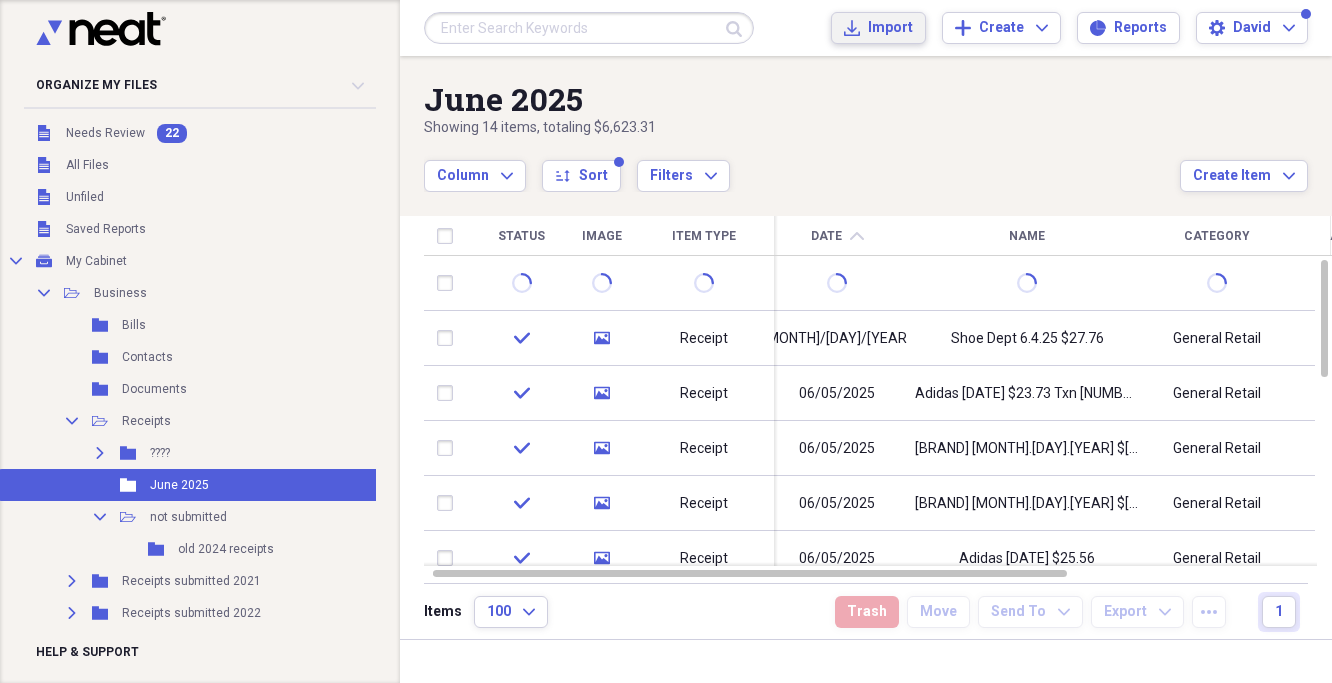 click on "Import" at bounding box center [890, 28] 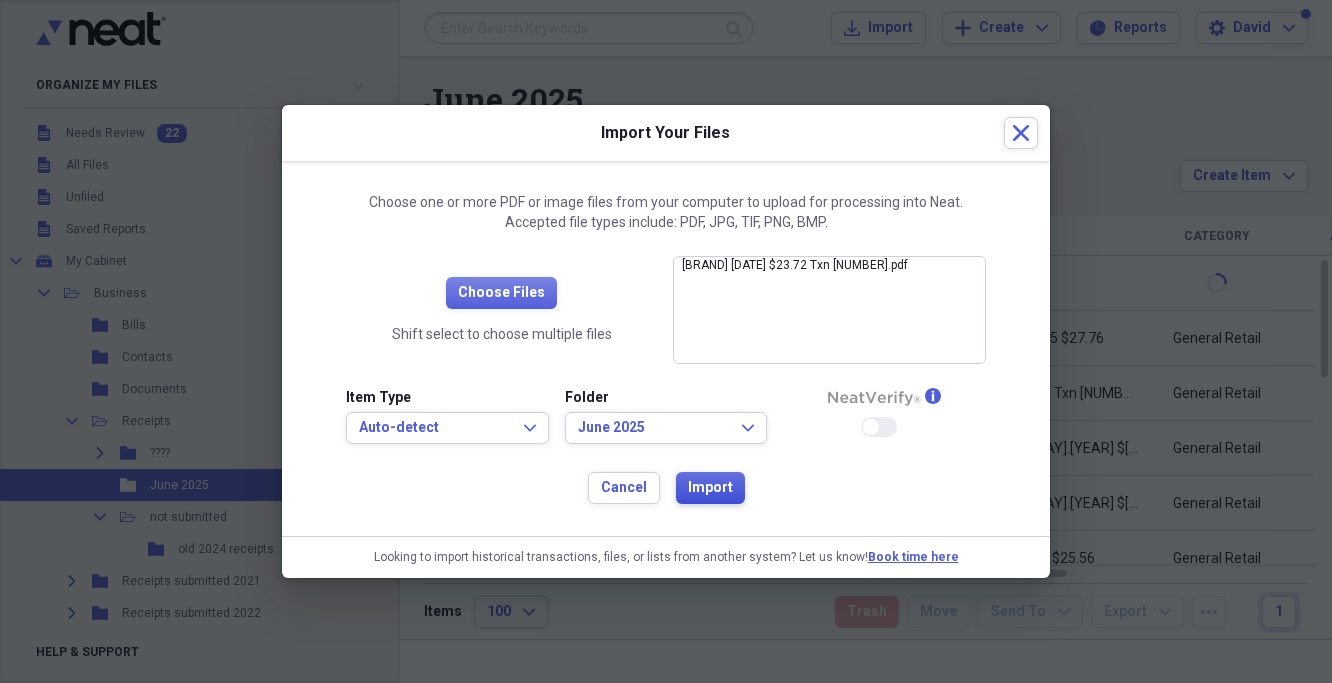 click on "Import" at bounding box center (710, 488) 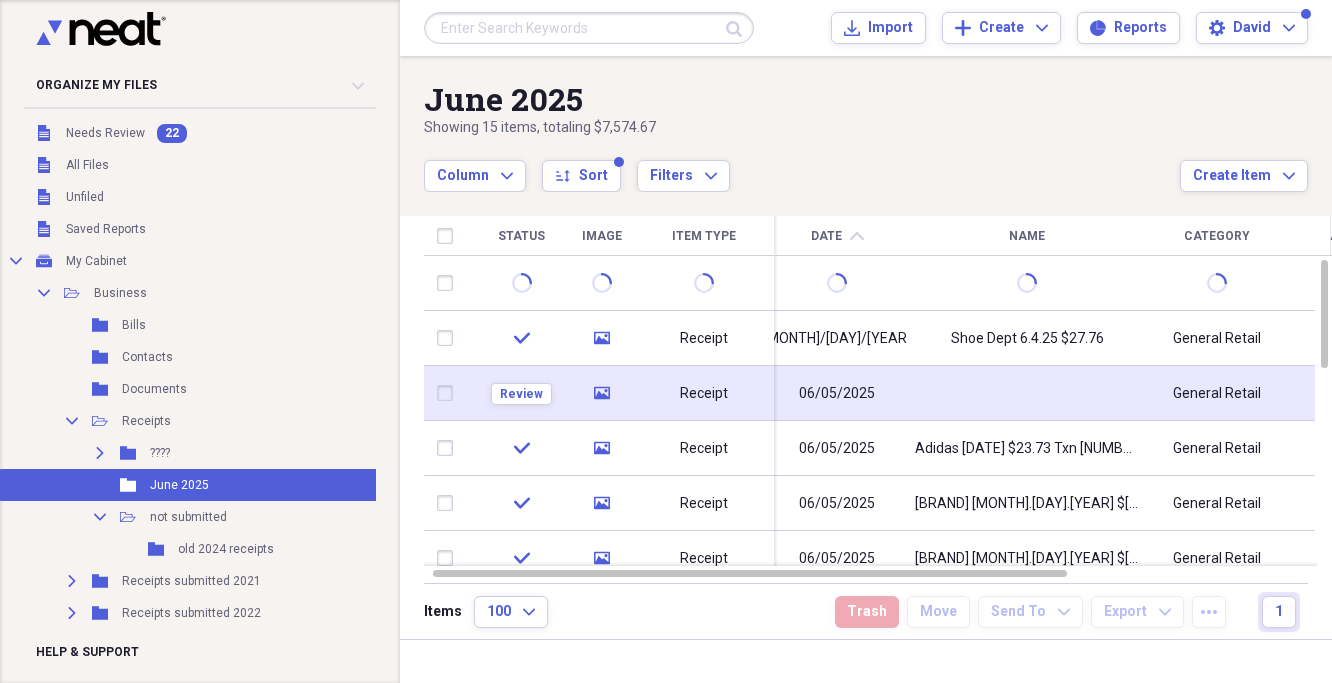 click at bounding box center (1027, 393) 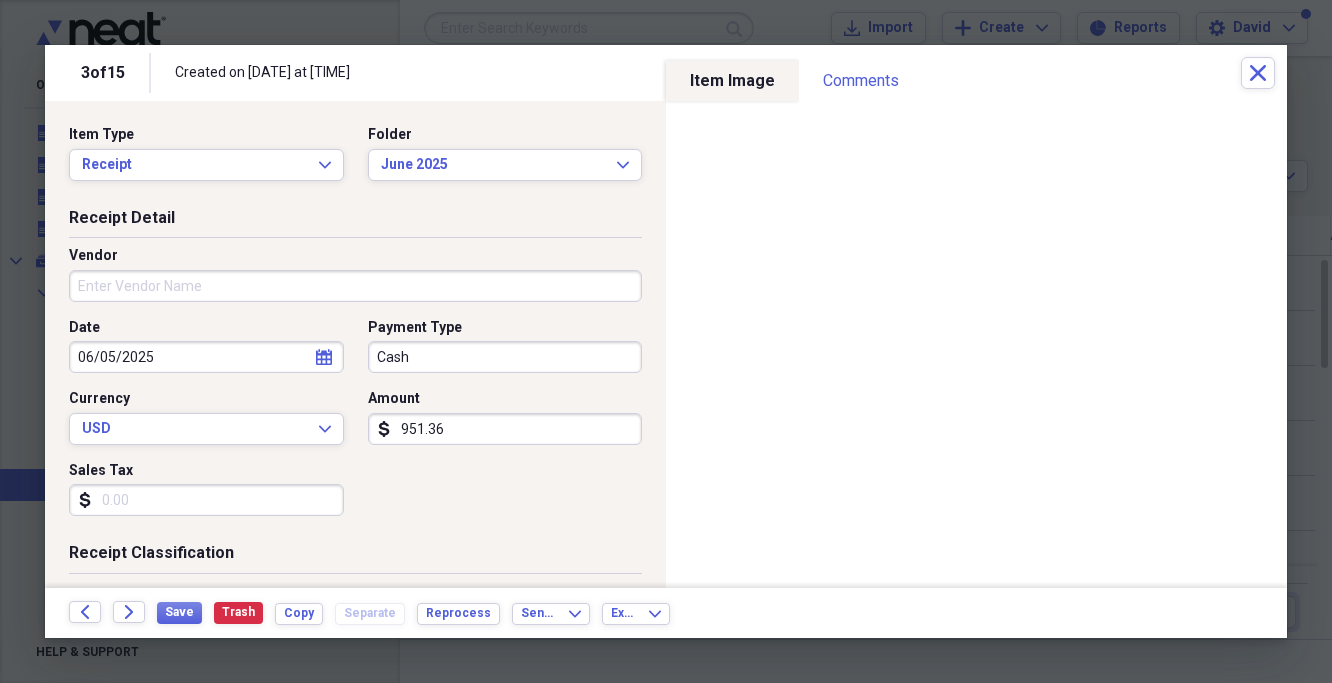 click on "Vendor" at bounding box center [355, 286] 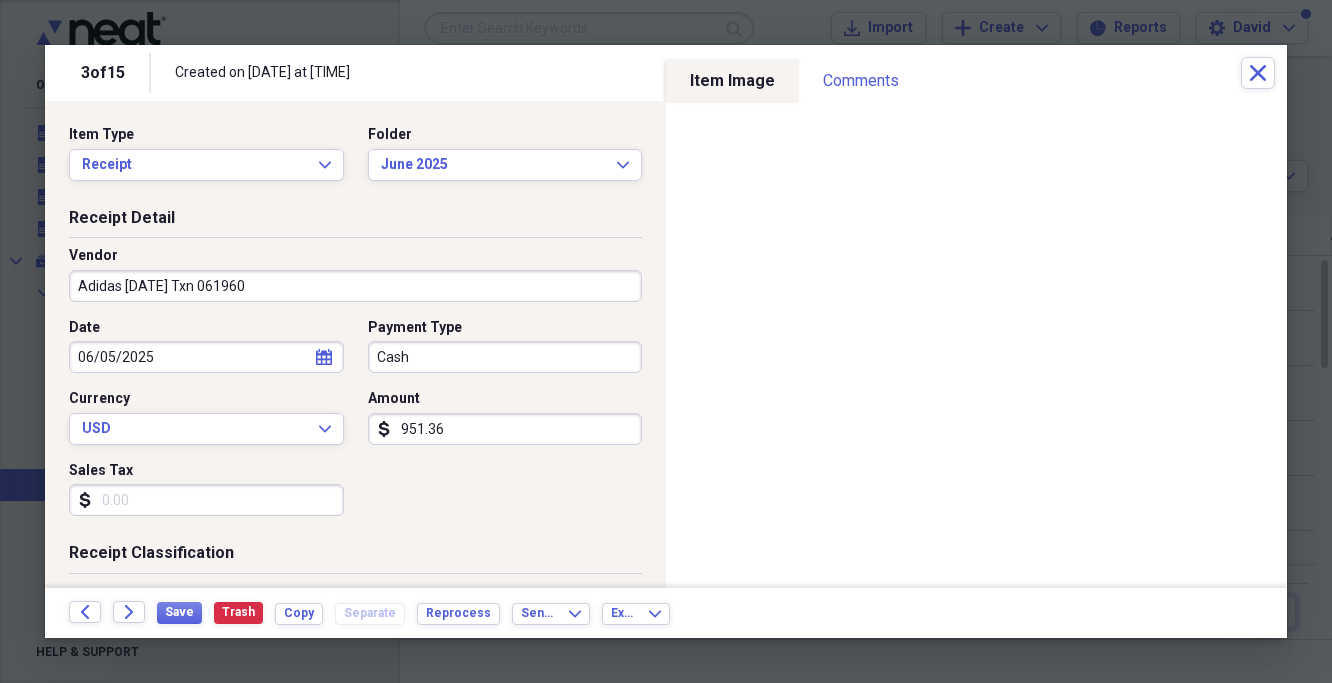 click on "Adidas [DATE] Txn 061960" at bounding box center (355, 286) 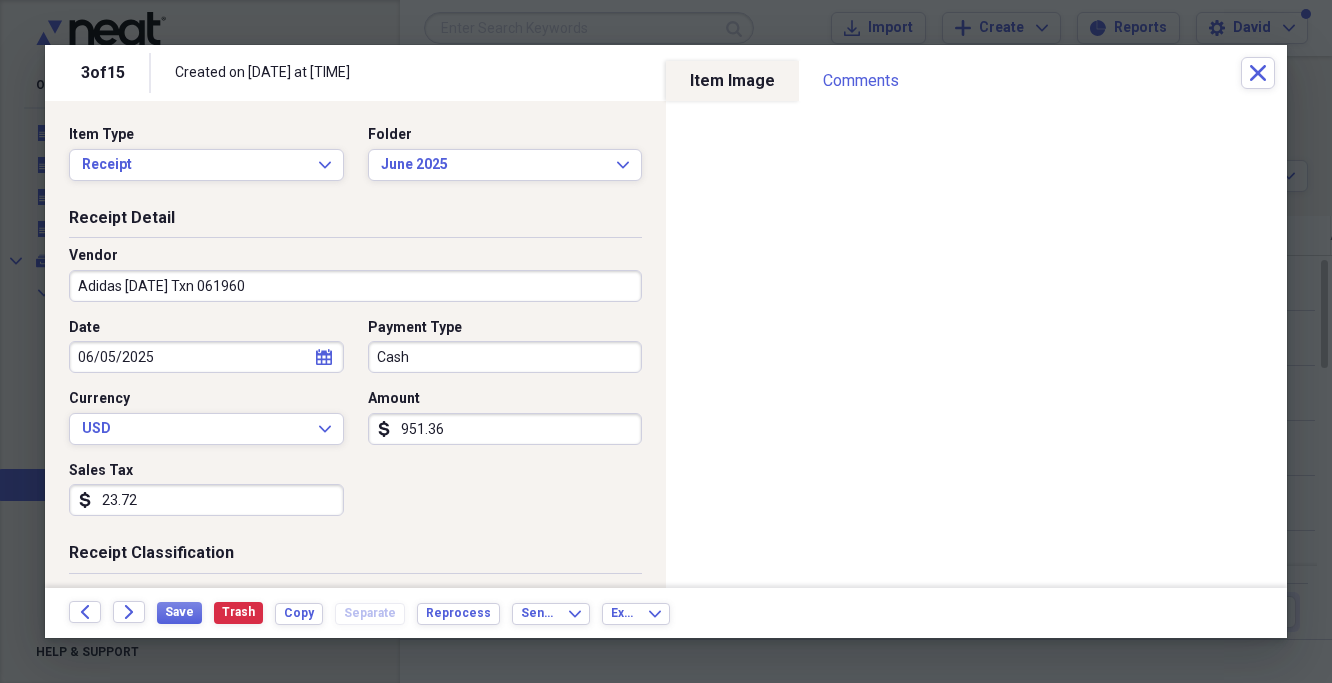type on "23.72" 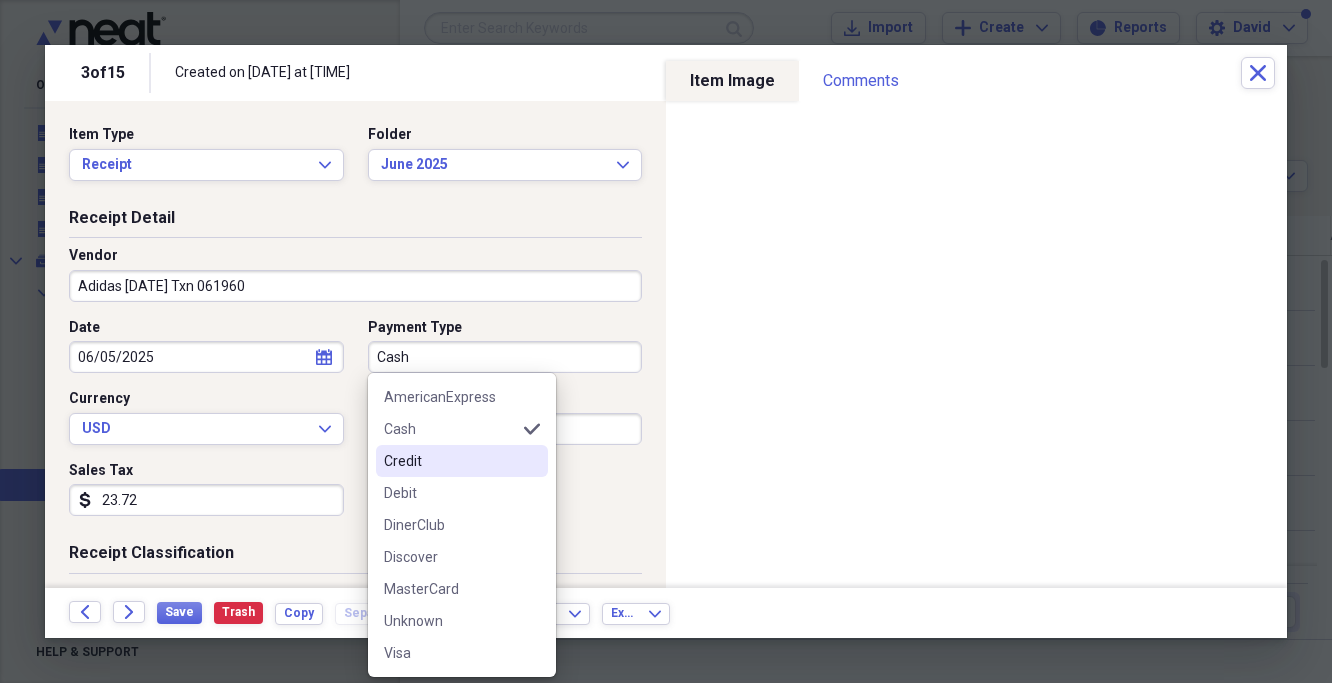 click on "Credit" at bounding box center [450, 461] 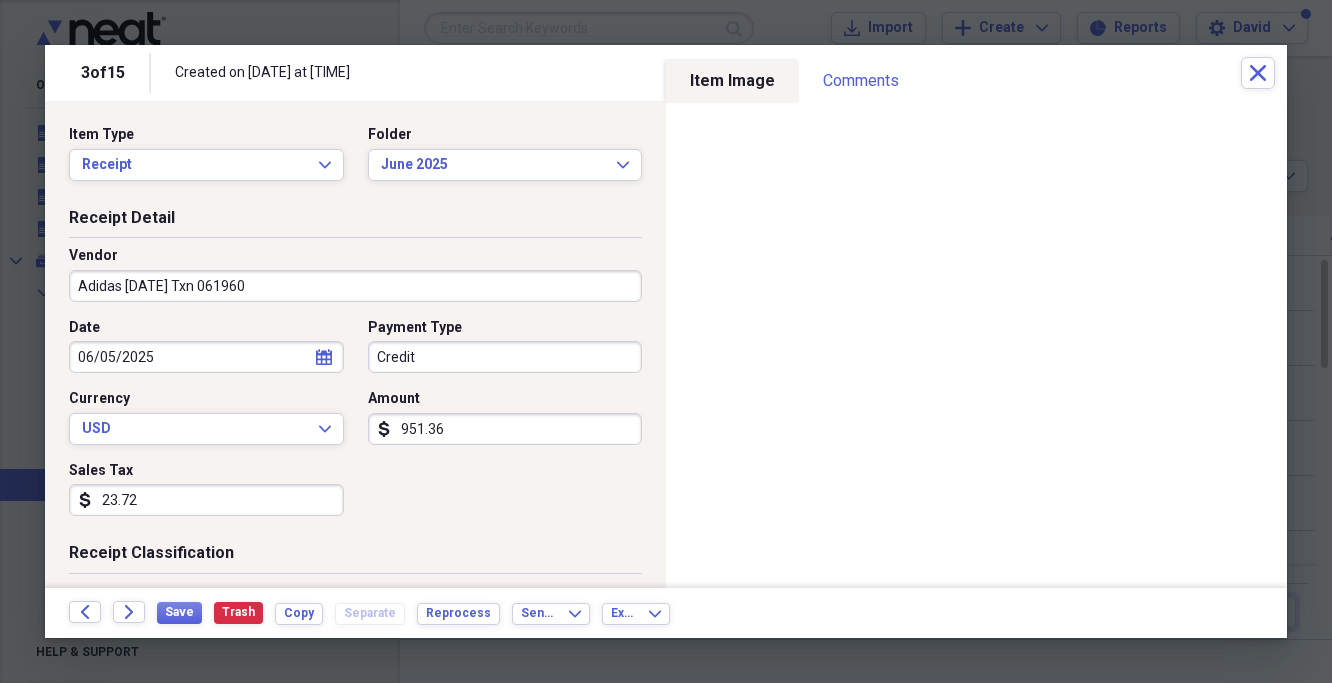 click on "951.36" at bounding box center [505, 429] 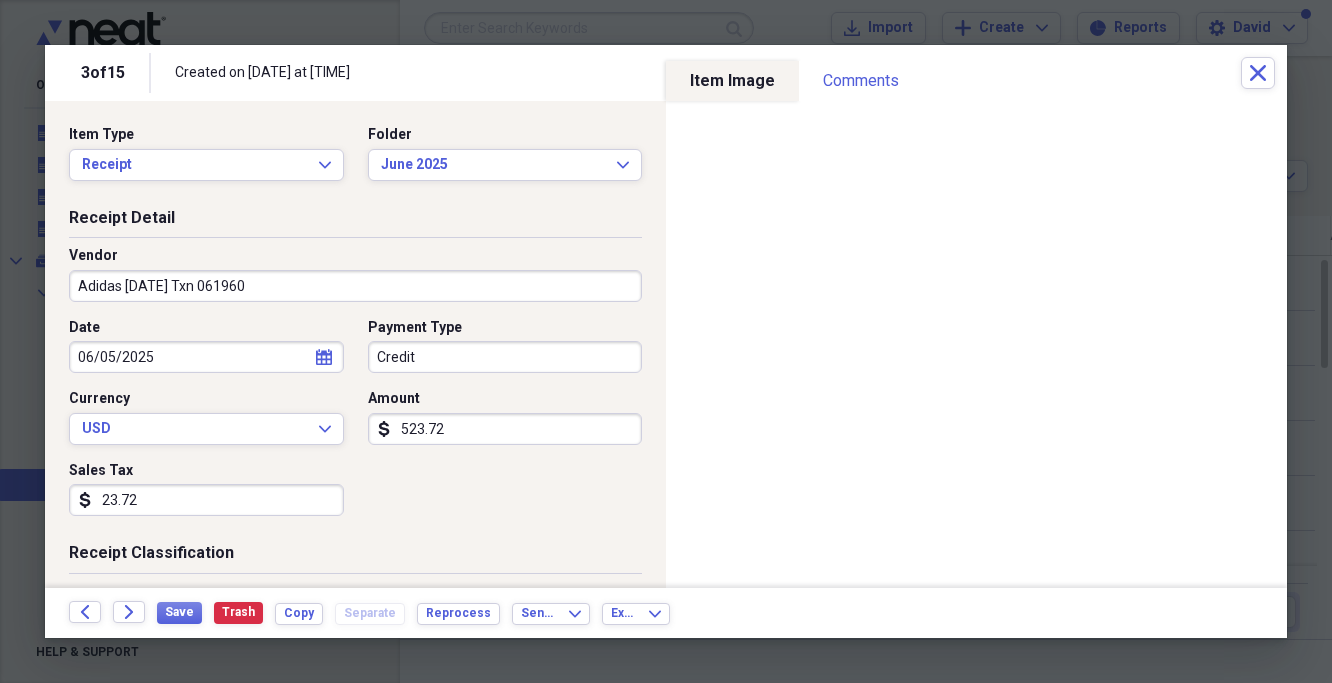 type on "523.72" 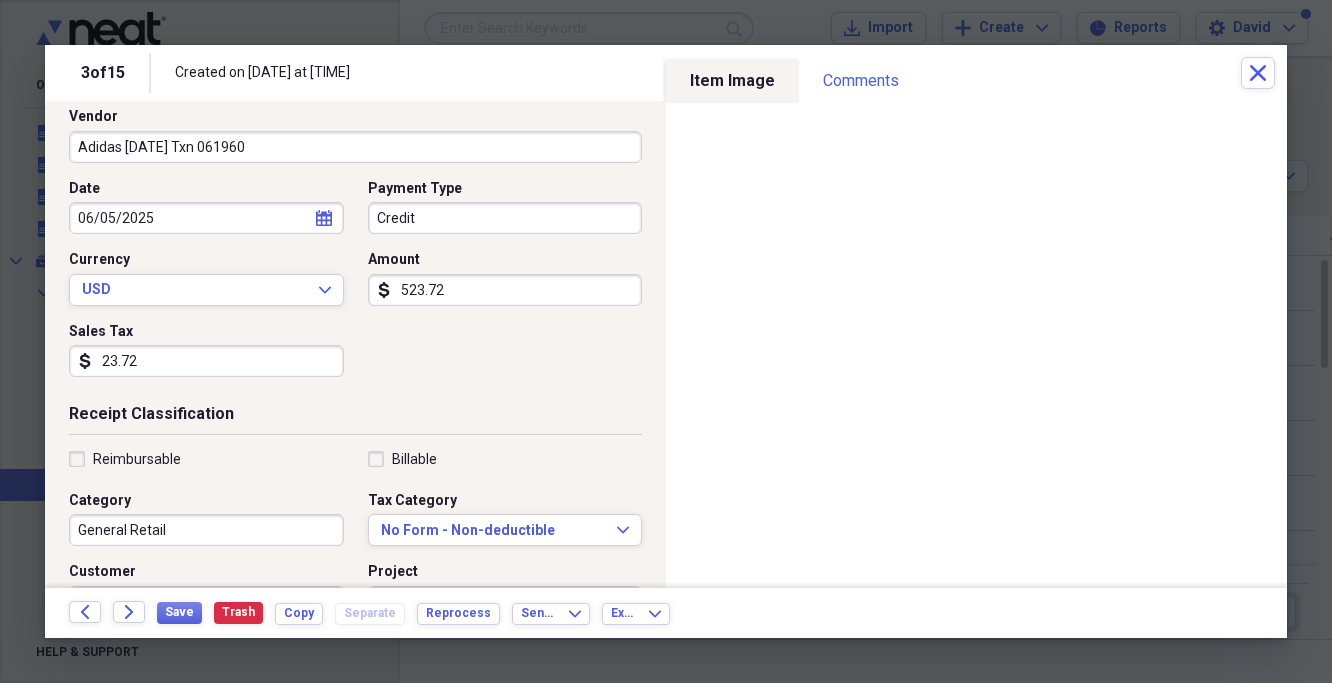 scroll, scrollTop: 144, scrollLeft: 0, axis: vertical 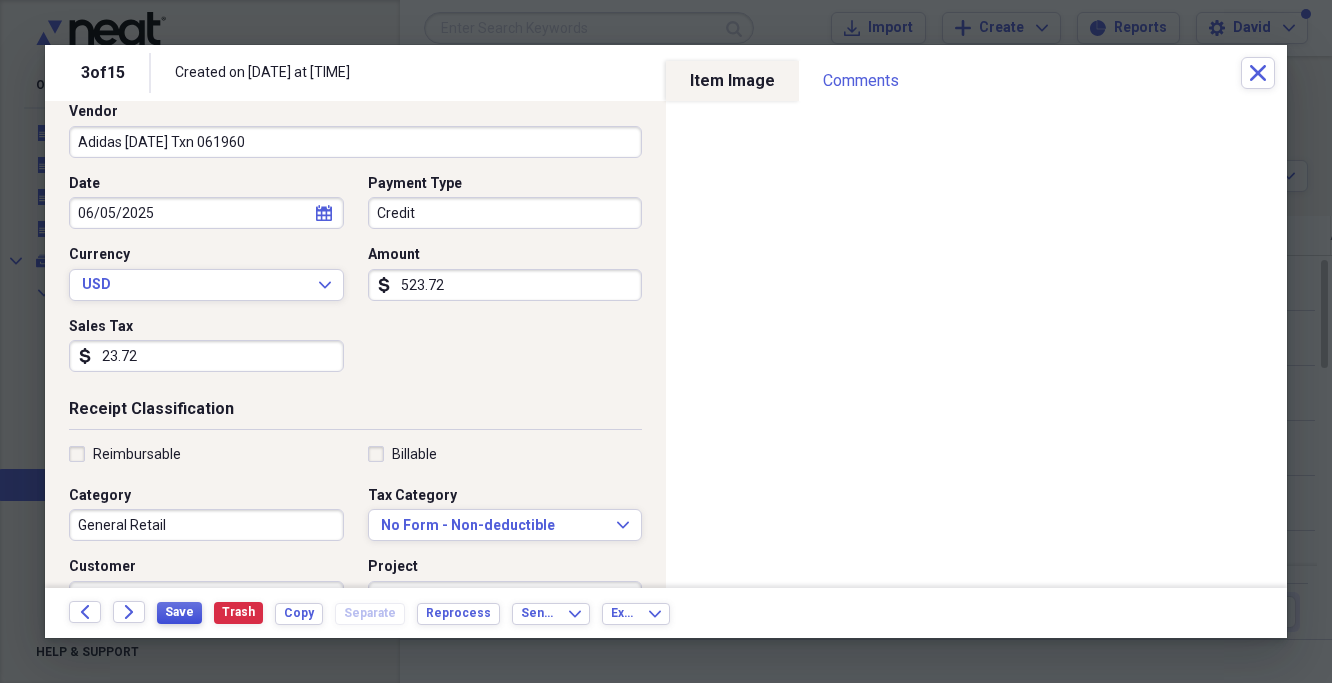 click on "Save" at bounding box center [179, 612] 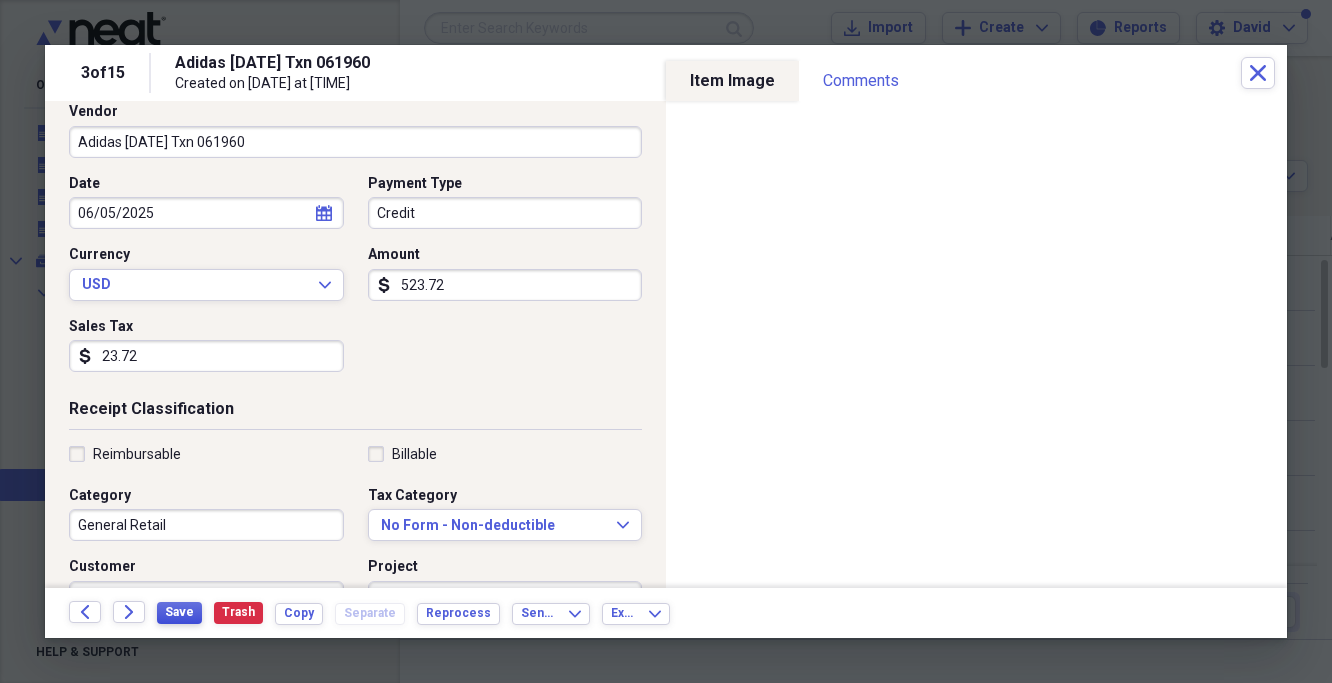 click on "Save" at bounding box center (179, 612) 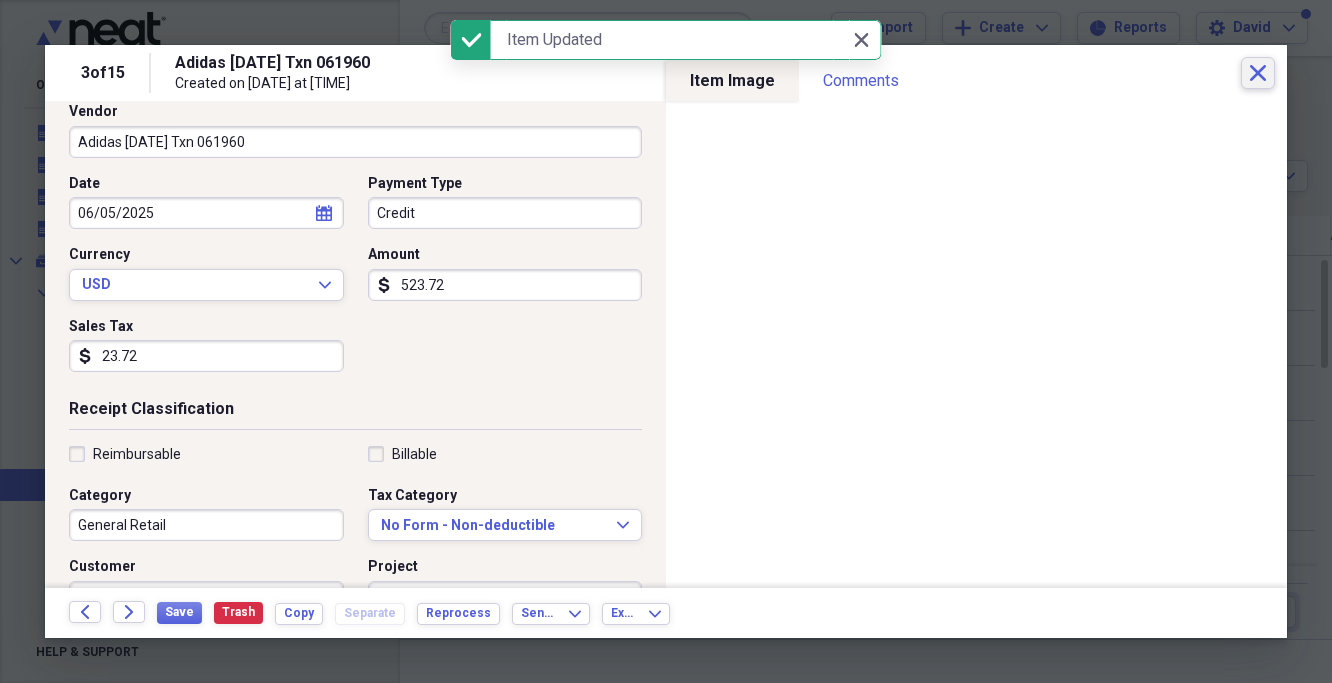 click 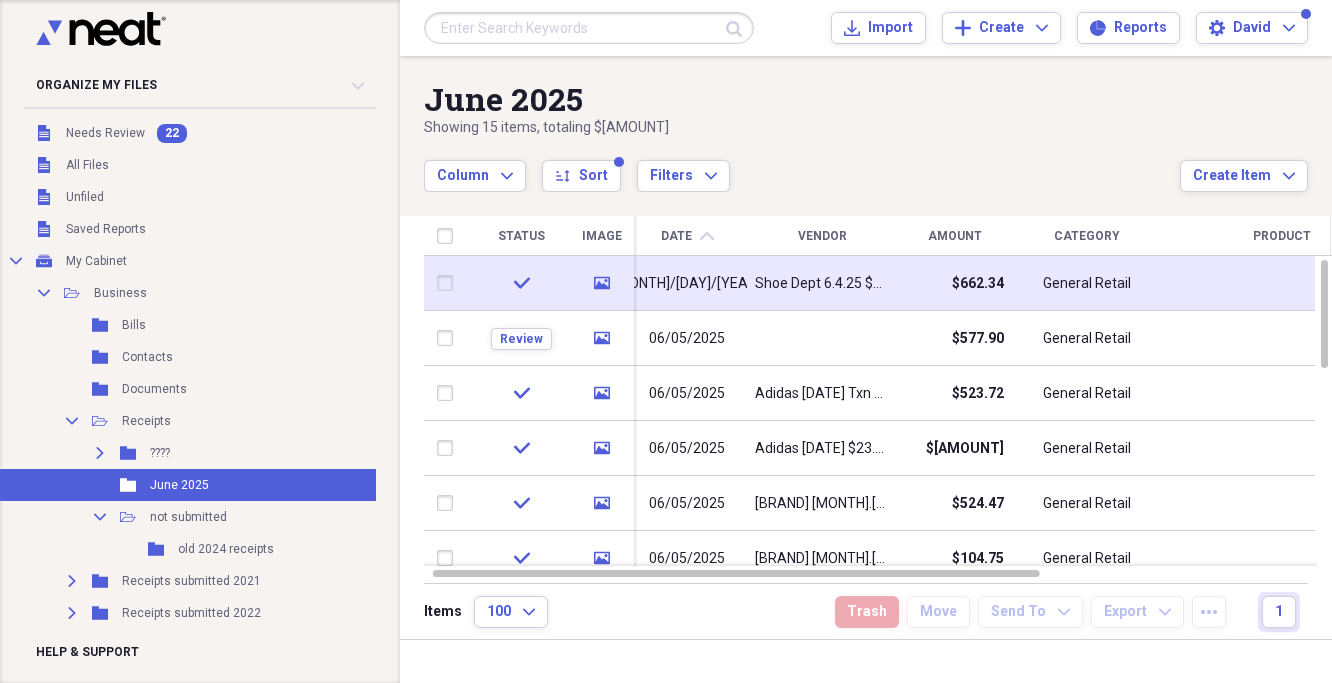 click on "Shoe Dept 6.4.25 $27.76" at bounding box center (822, 283) 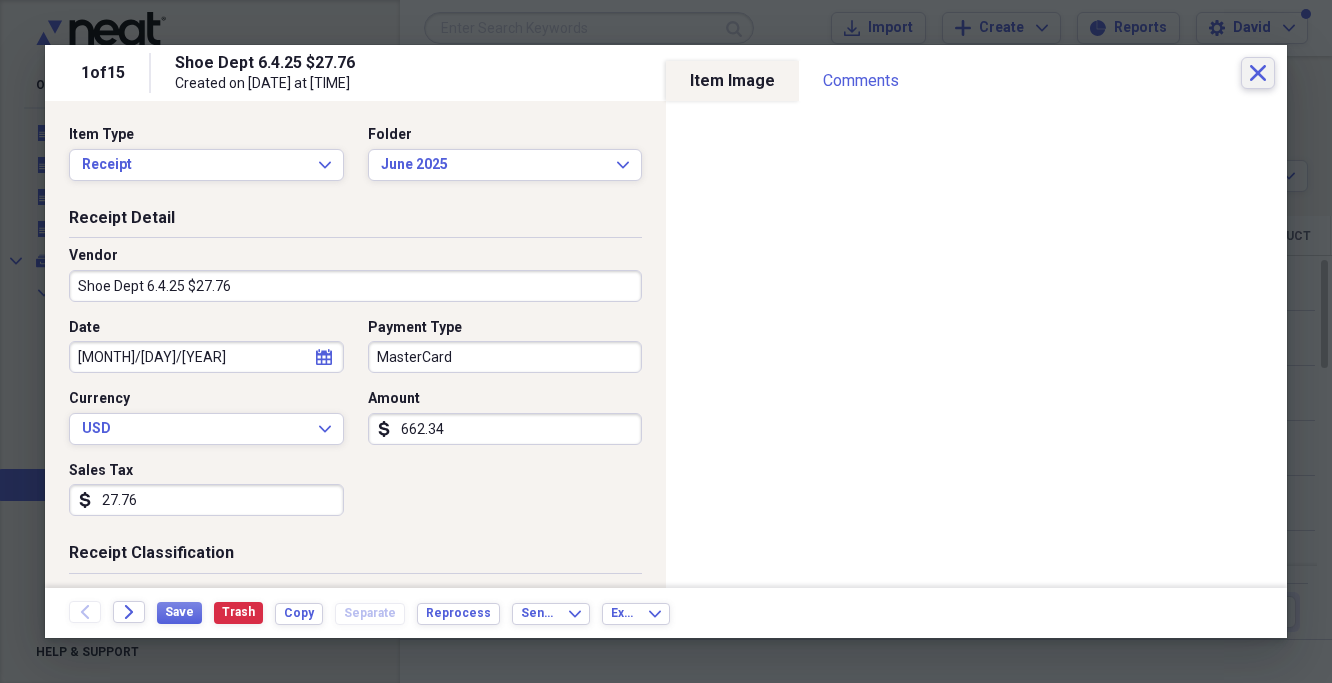 click on "Close" at bounding box center [1258, 73] 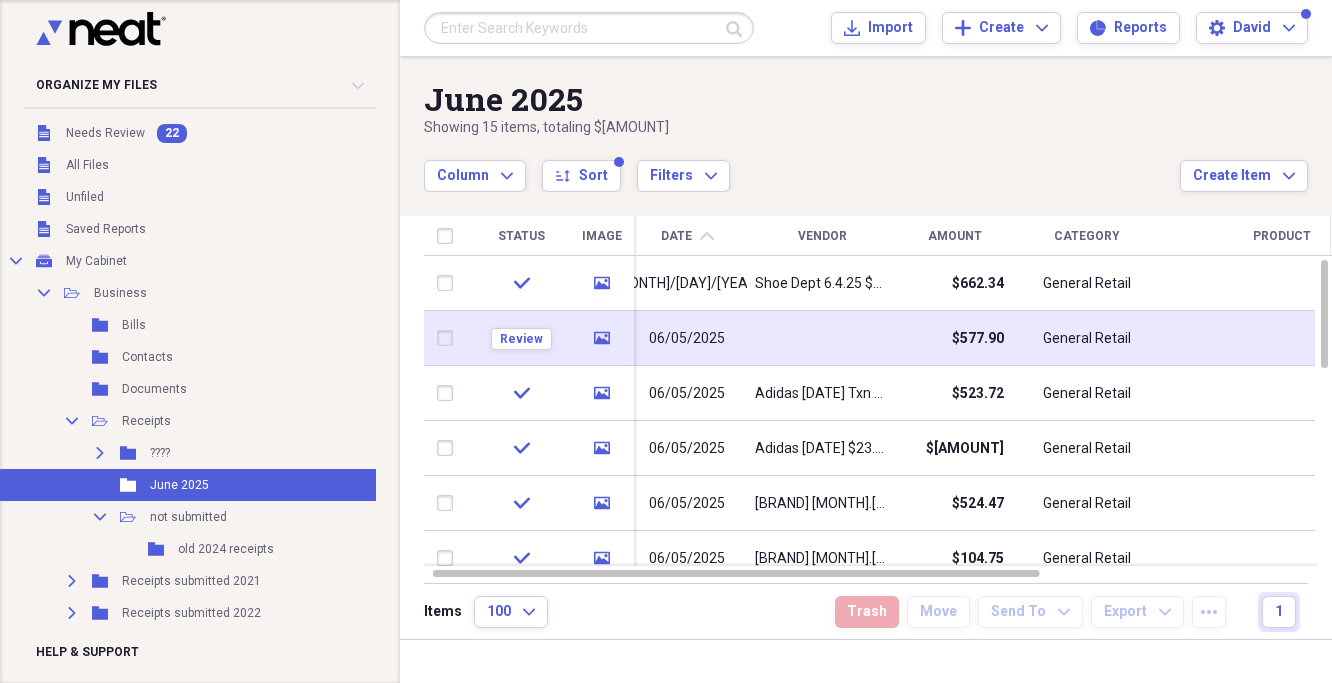 click on "06/05/2025" at bounding box center [687, 338] 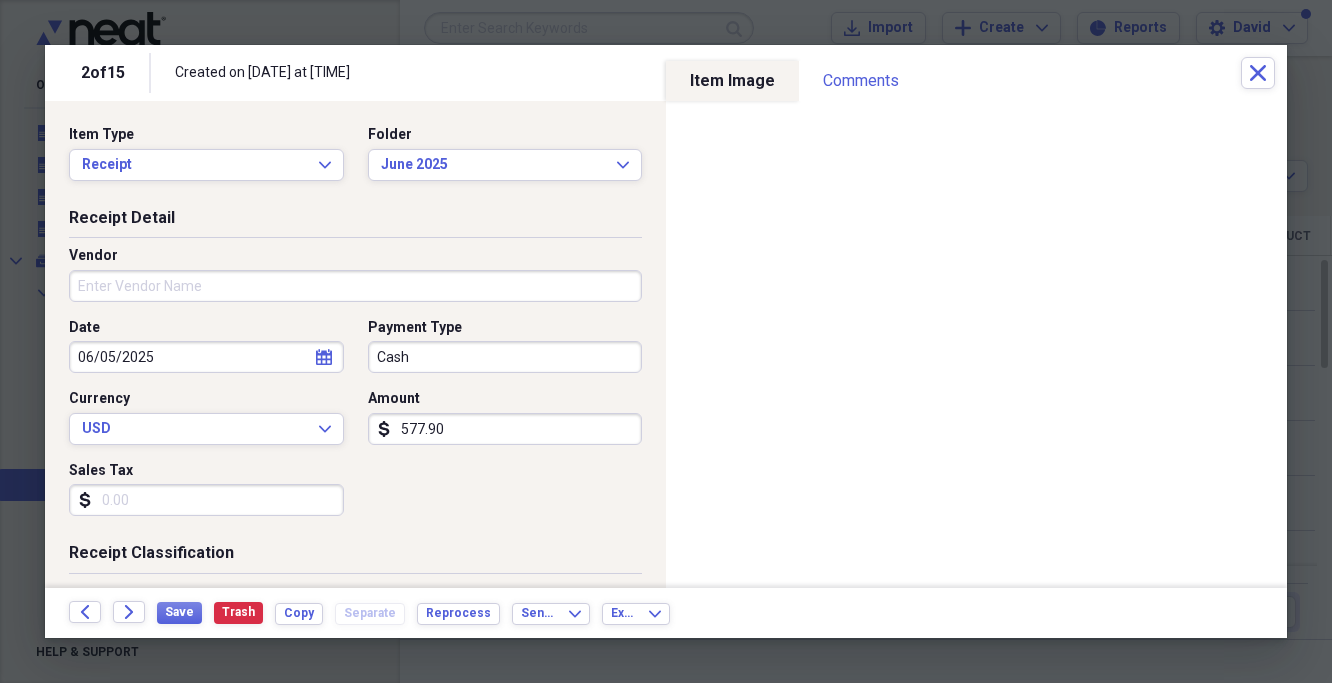 click on "Vendor" at bounding box center (355, 286) 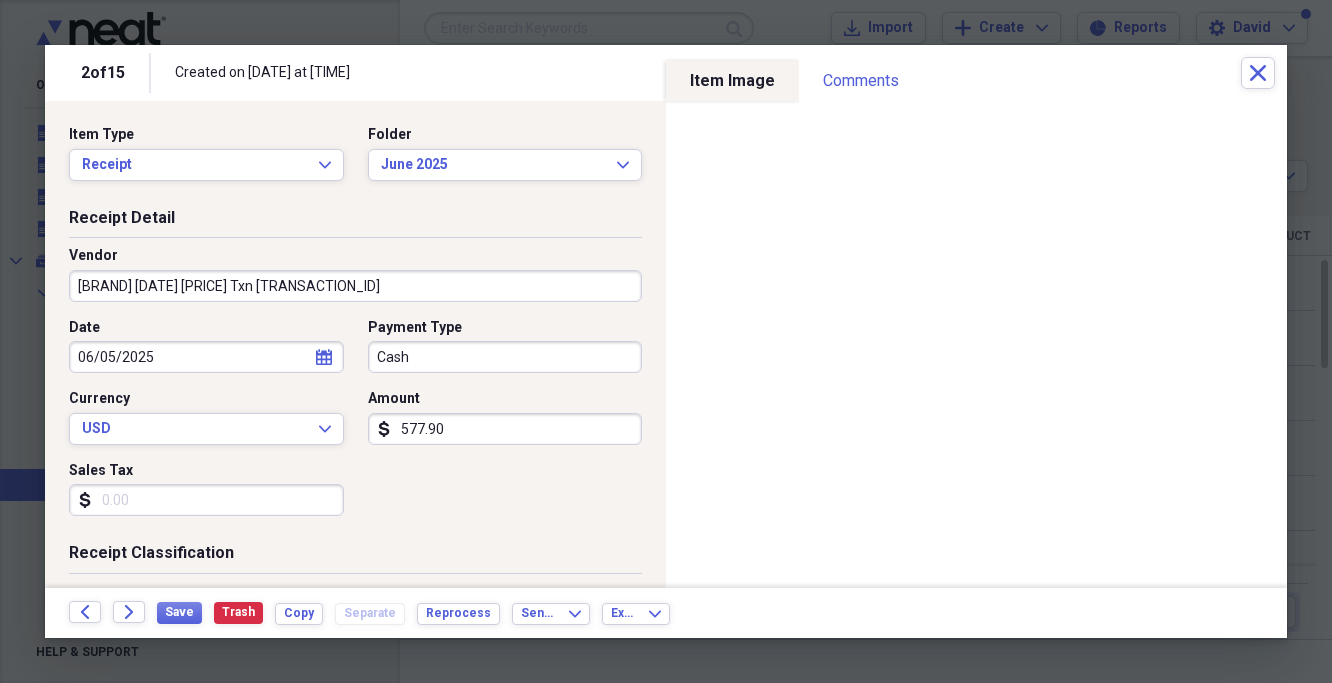 click on "[BRAND] [DATE] [PRICE] Txn [TRANSACTION_ID]" at bounding box center (355, 286) 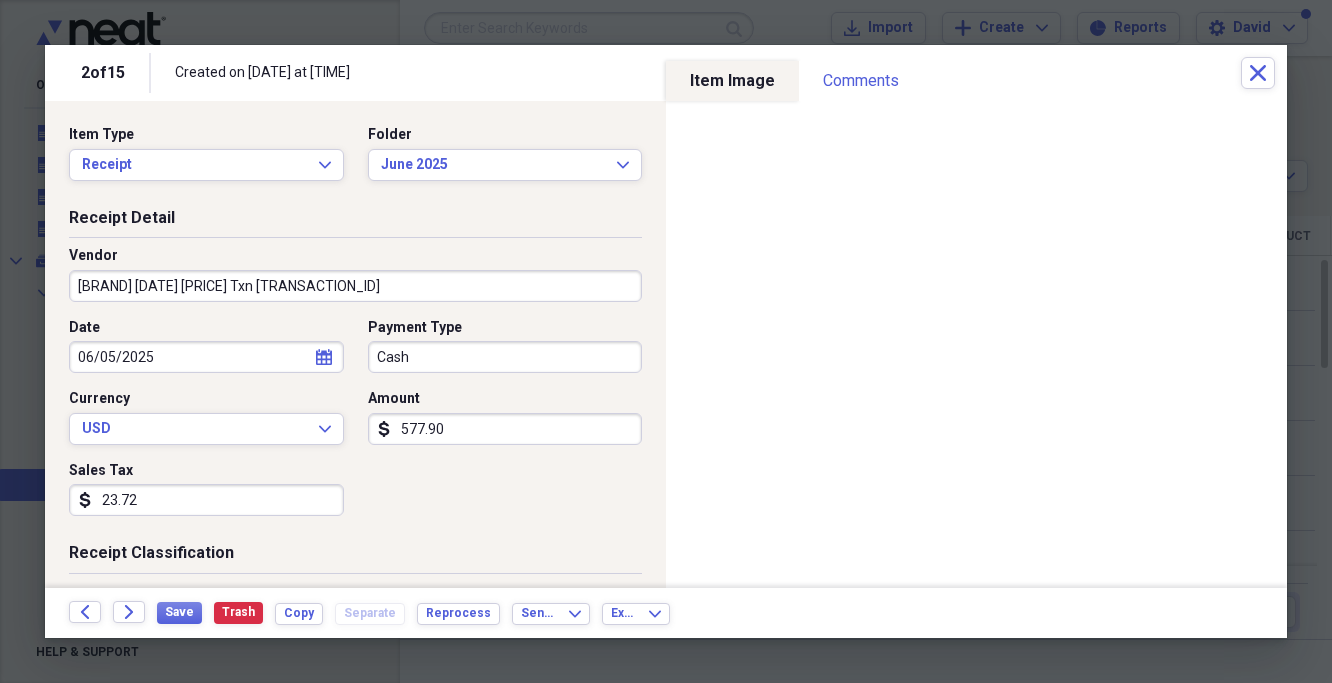type on "23.72" 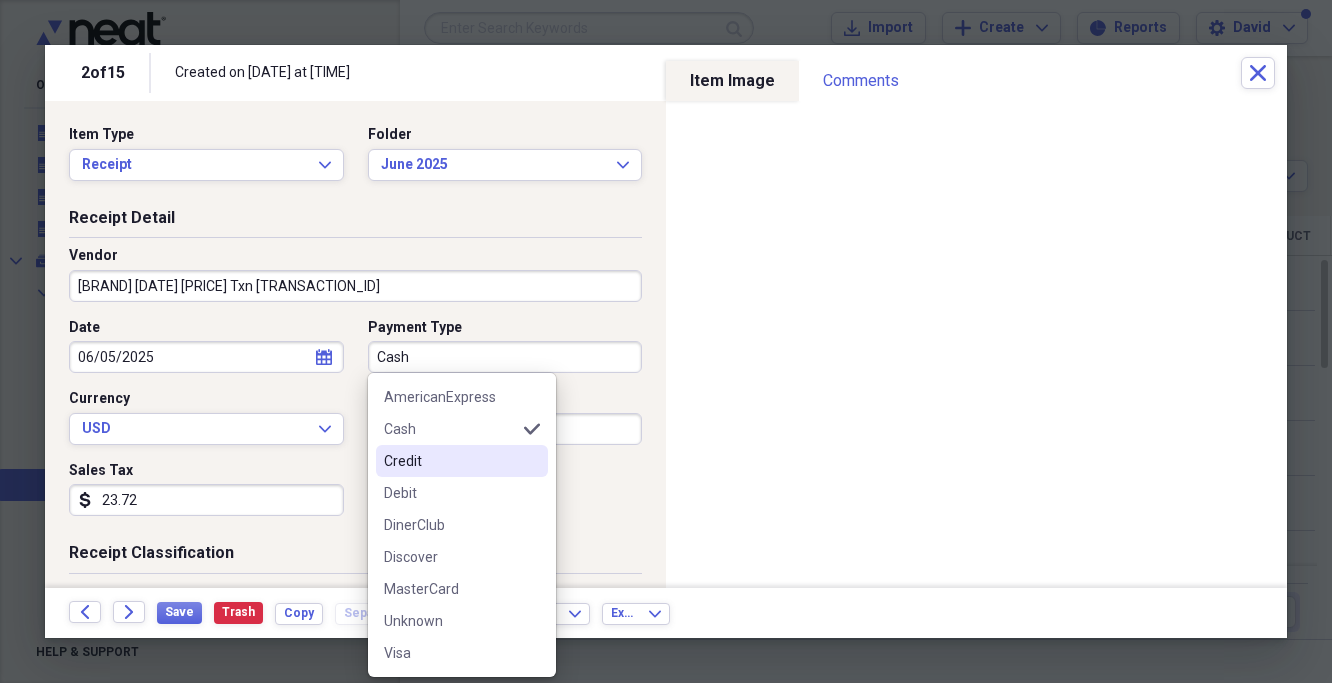 click on "Credit" at bounding box center [450, 461] 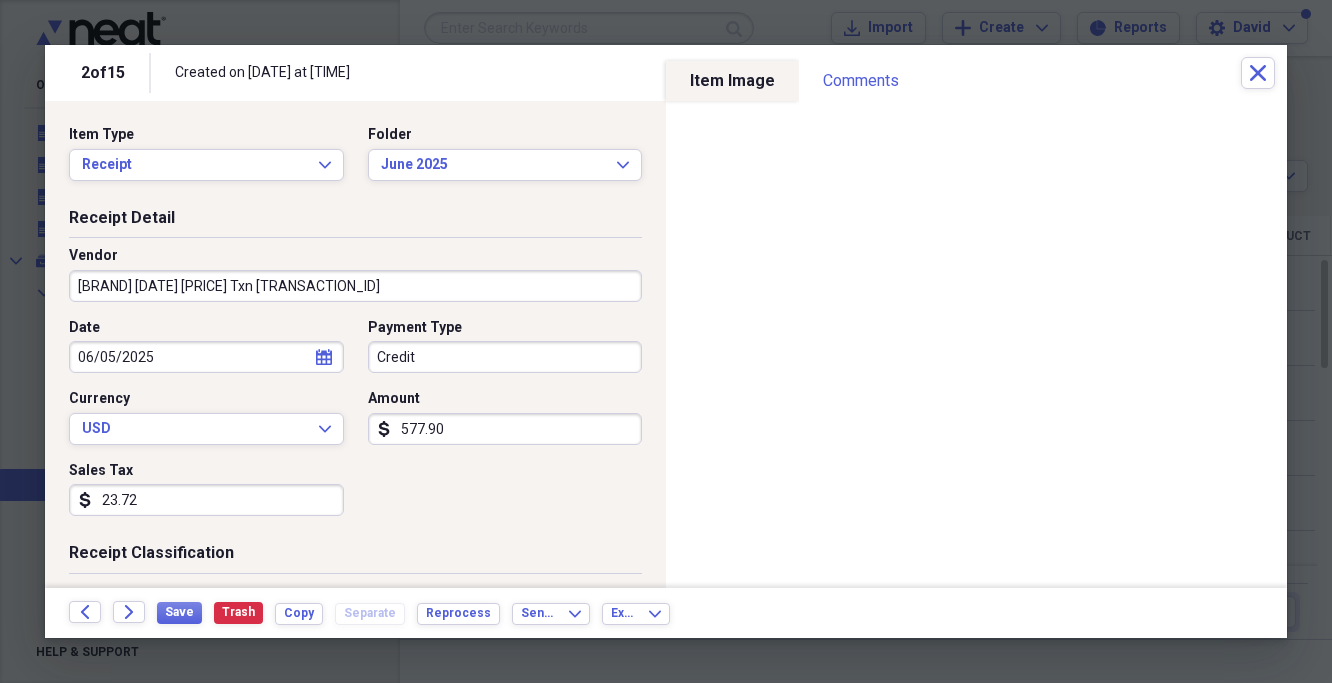click on "Date [DATE] calendar Calendar Payment Type Credit Currency USD Expand Amount dollar-sign 577.90 Sales Tax dollar-sign 23.72" at bounding box center [355, 425] 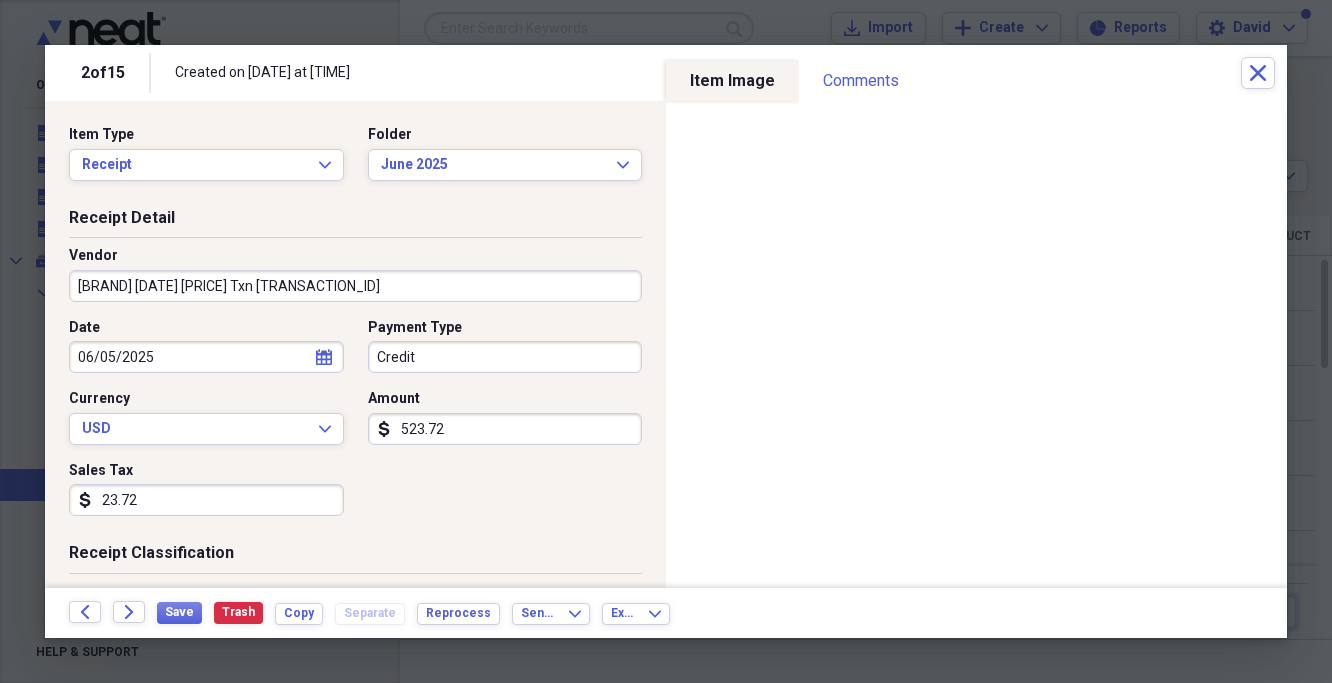 type on "523.72" 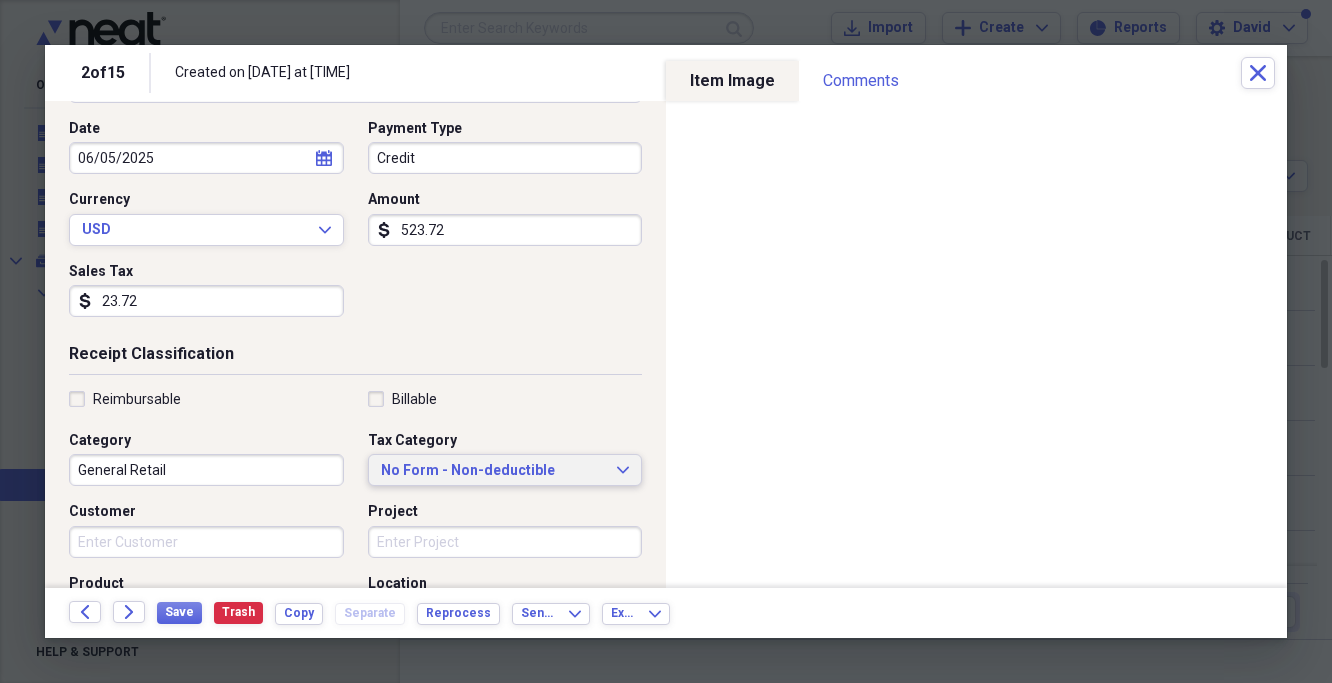 scroll, scrollTop: 200, scrollLeft: 0, axis: vertical 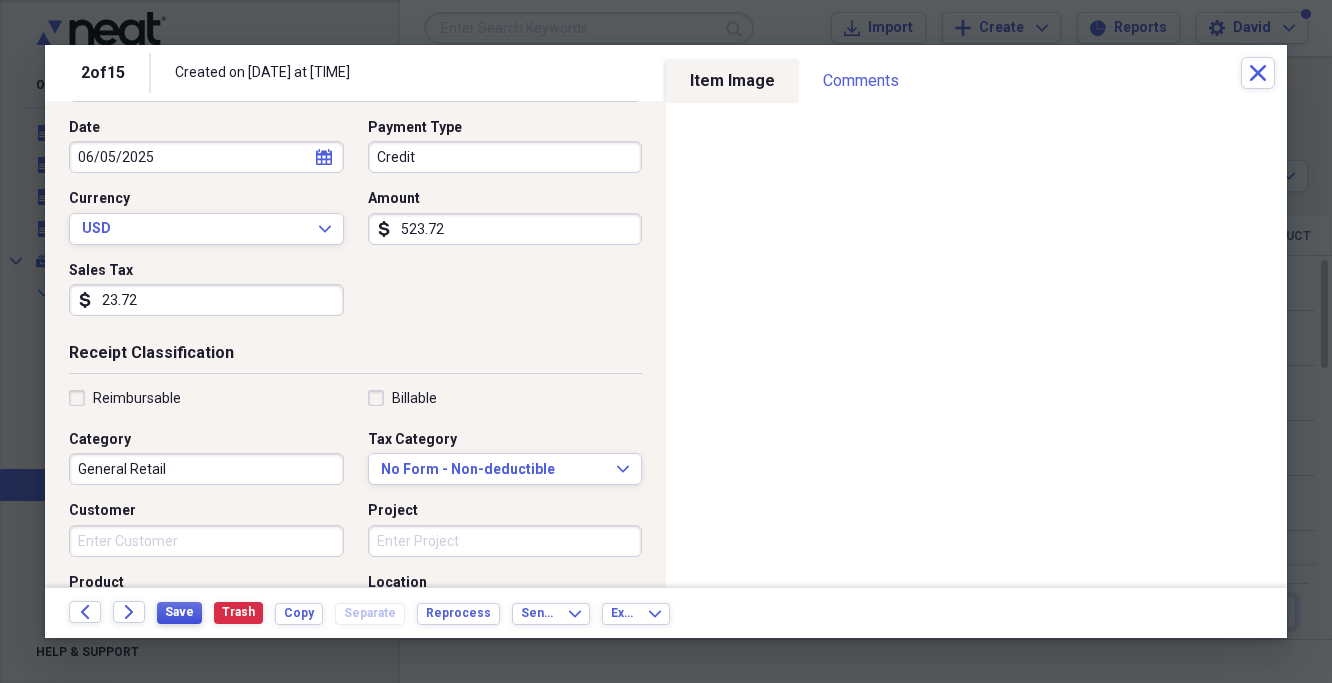 click on "Save" at bounding box center [179, 612] 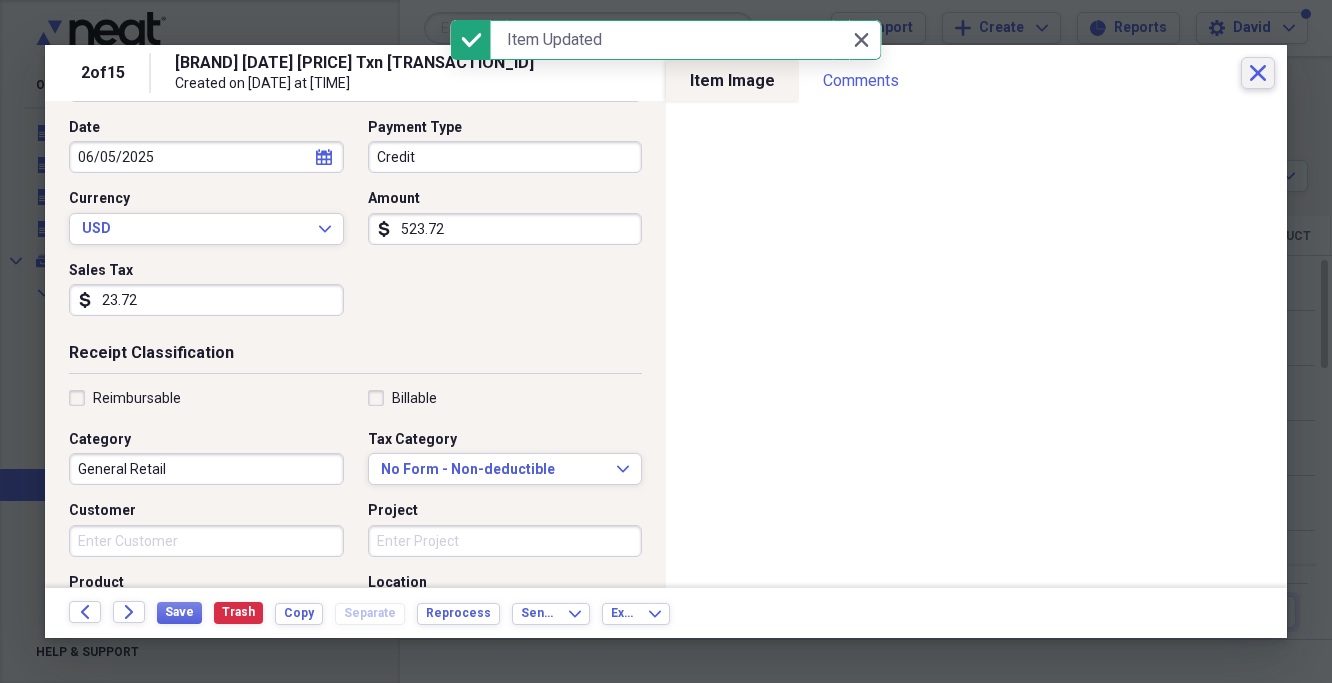 click 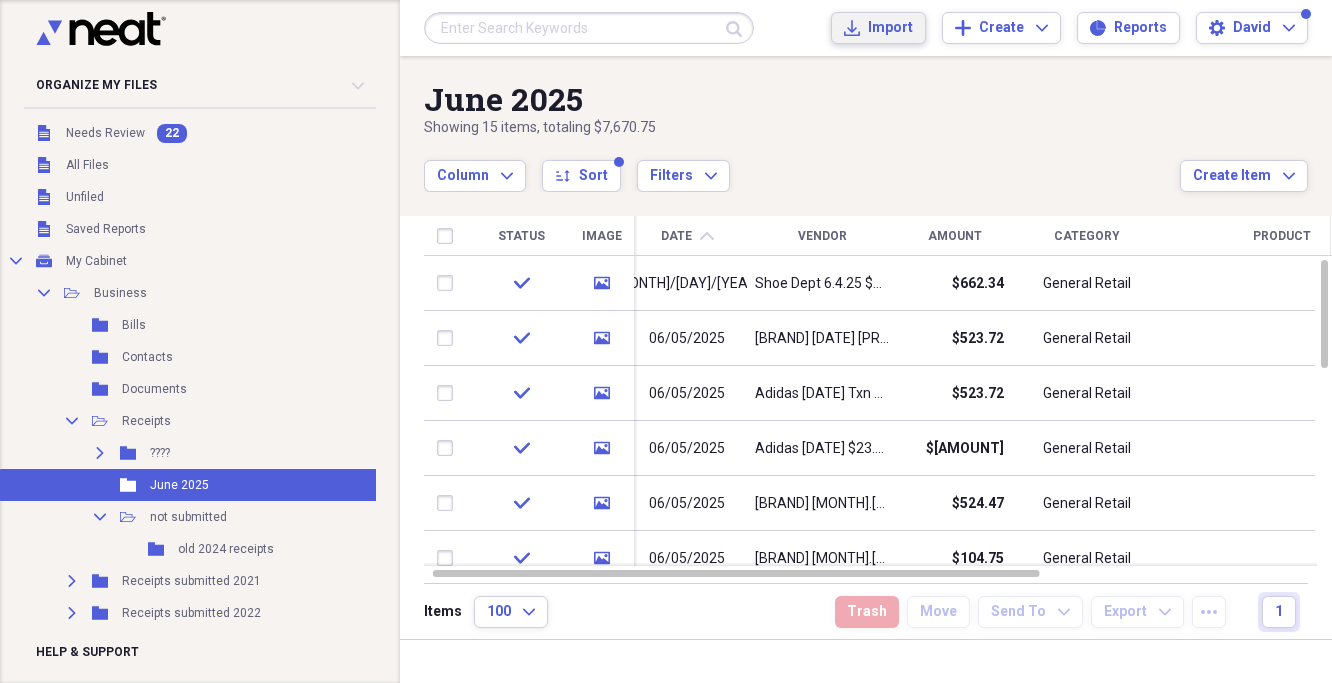 click on "Import Import" at bounding box center (878, 28) 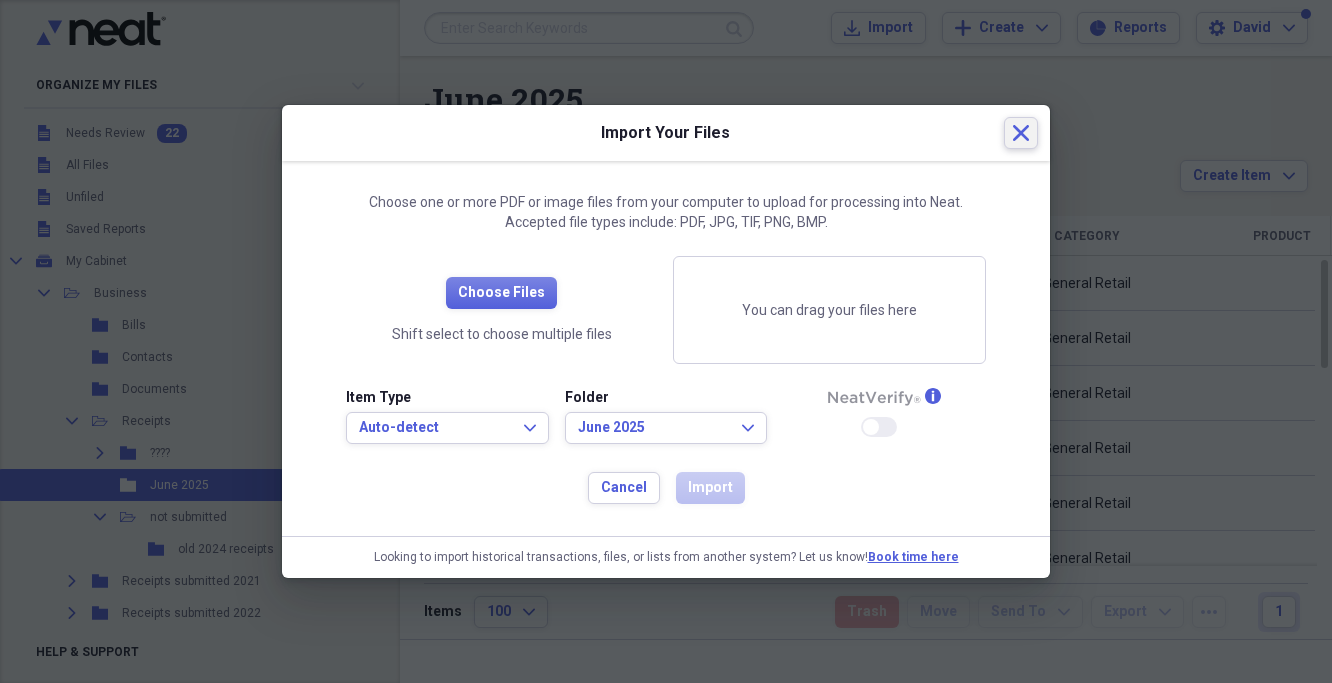 click on "Close" at bounding box center (1021, 133) 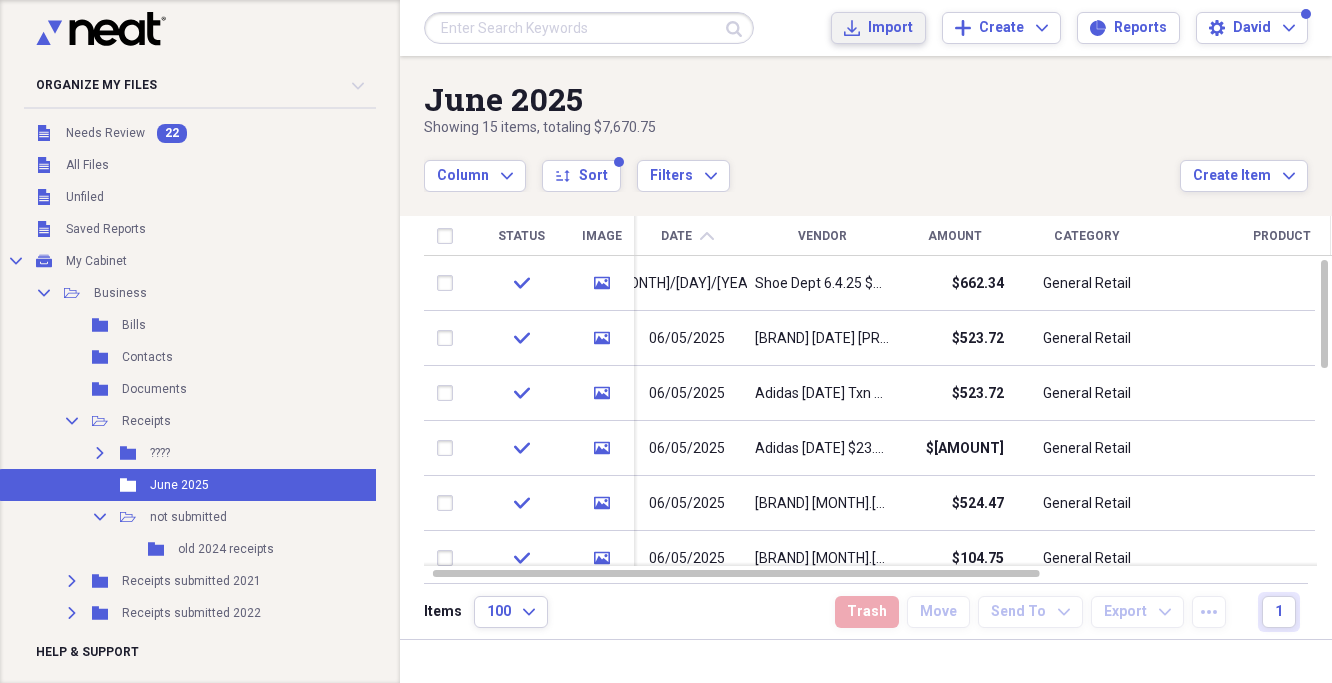 click on "Import Import" at bounding box center [878, 28] 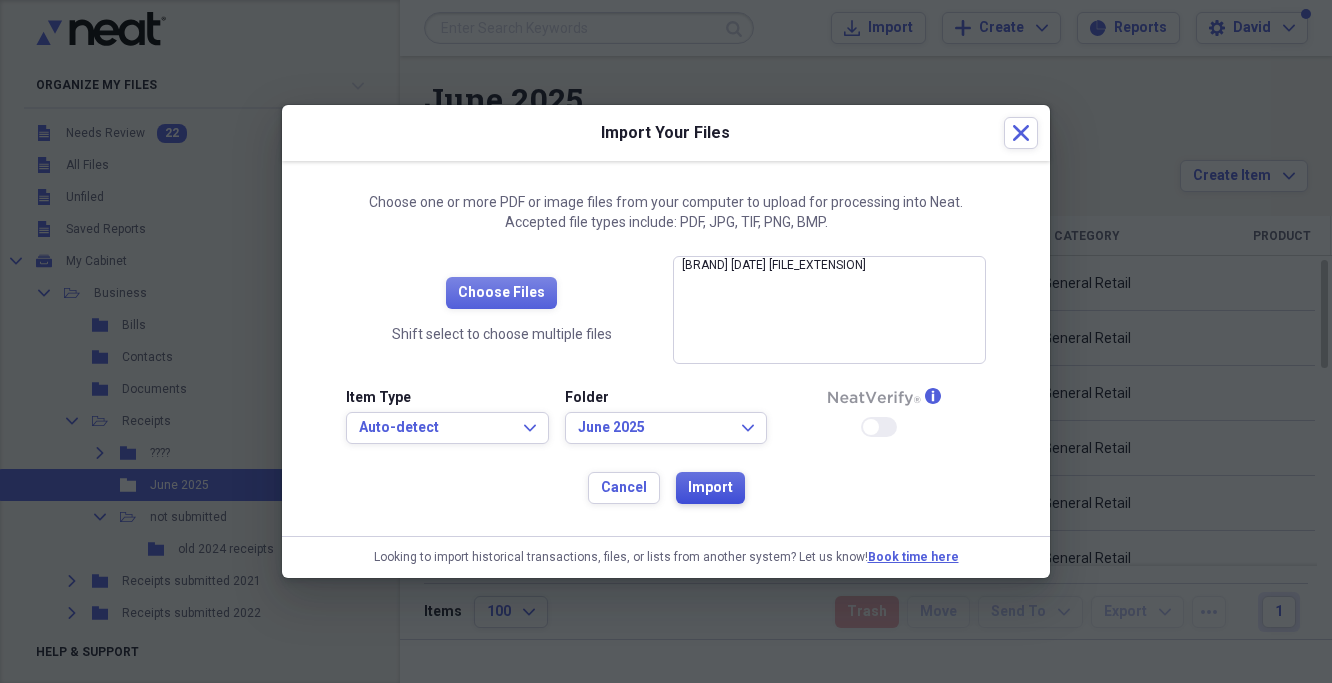 click on "Import" at bounding box center [710, 488] 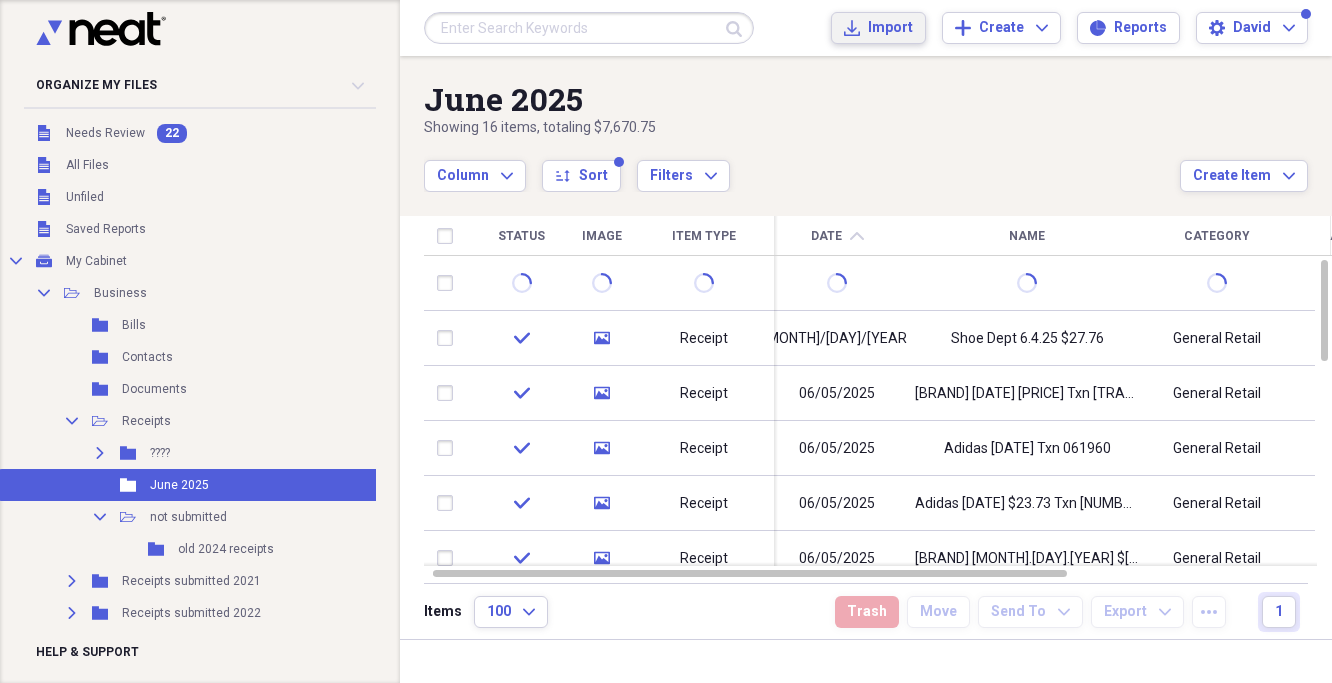 click on "Import" at bounding box center (890, 28) 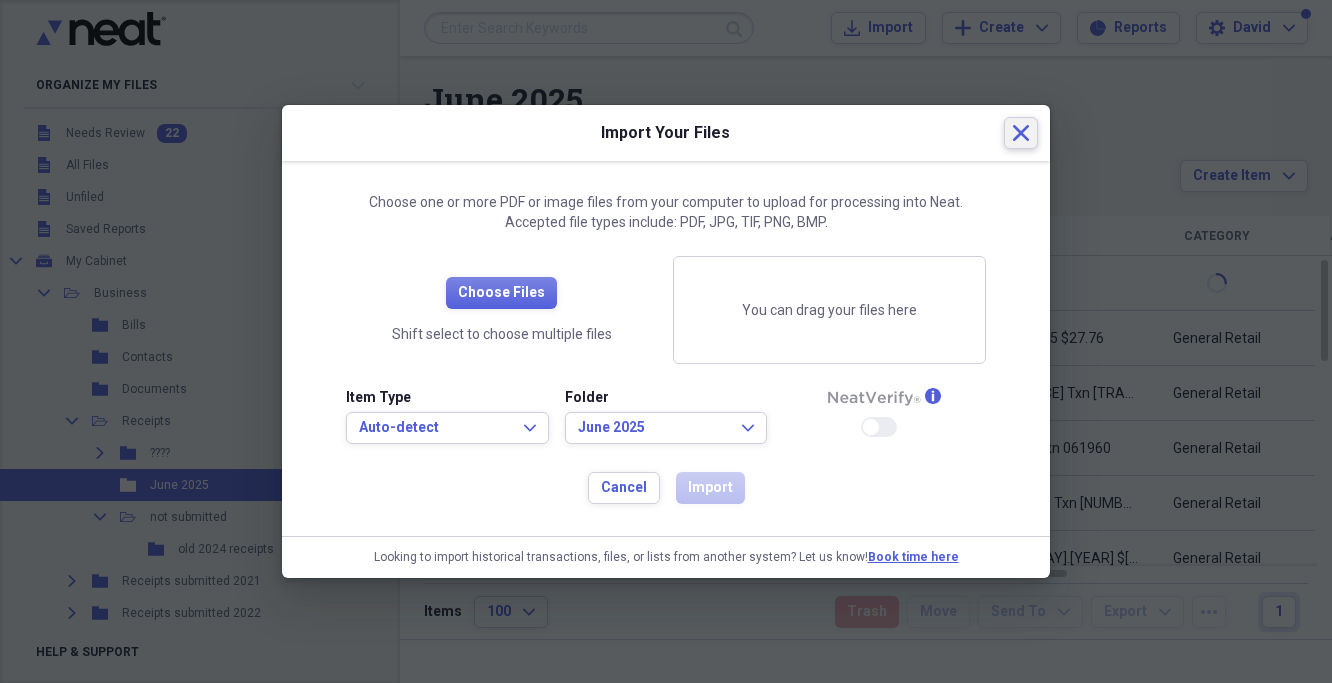 click on "Close" at bounding box center [1021, 133] 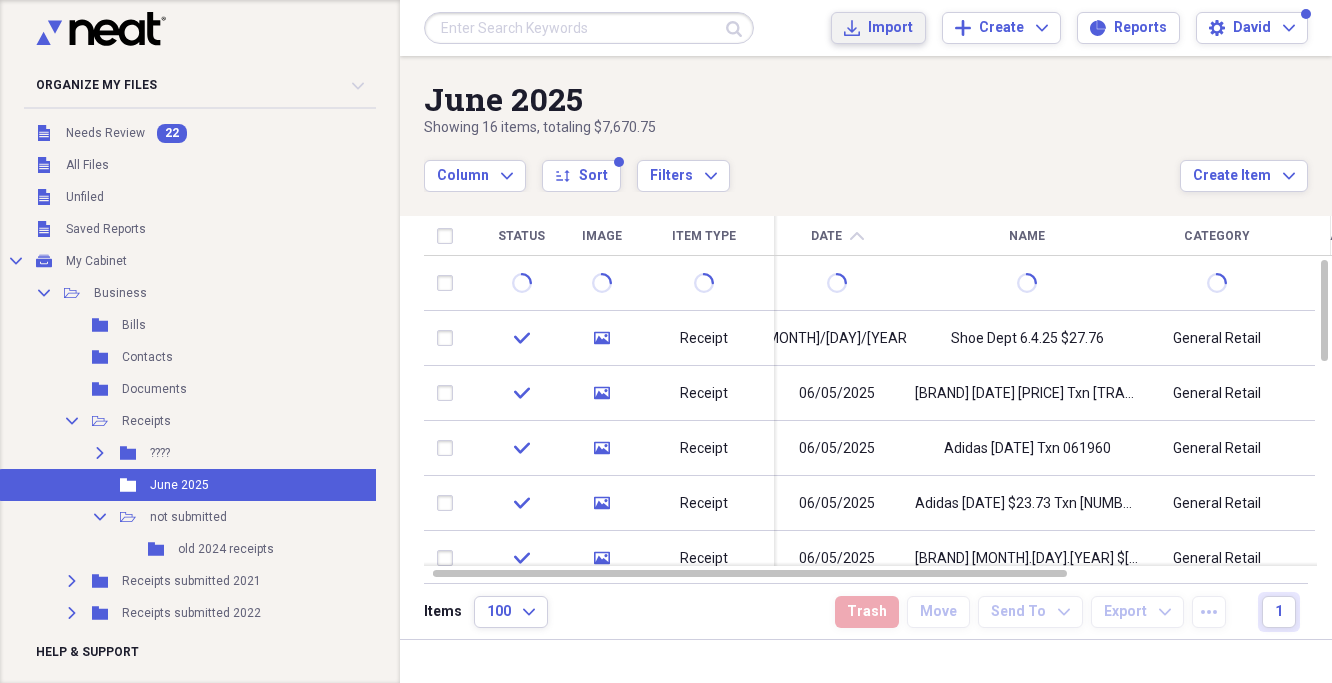 click on "Import Import" at bounding box center [878, 28] 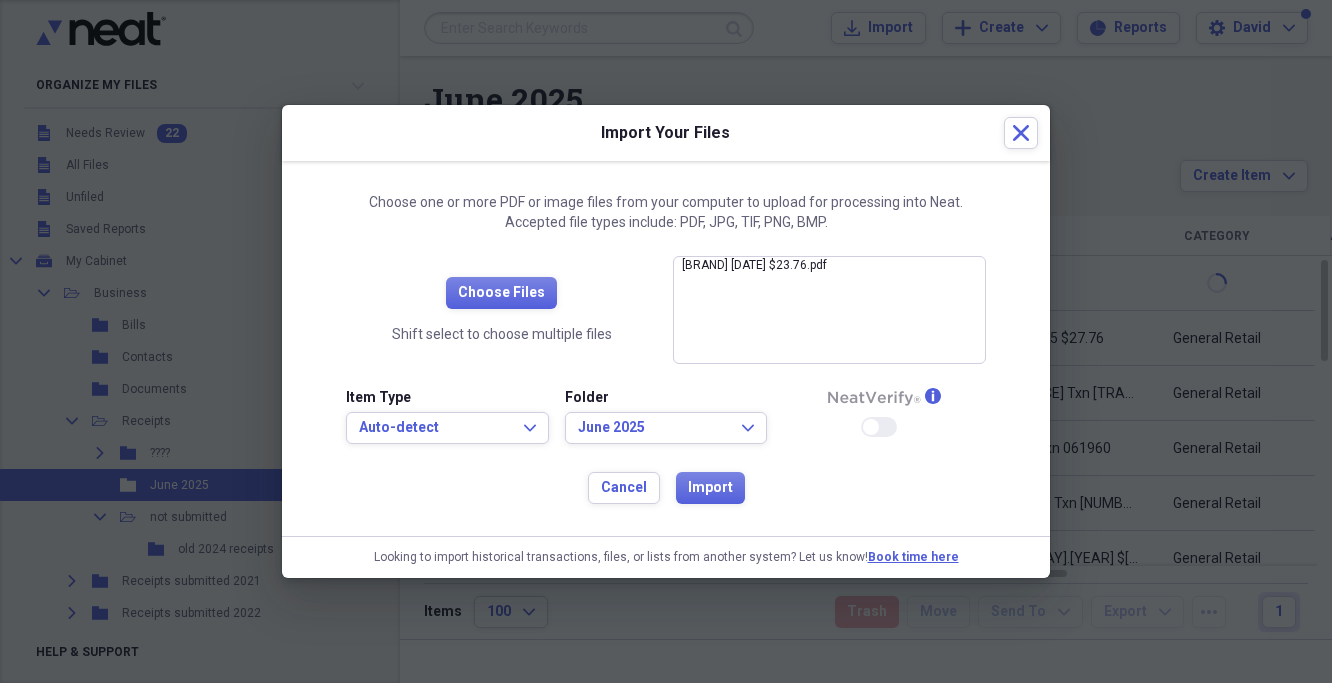click on "Cancel Import" at bounding box center [666, 488] 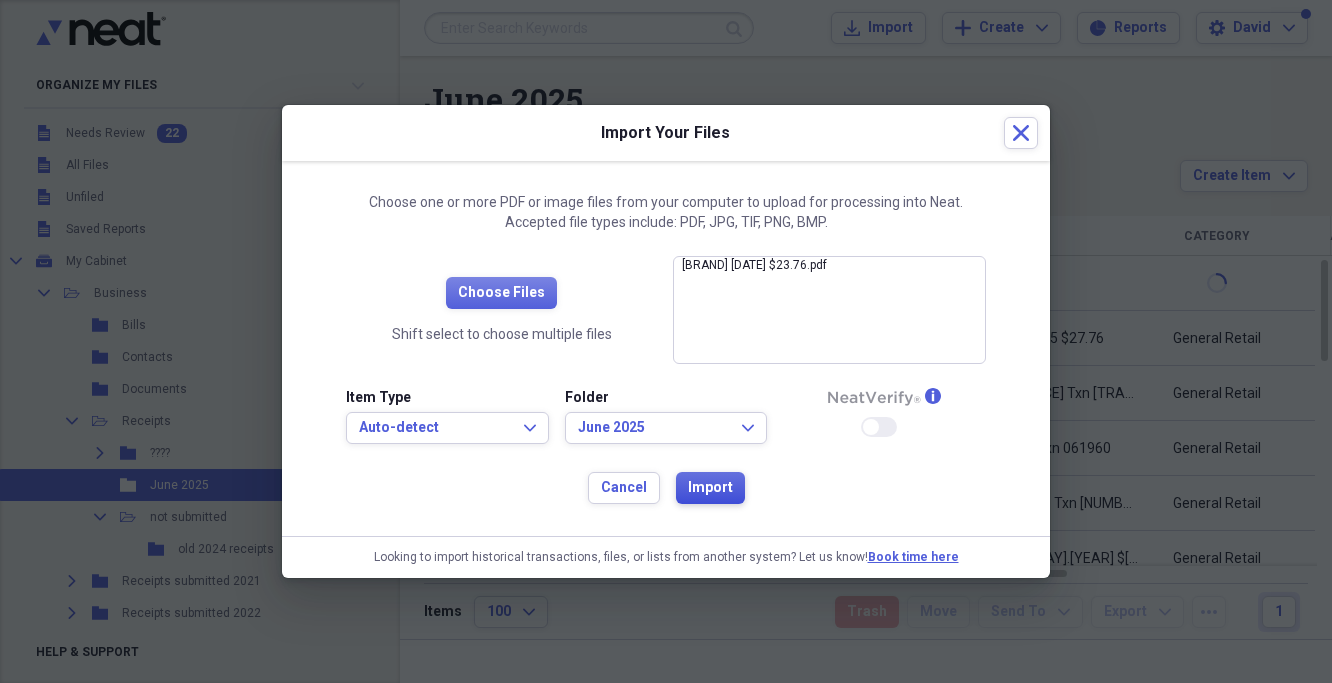 click on "Import" at bounding box center (710, 488) 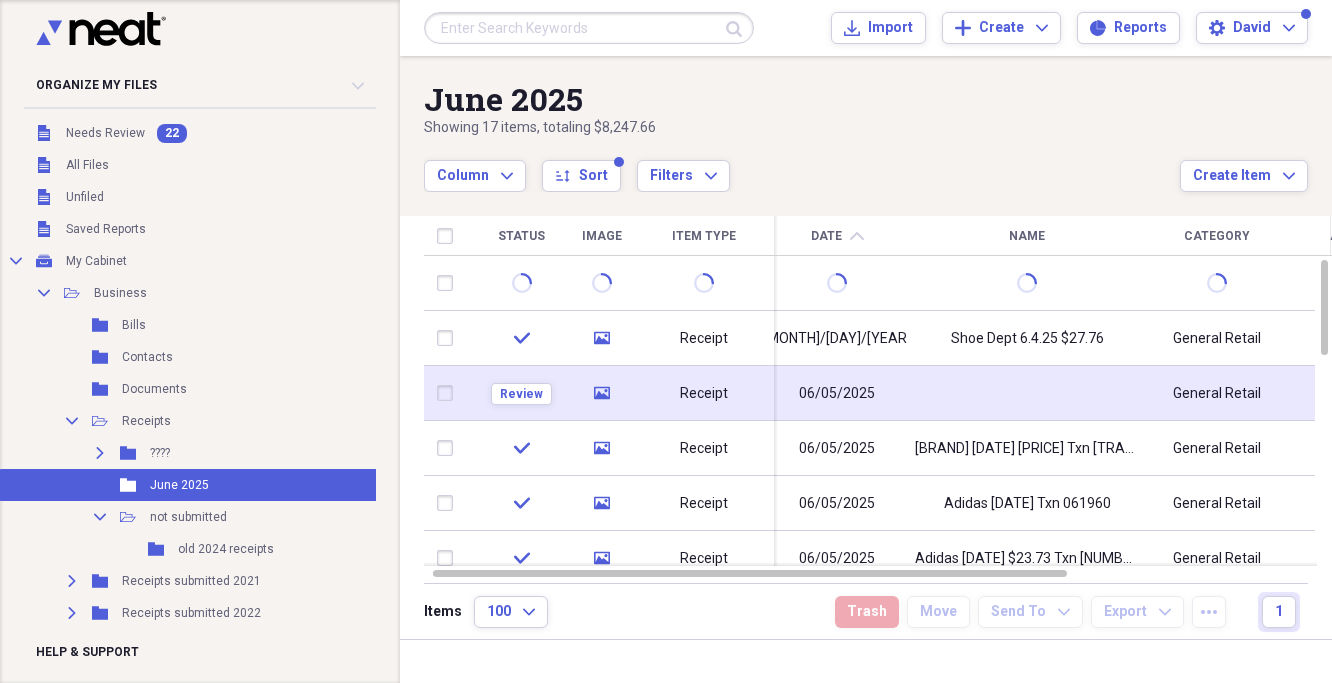 click on "06/05/2025" at bounding box center [837, 394] 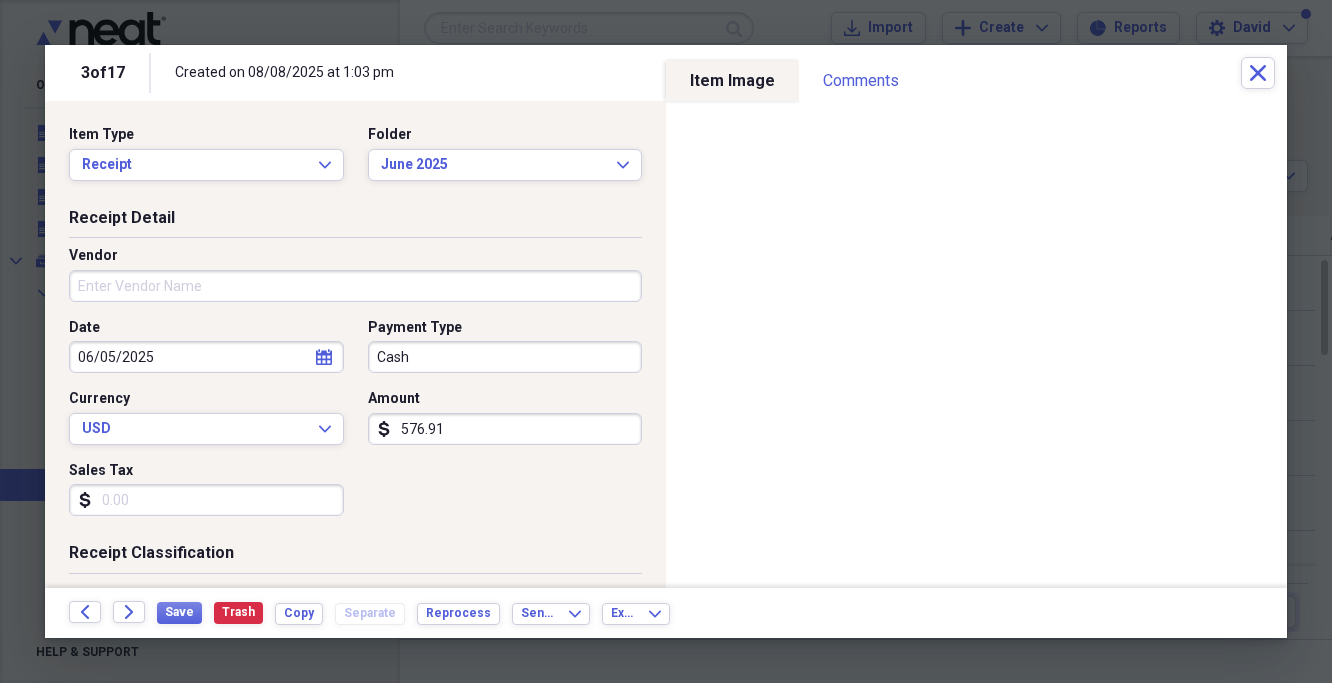 click on "Vendor" at bounding box center [355, 286] 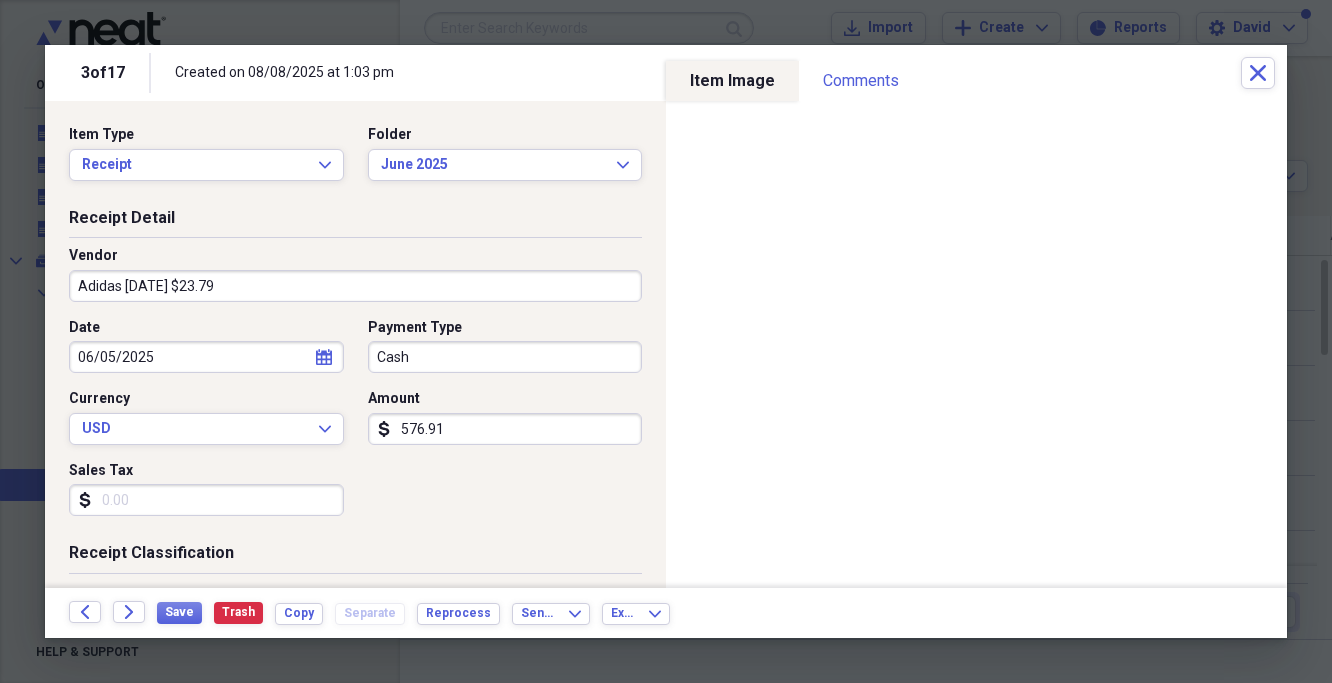 click on "Adidas [DATE] $23.79" at bounding box center [355, 286] 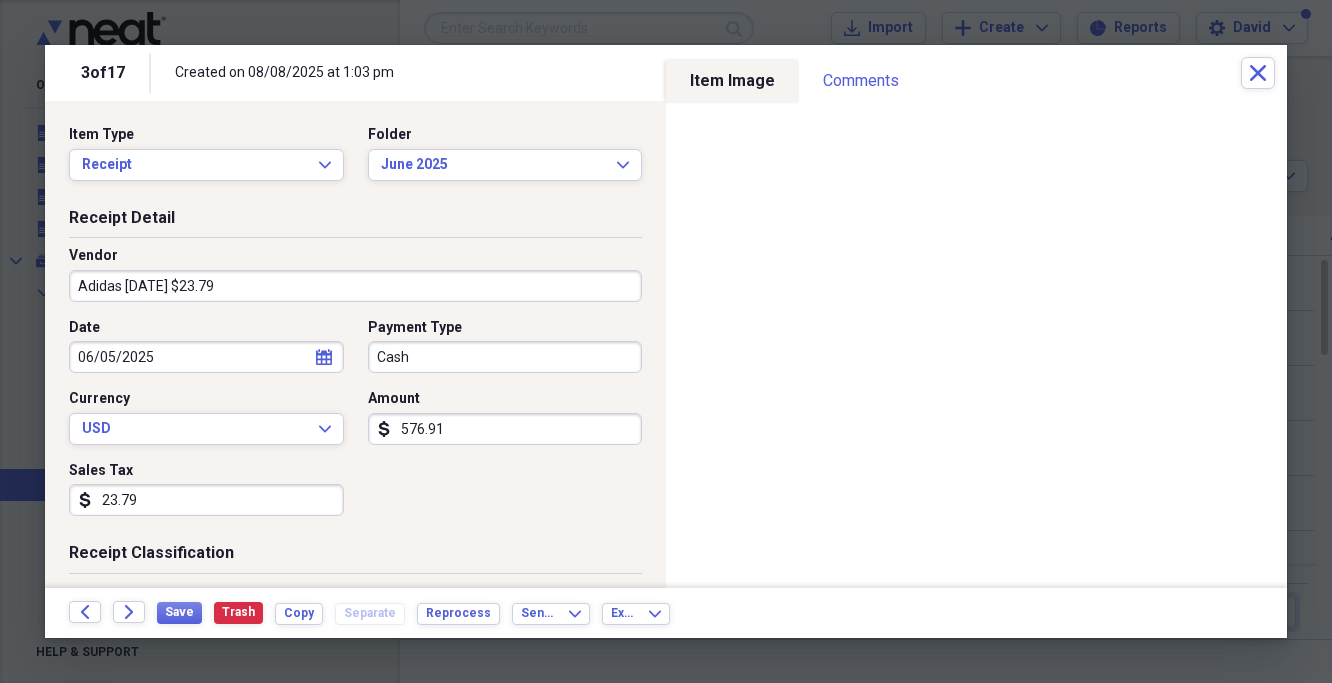 type on "23.79" 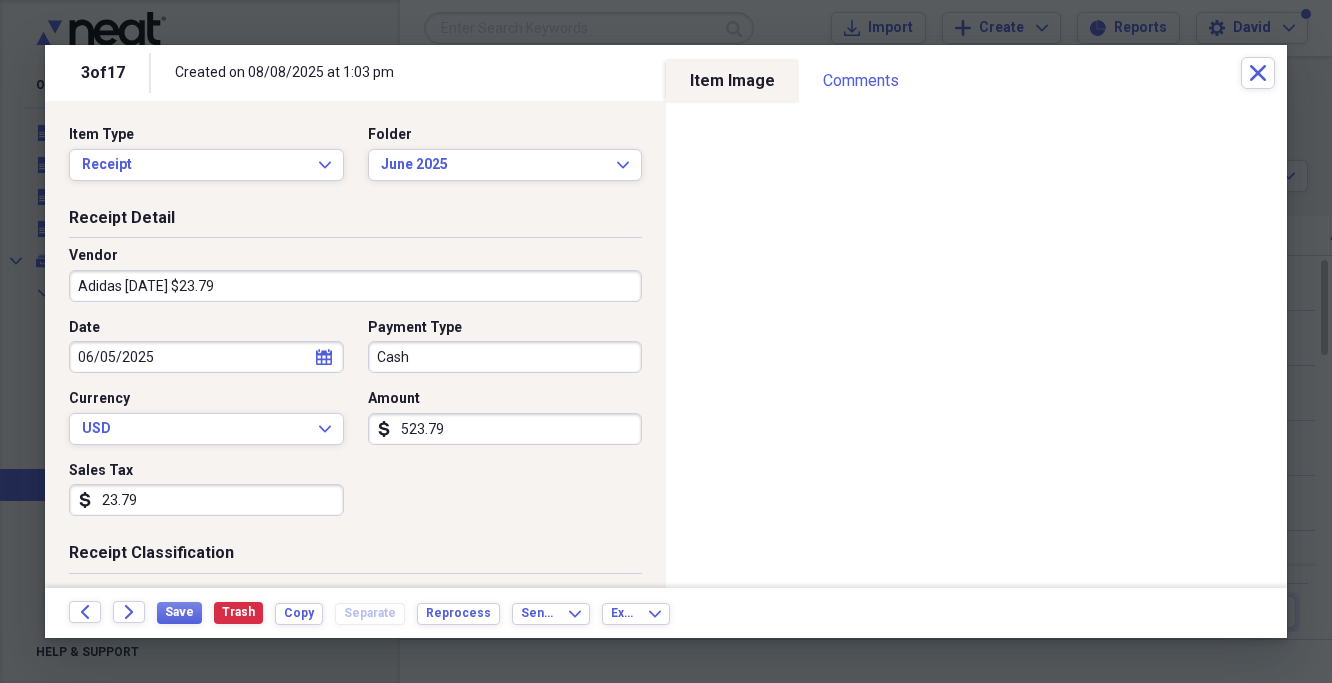 type on "523.79" 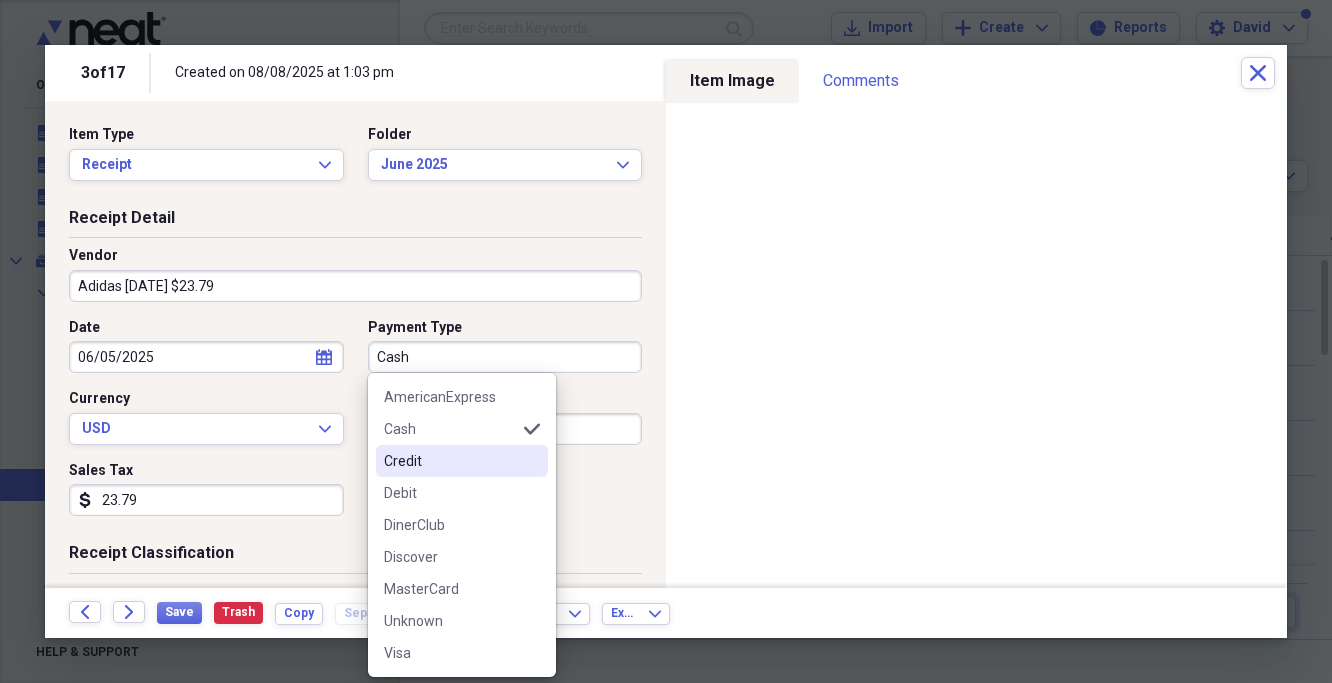 click on "Credit" at bounding box center (450, 461) 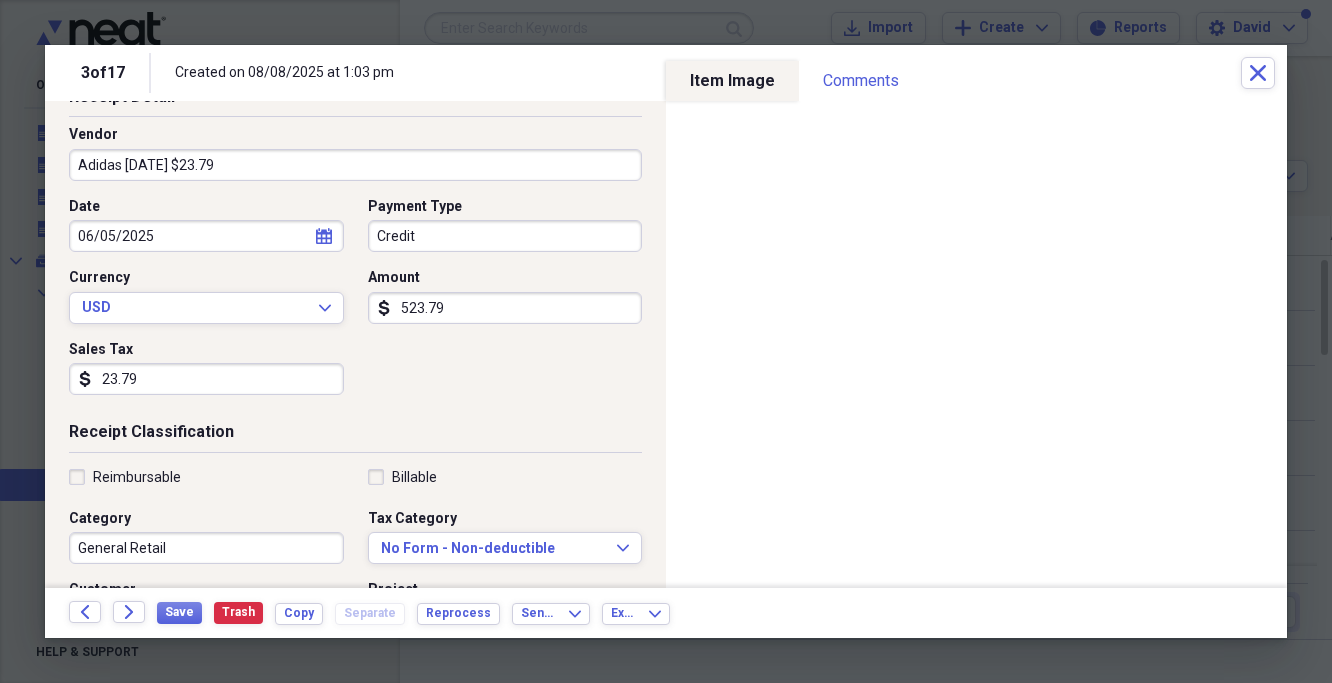 scroll, scrollTop: 119, scrollLeft: 0, axis: vertical 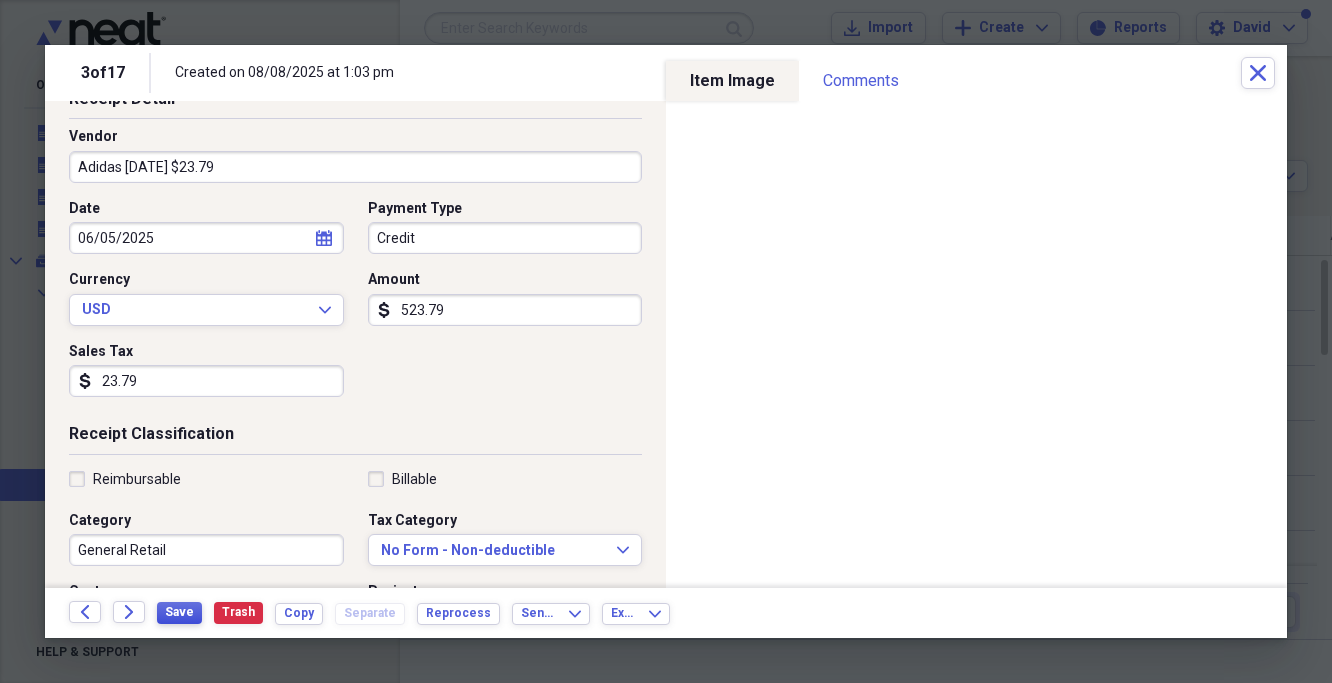 click on "Save" at bounding box center [179, 612] 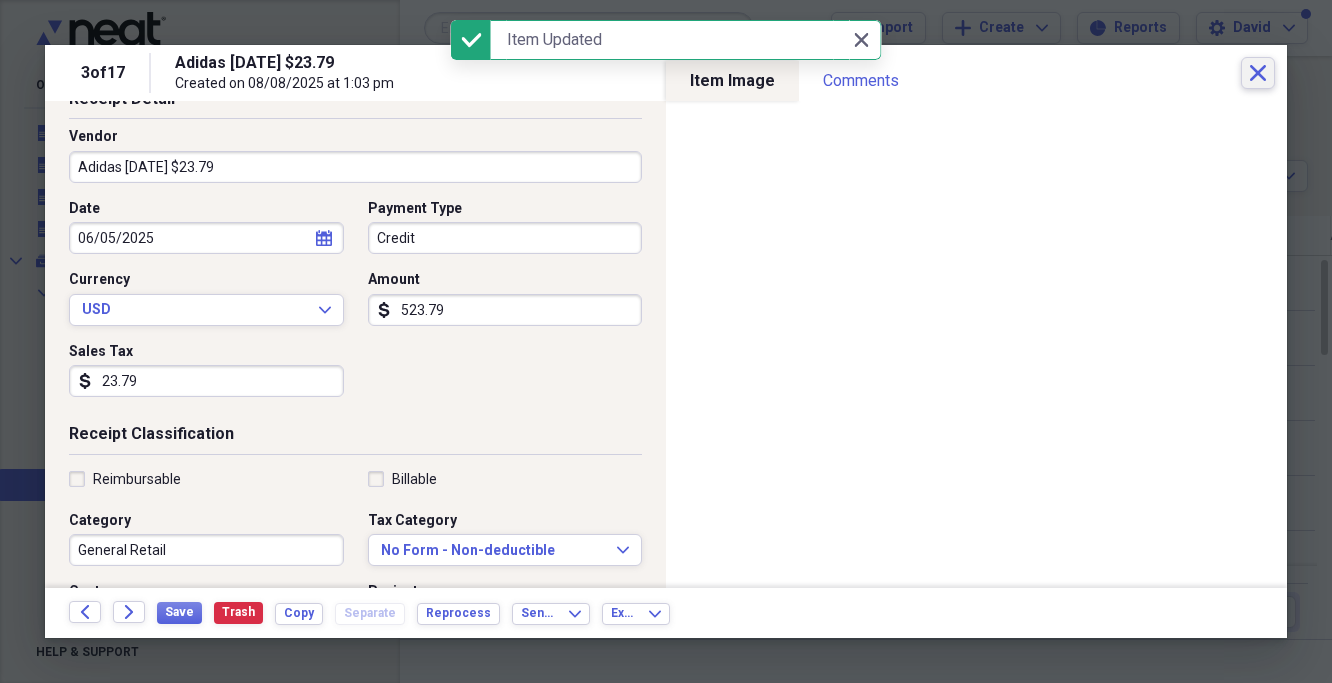 click on "Close" at bounding box center (1258, 73) 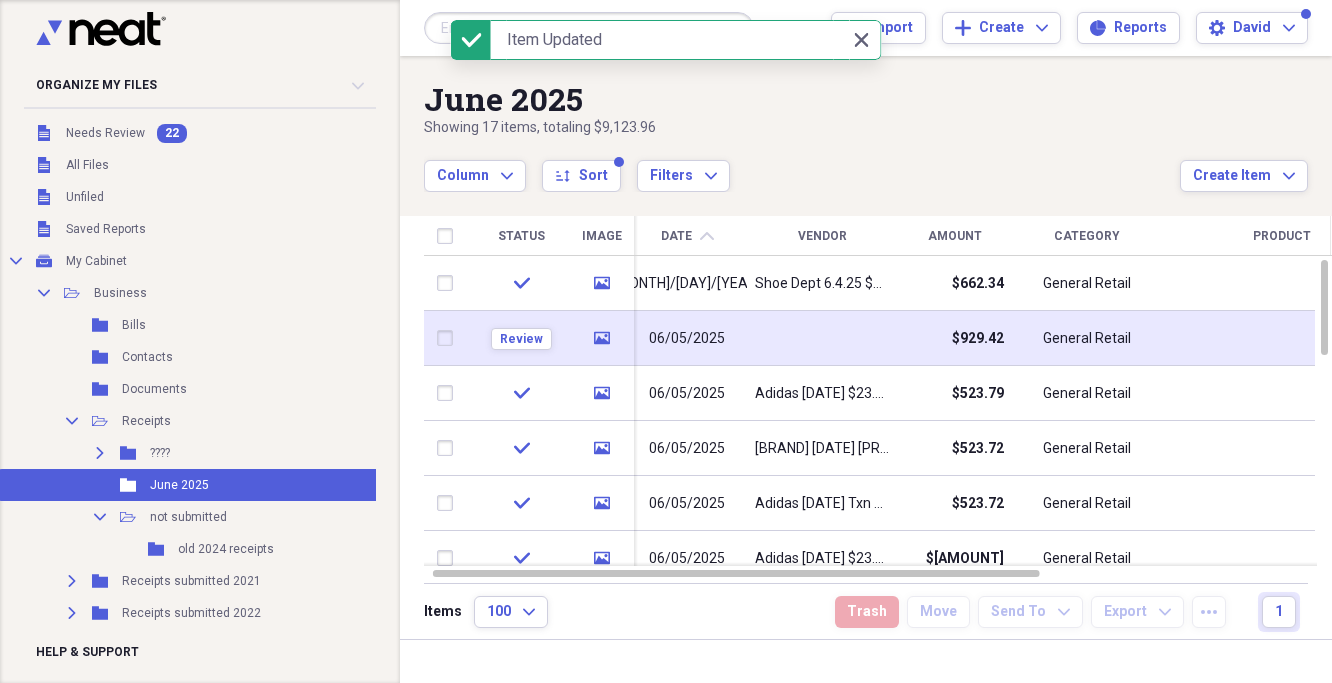 click at bounding box center [822, 338] 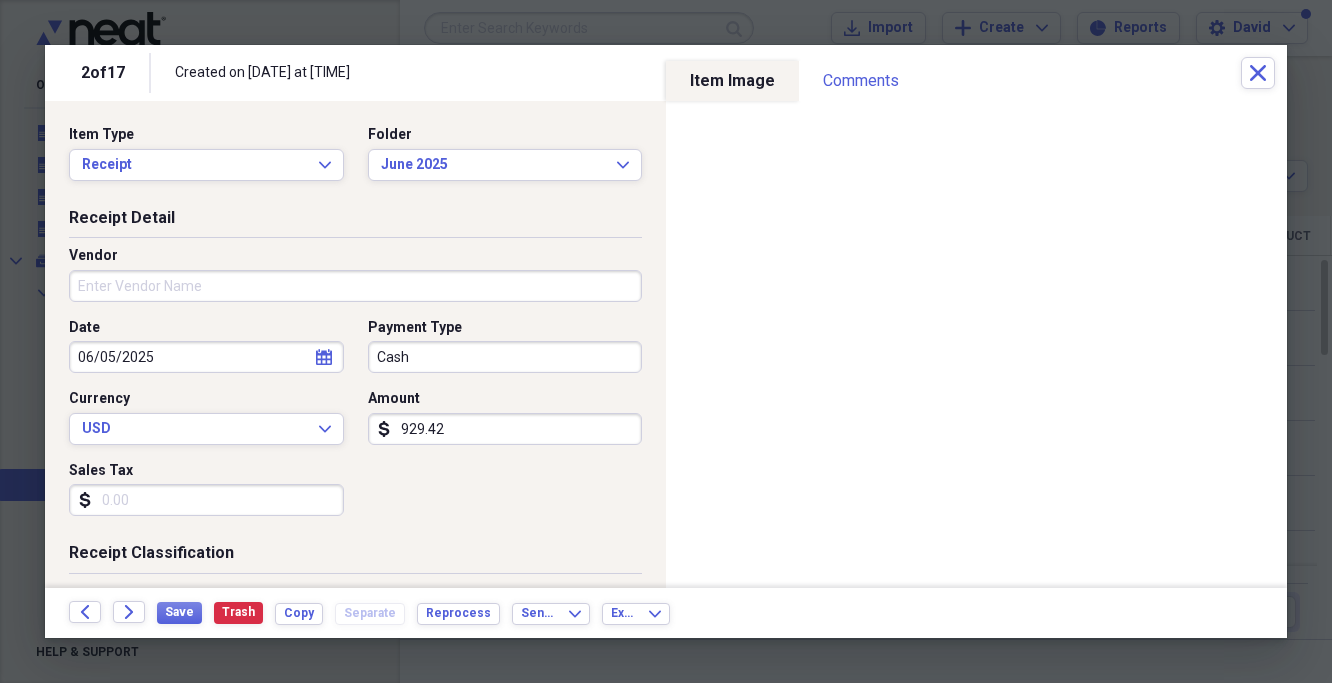 click on "Vendor" at bounding box center [355, 286] 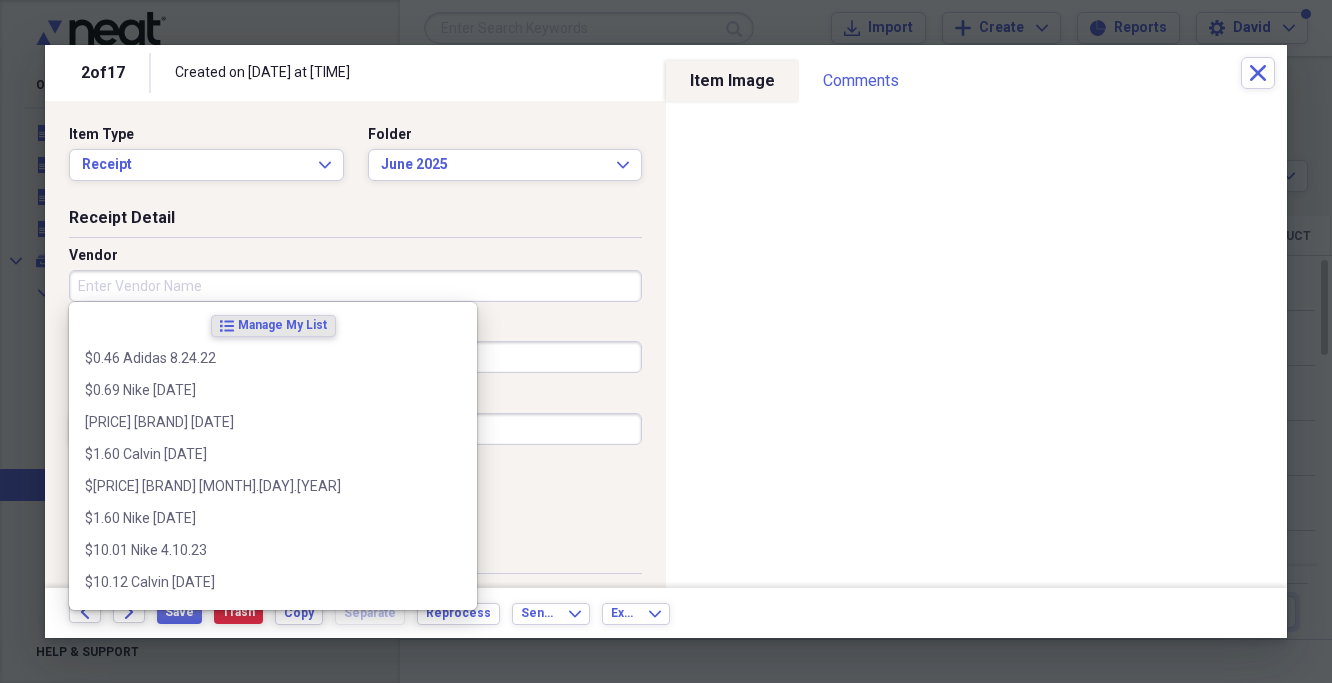 paste on "[BRAND] [DATE] $23.76" 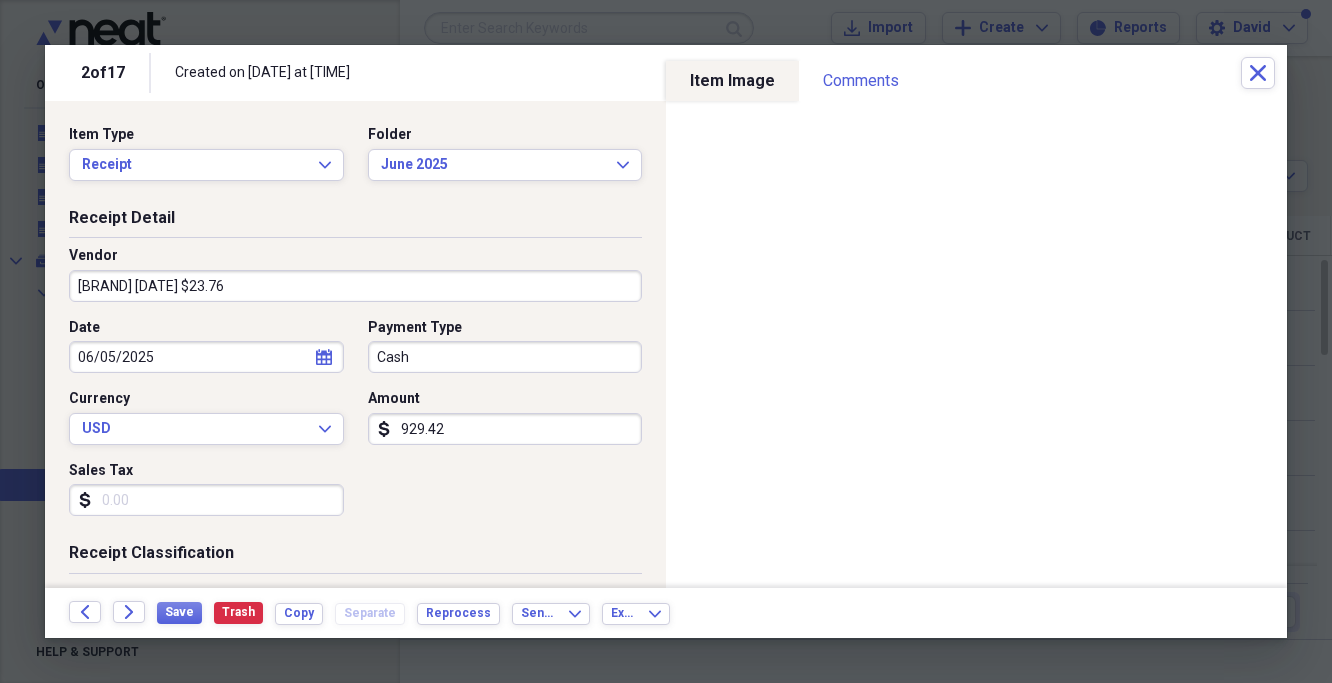 click on "[BRAND] [DATE] $23.76" at bounding box center (355, 286) 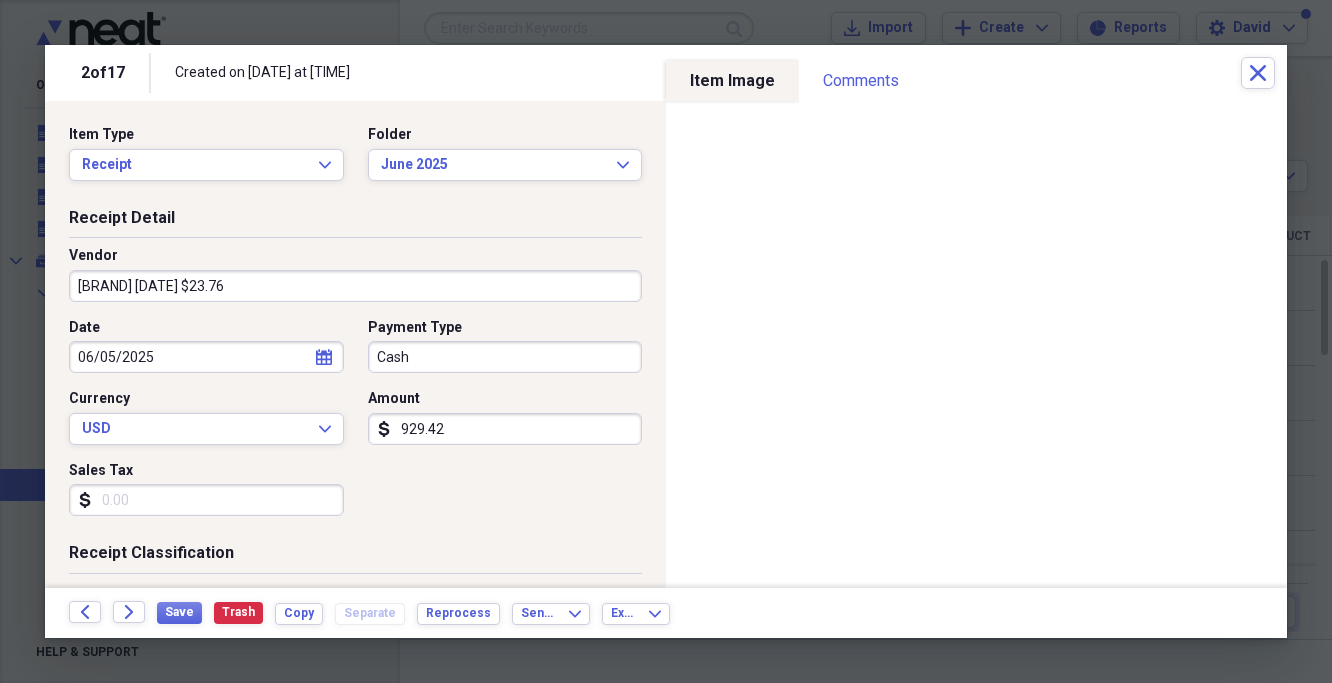 click on "[BRAND] [DATE] $23.76" at bounding box center [355, 286] 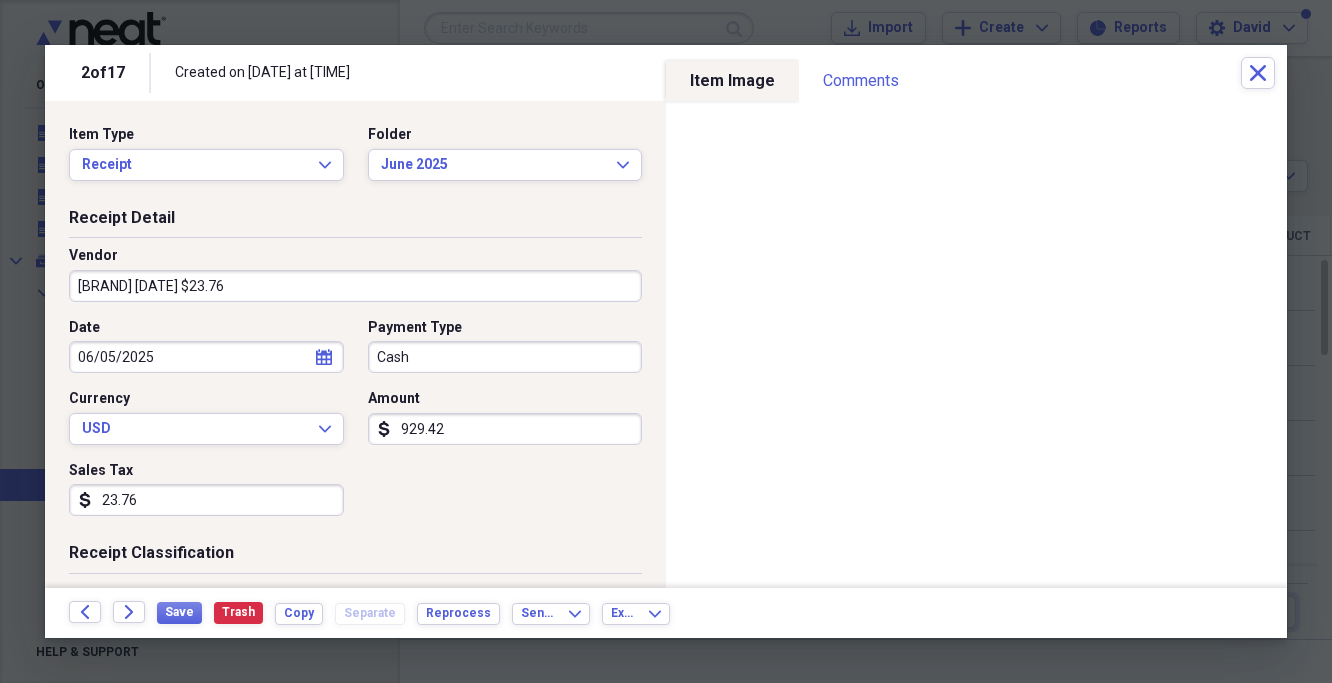 type on "23.76" 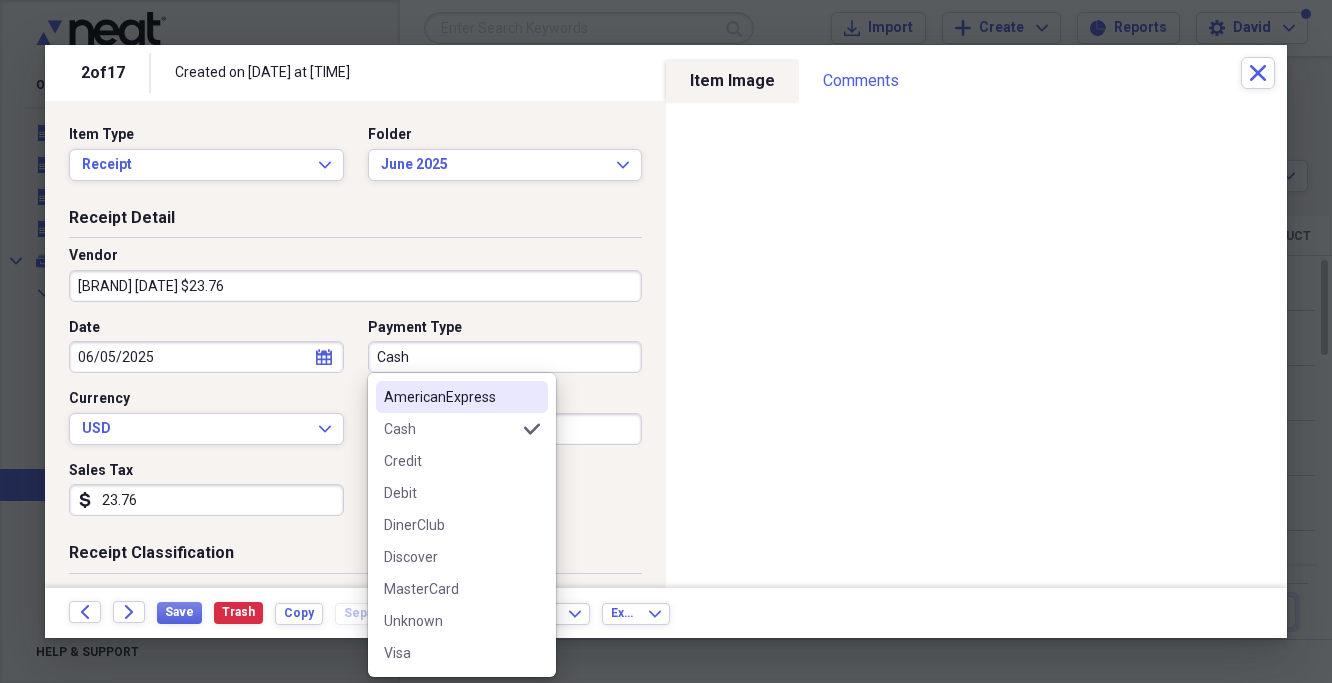 click on "Cash" at bounding box center [505, 357] 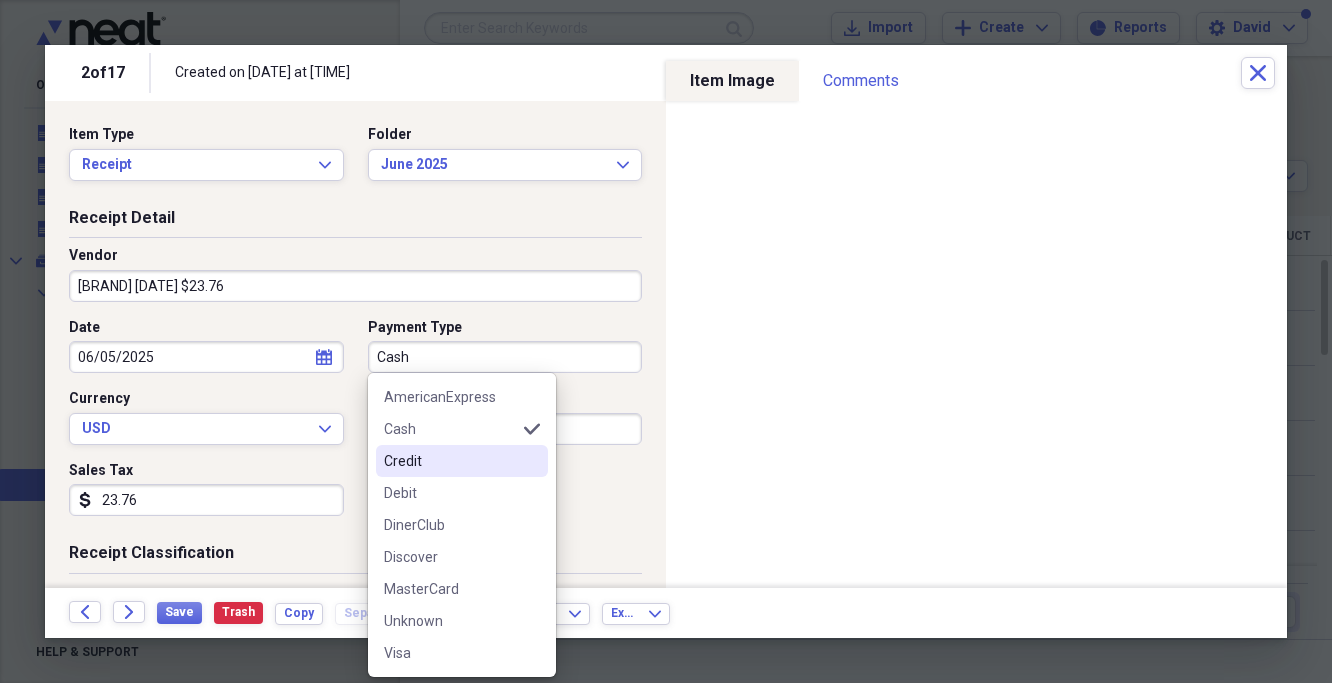click on "Credit" at bounding box center (462, 461) 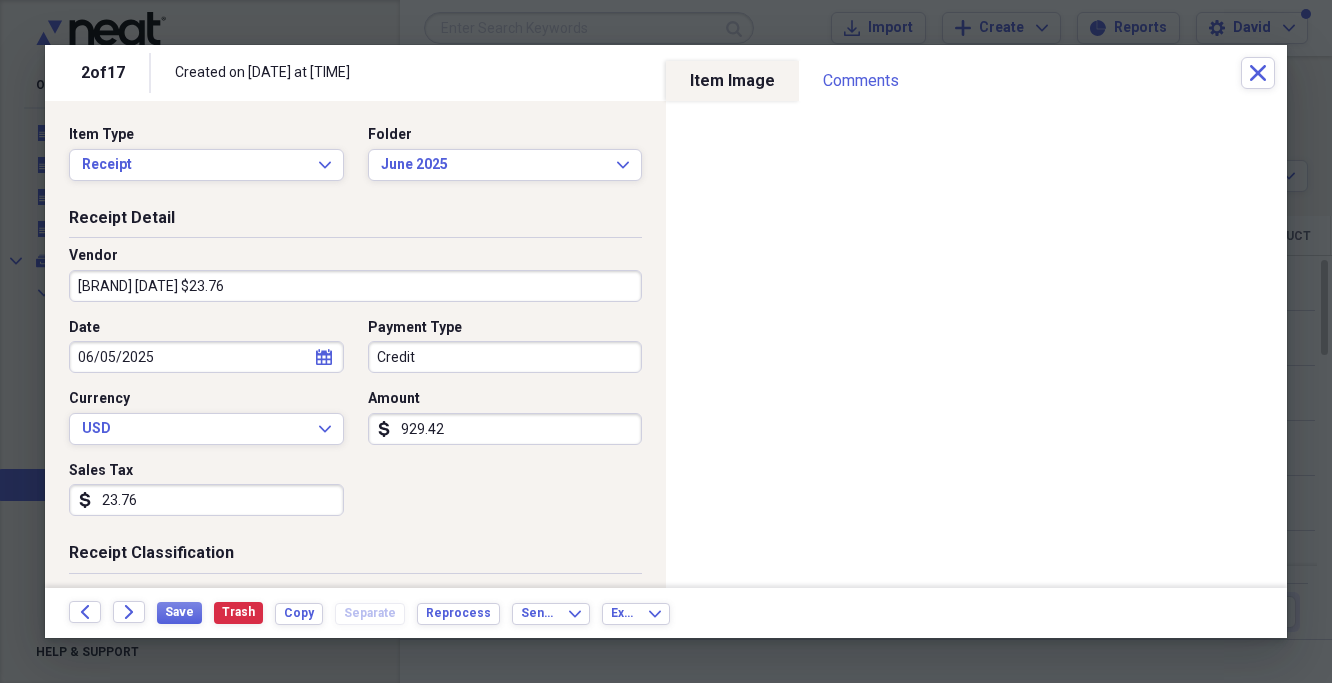 click on "929.42" at bounding box center [505, 429] 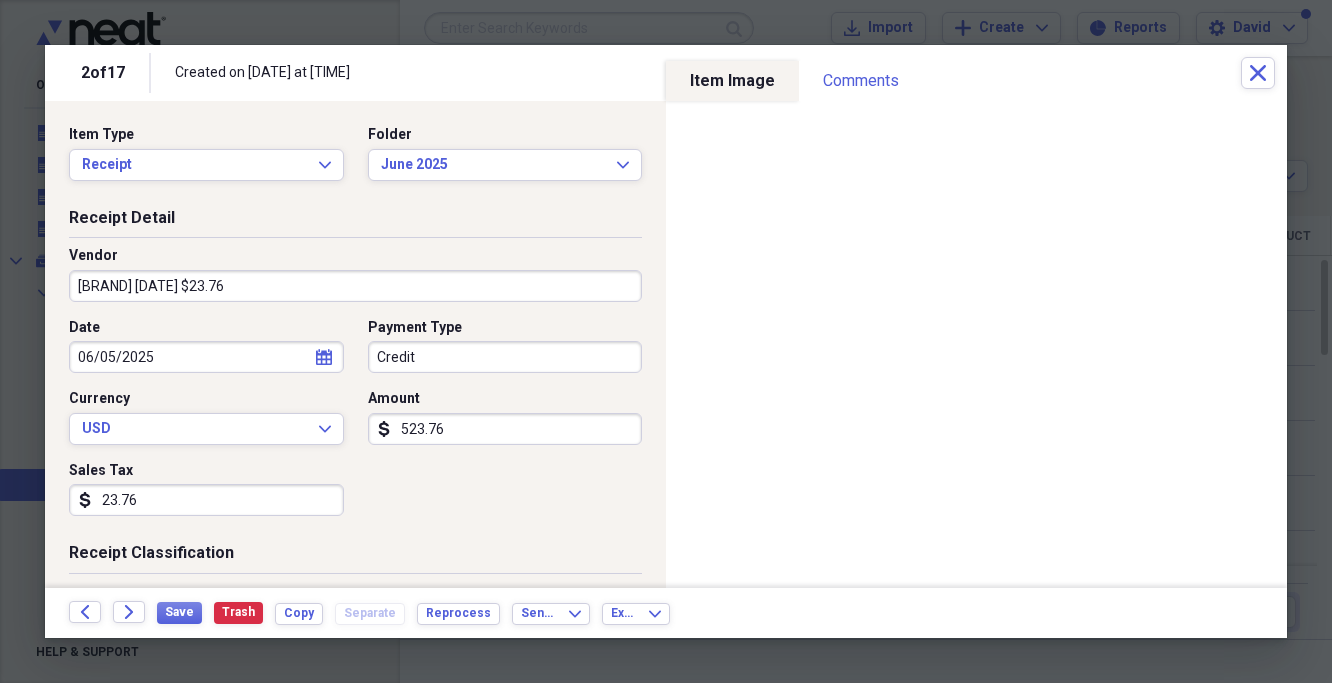 type on "523.76" 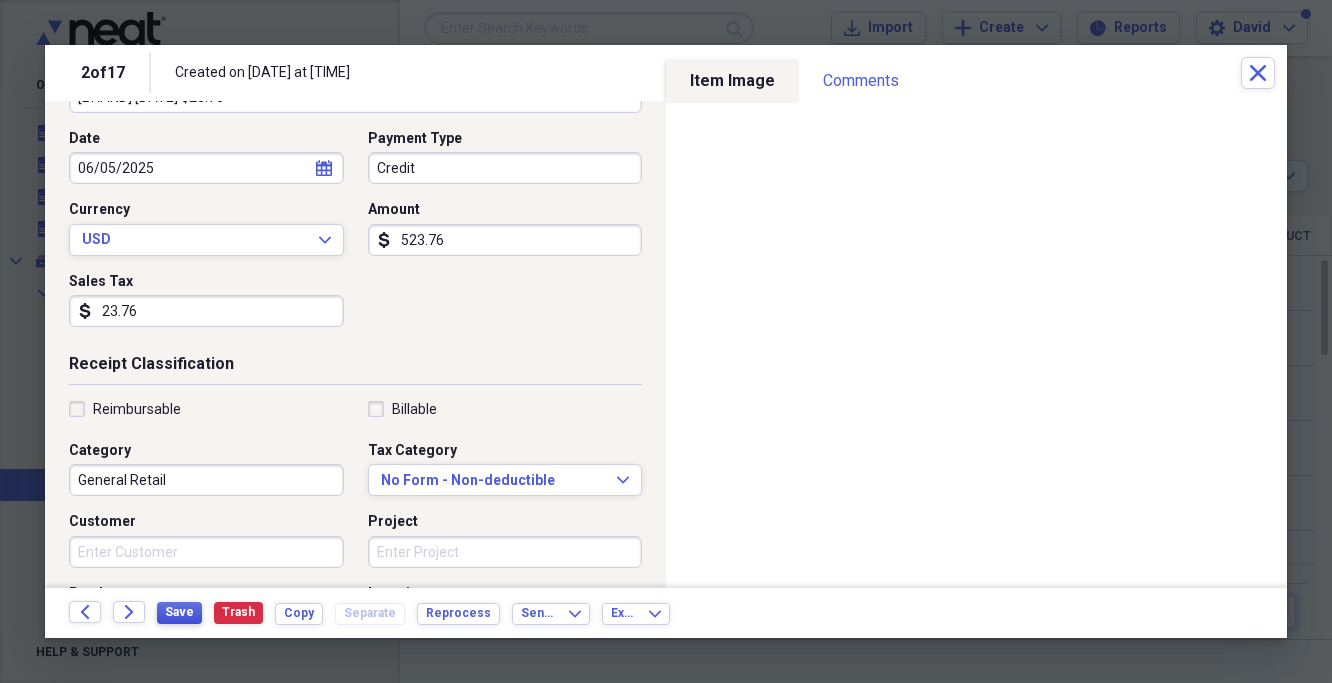 click on "Save" at bounding box center (179, 612) 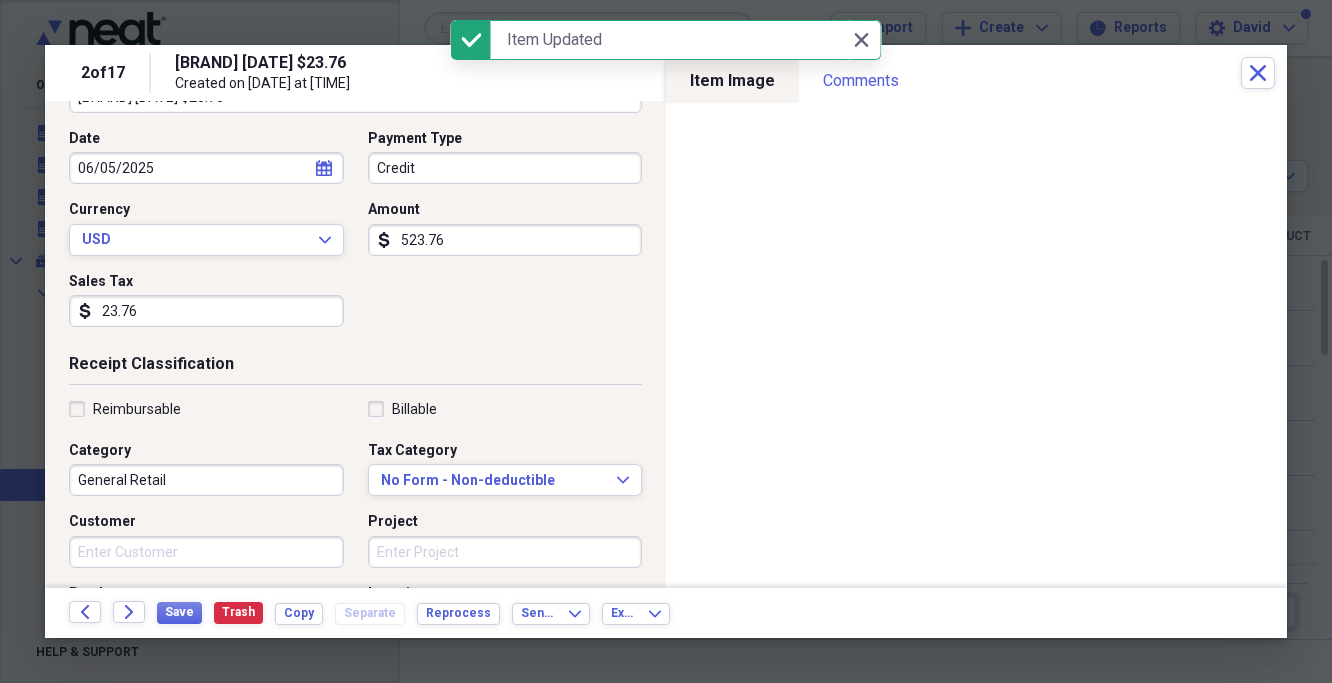 click on "2 of 17 [BRAND] [DATE] $23.76 Created on [DATE] at [TIME] Close" at bounding box center [666, 73] 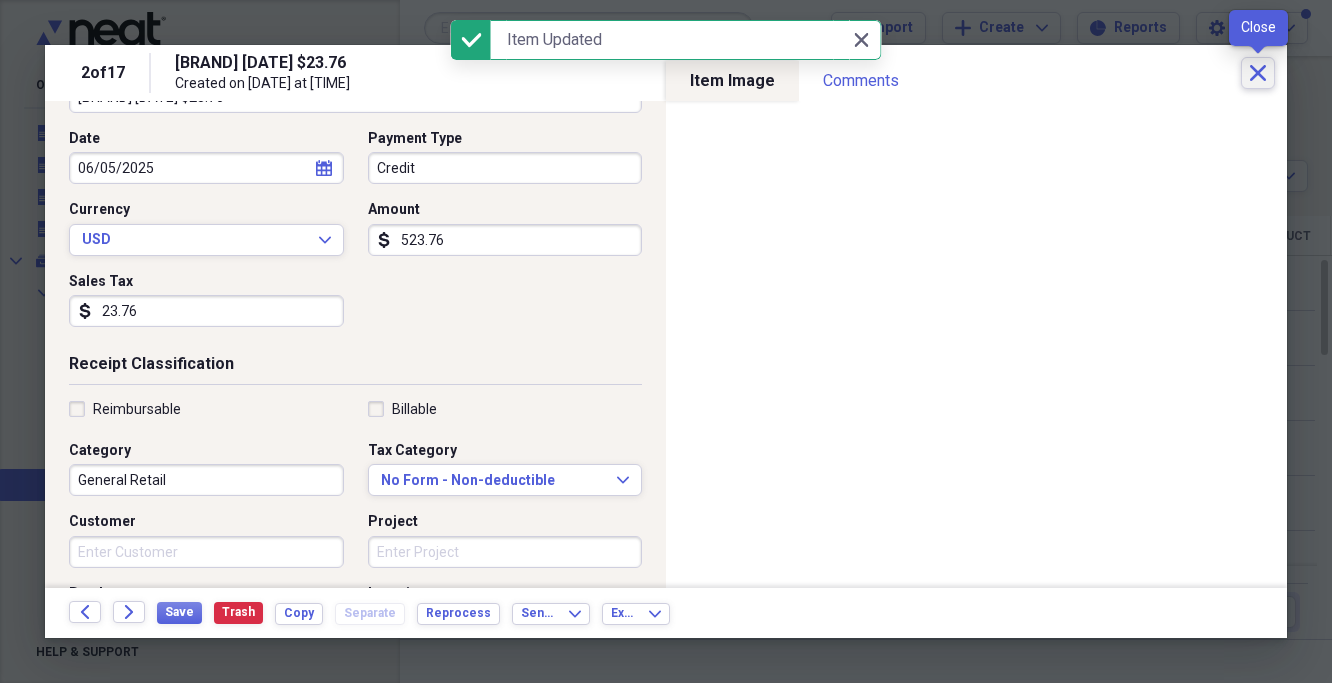 click 